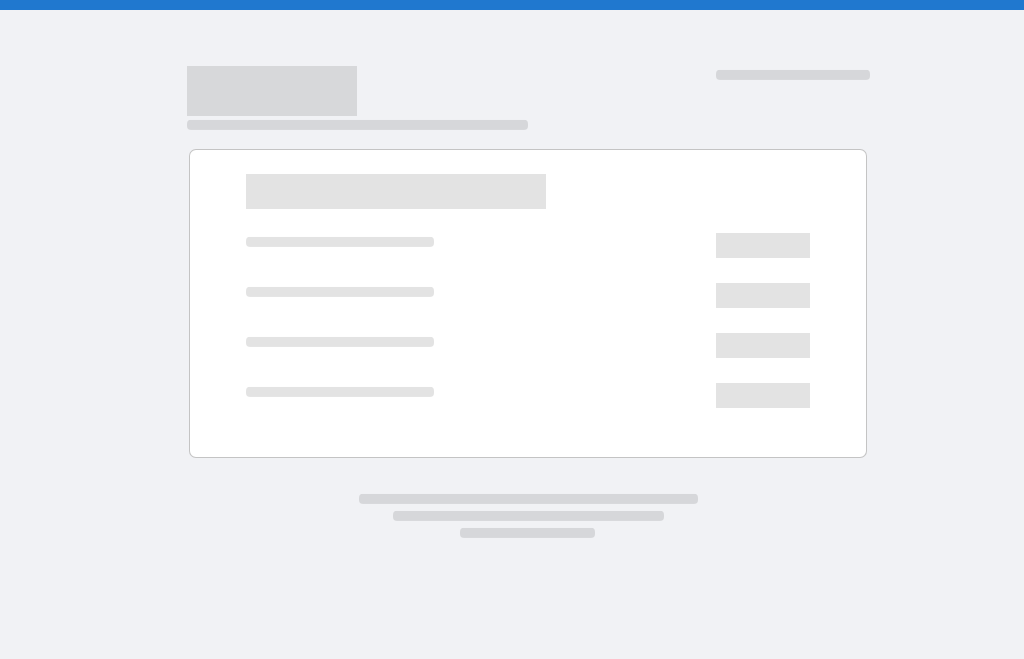 scroll, scrollTop: 0, scrollLeft: 0, axis: both 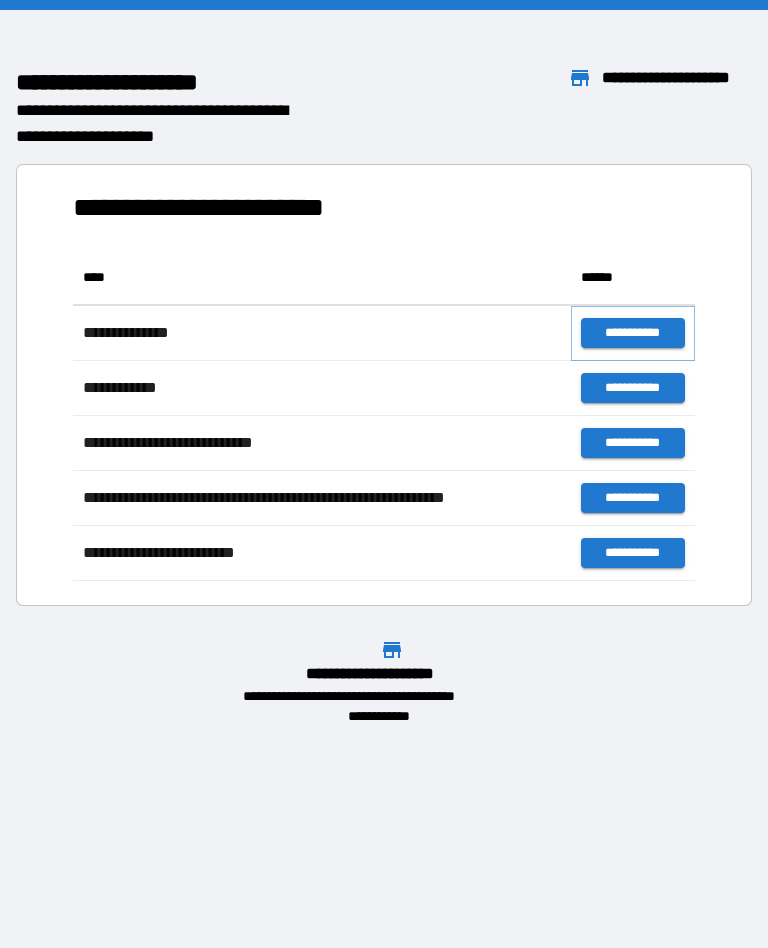 click on "**********" at bounding box center [633, 333] 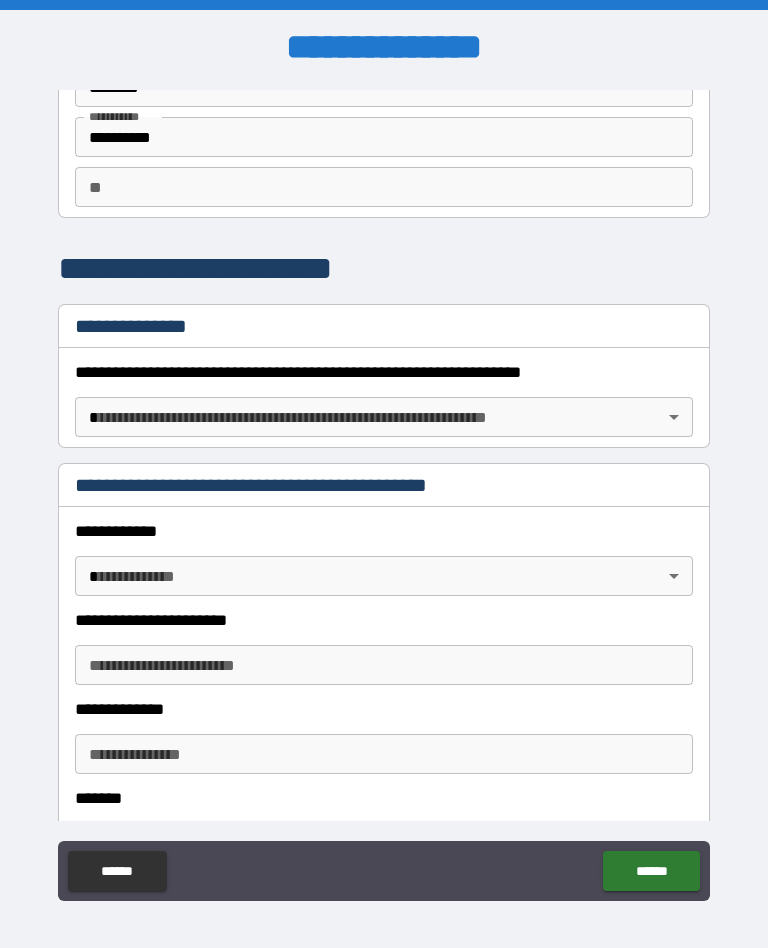 scroll, scrollTop: 118, scrollLeft: 0, axis: vertical 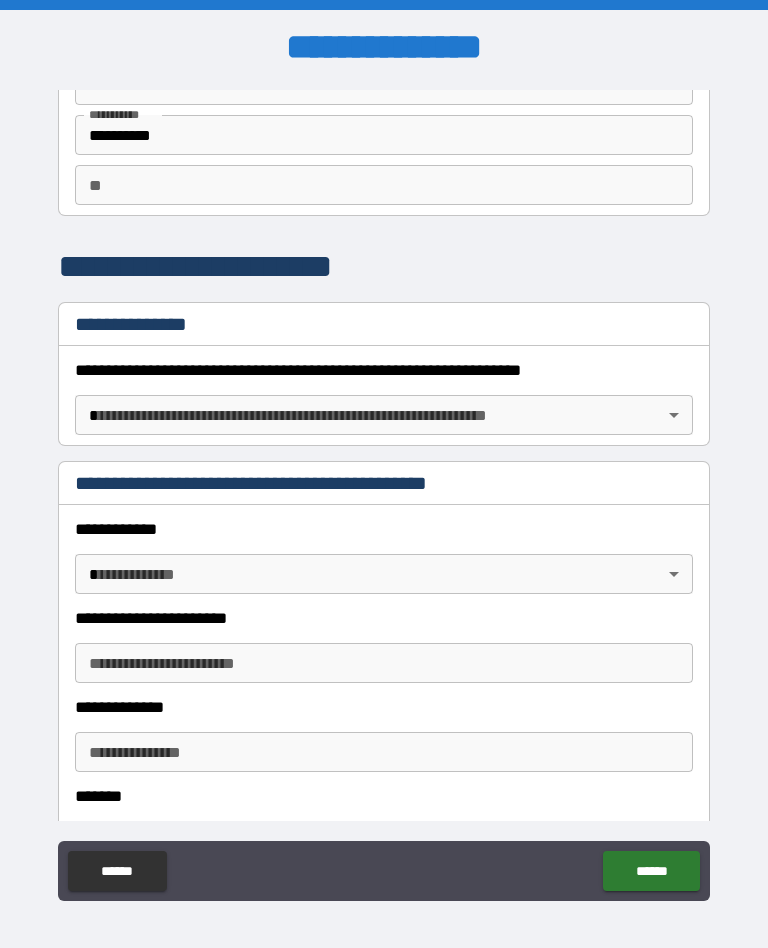 click on "**********" at bounding box center (384, 490) 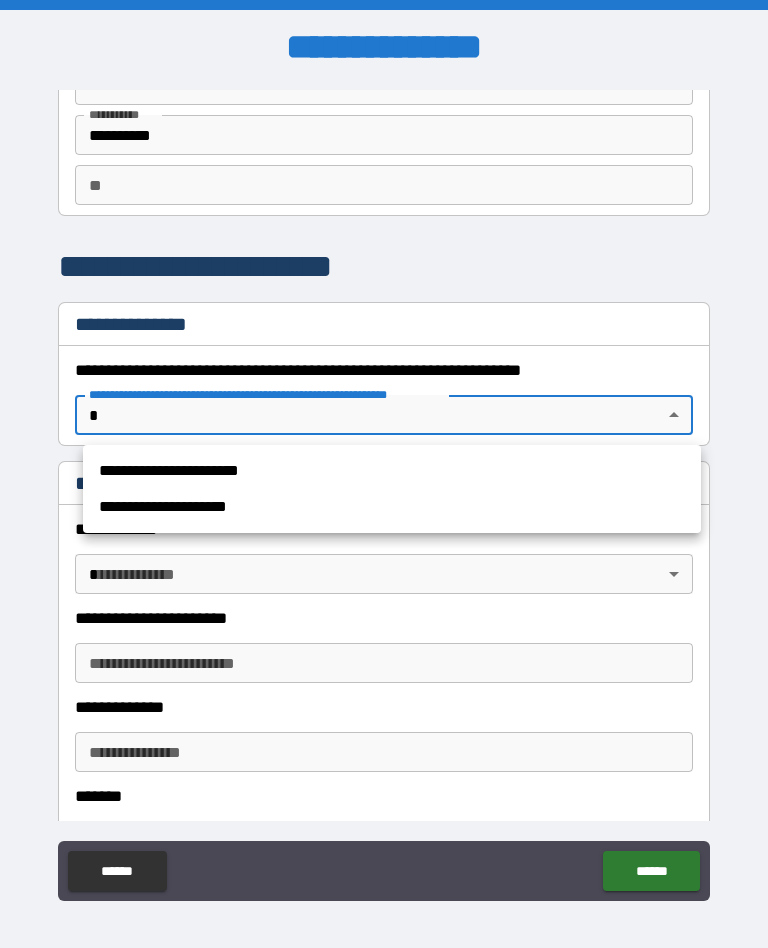 click on "**********" at bounding box center [392, 471] 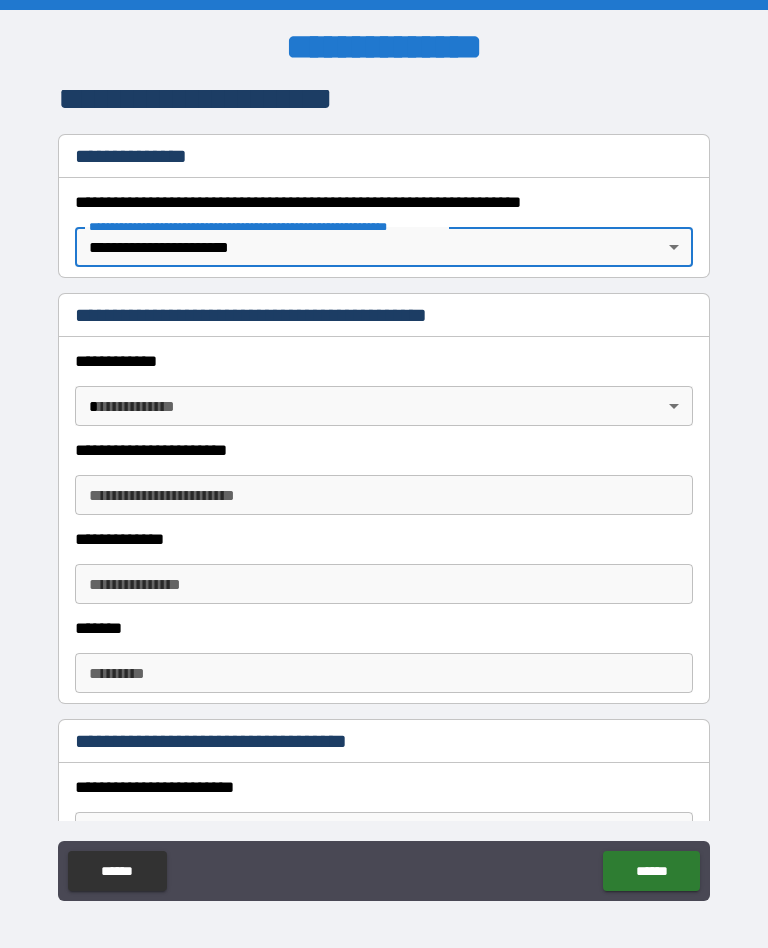scroll, scrollTop: 289, scrollLeft: 0, axis: vertical 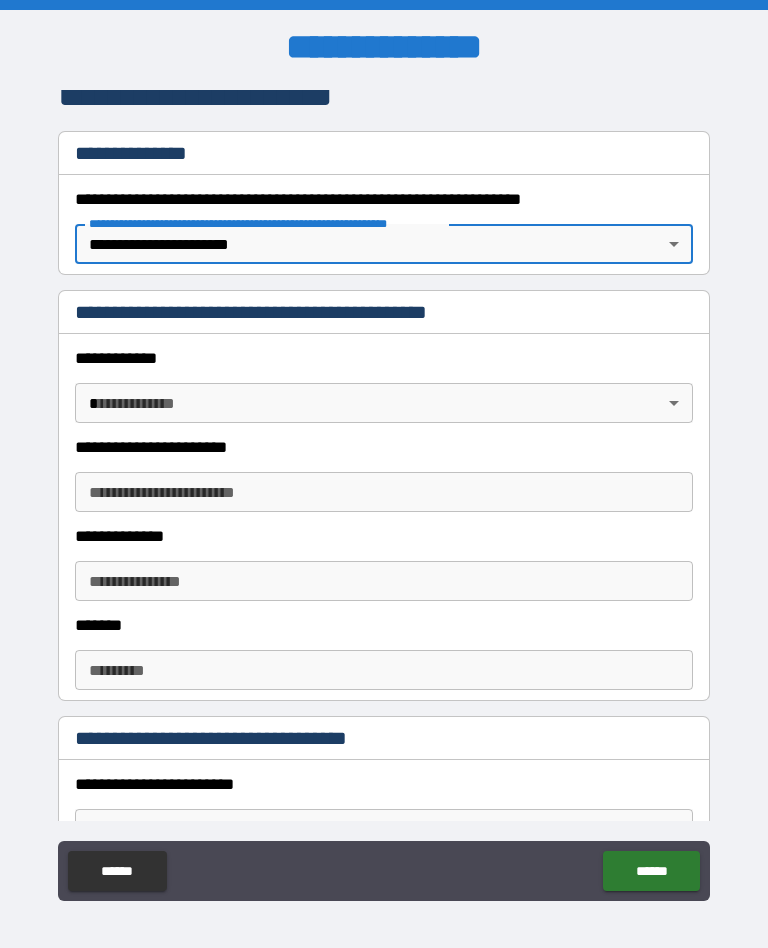 click on "**********" at bounding box center [384, 490] 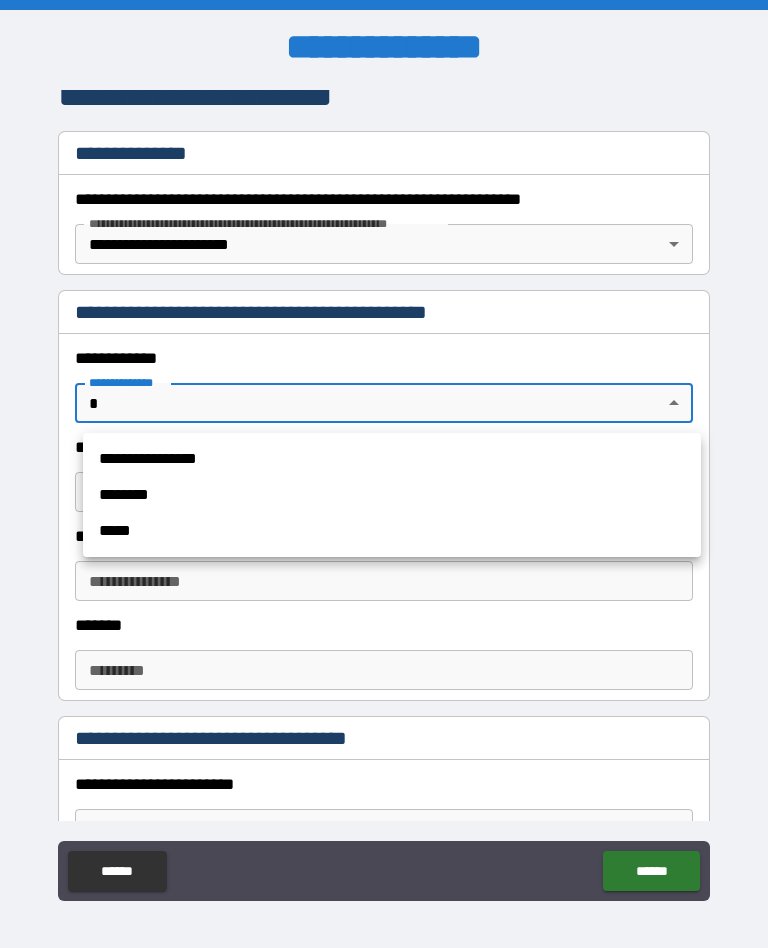 click on "**********" at bounding box center (392, 459) 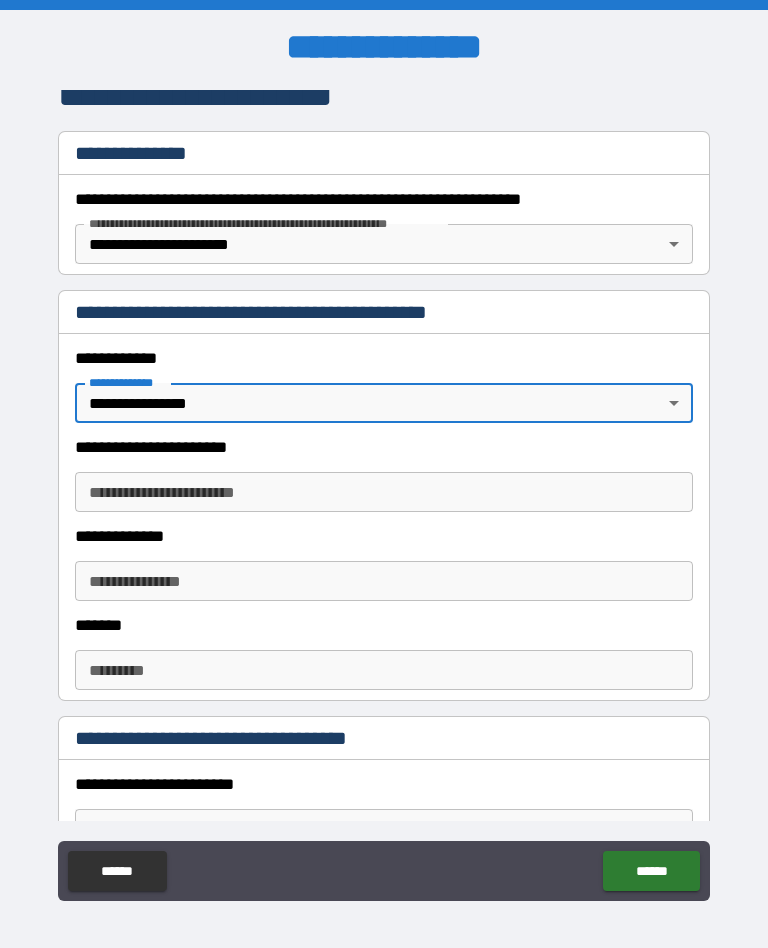 type on "*" 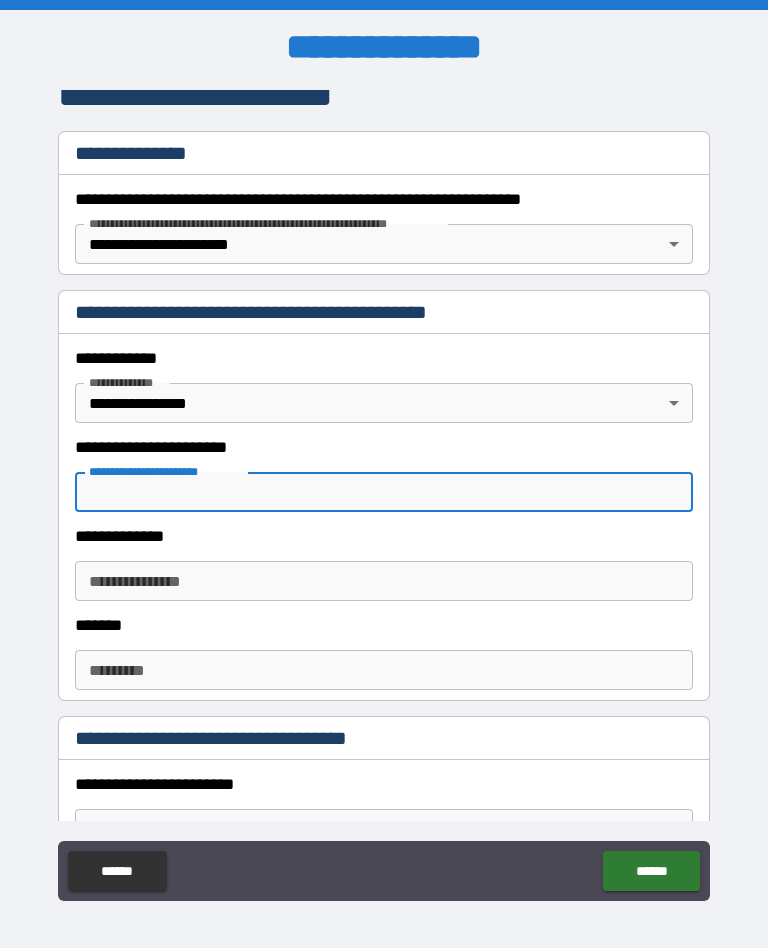 click on "**********" at bounding box center [384, 492] 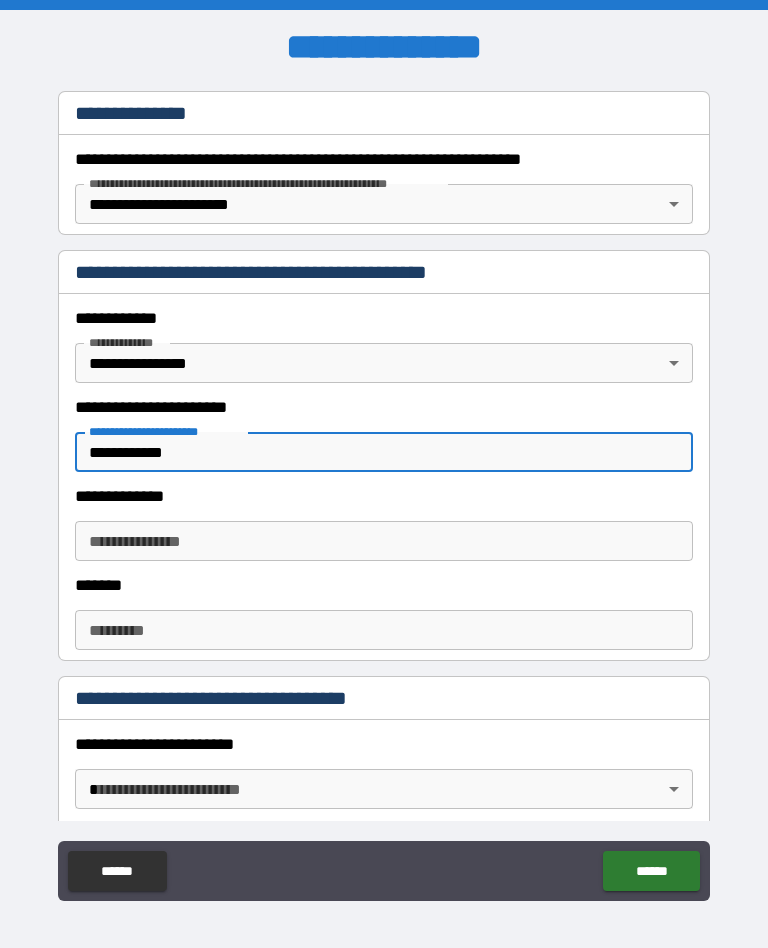 scroll, scrollTop: 344, scrollLeft: 0, axis: vertical 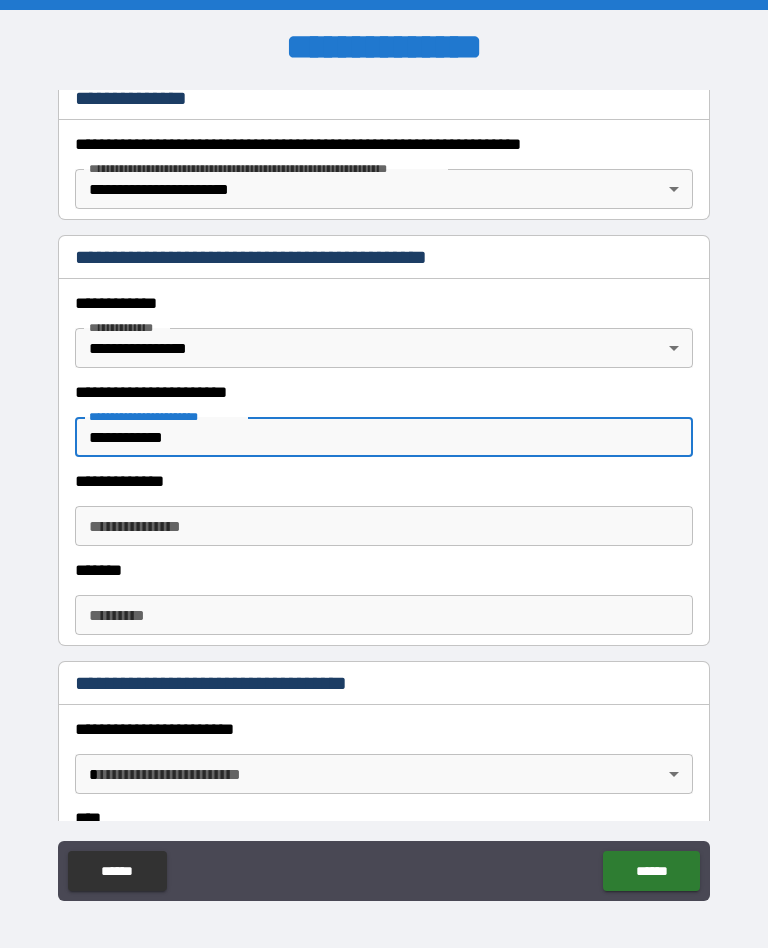 type on "**********" 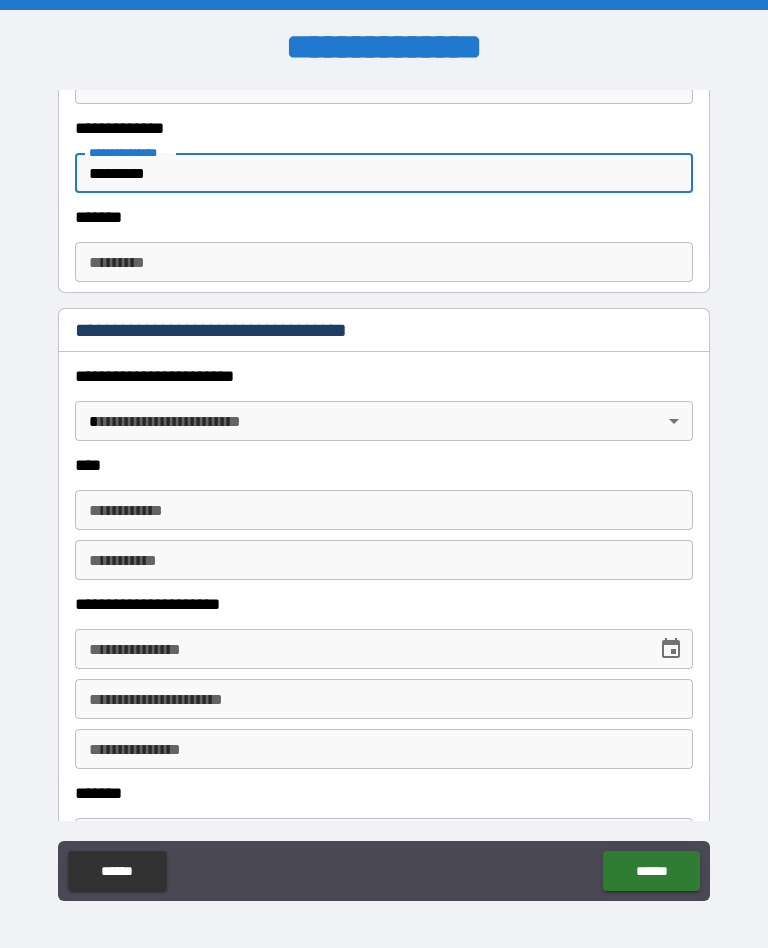 scroll, scrollTop: 694, scrollLeft: 0, axis: vertical 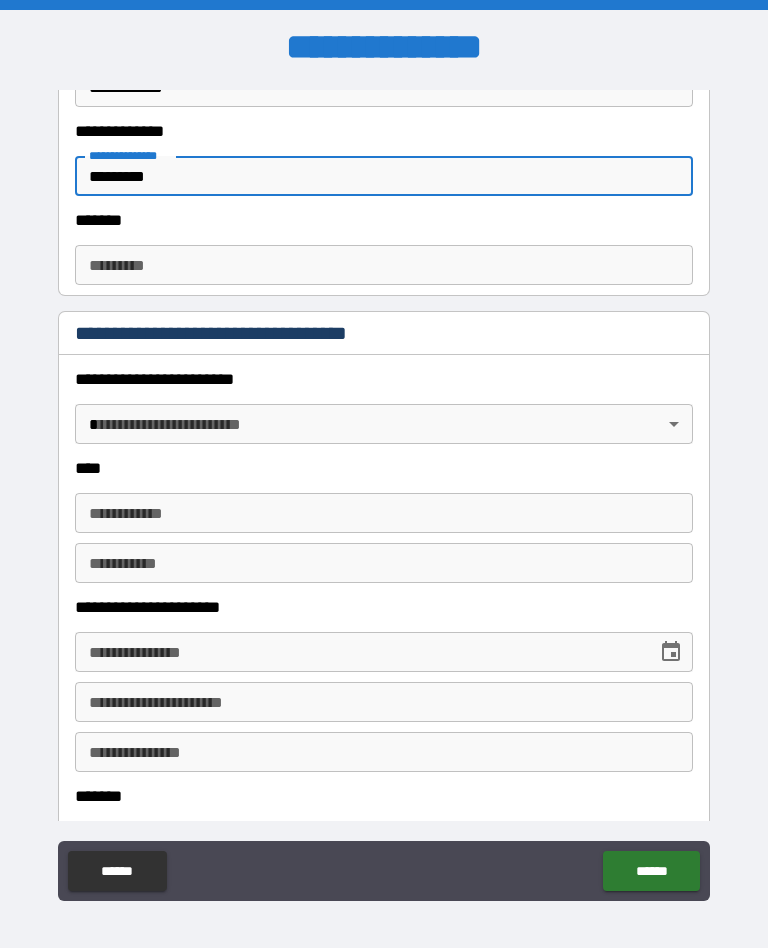 type on "*********" 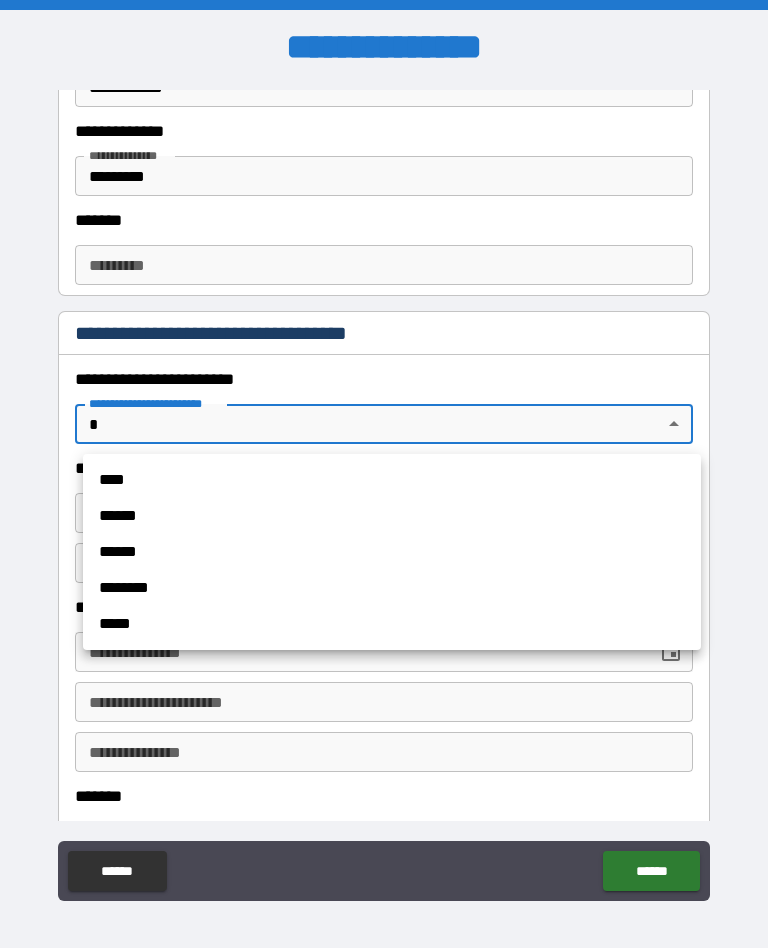 click on "******" at bounding box center (392, 552) 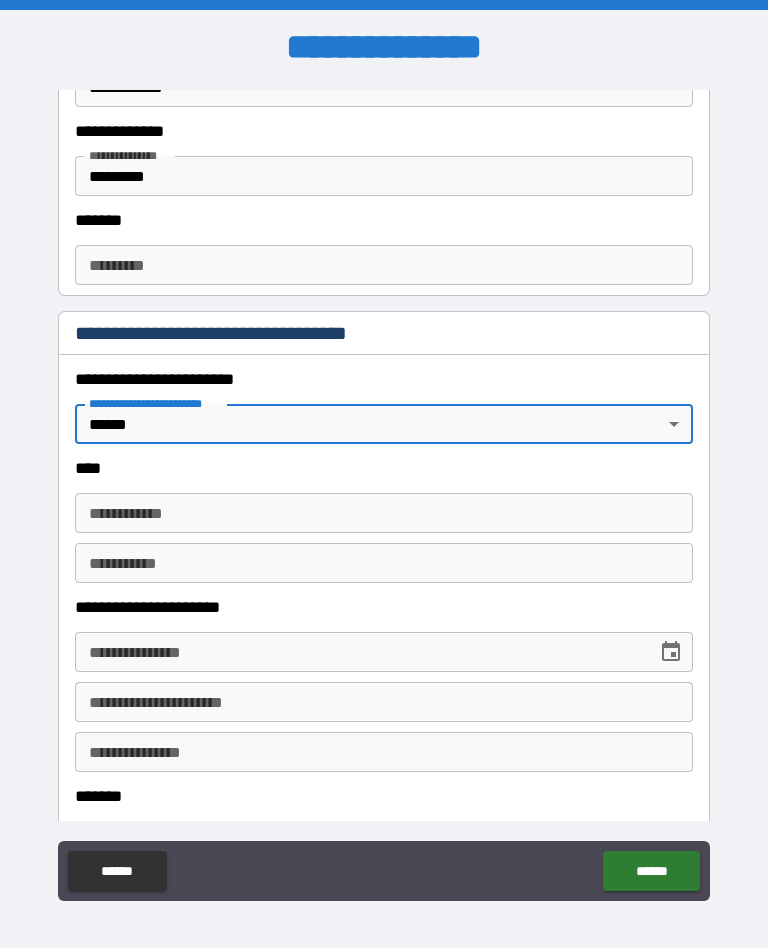 click on "**********" at bounding box center (384, 513) 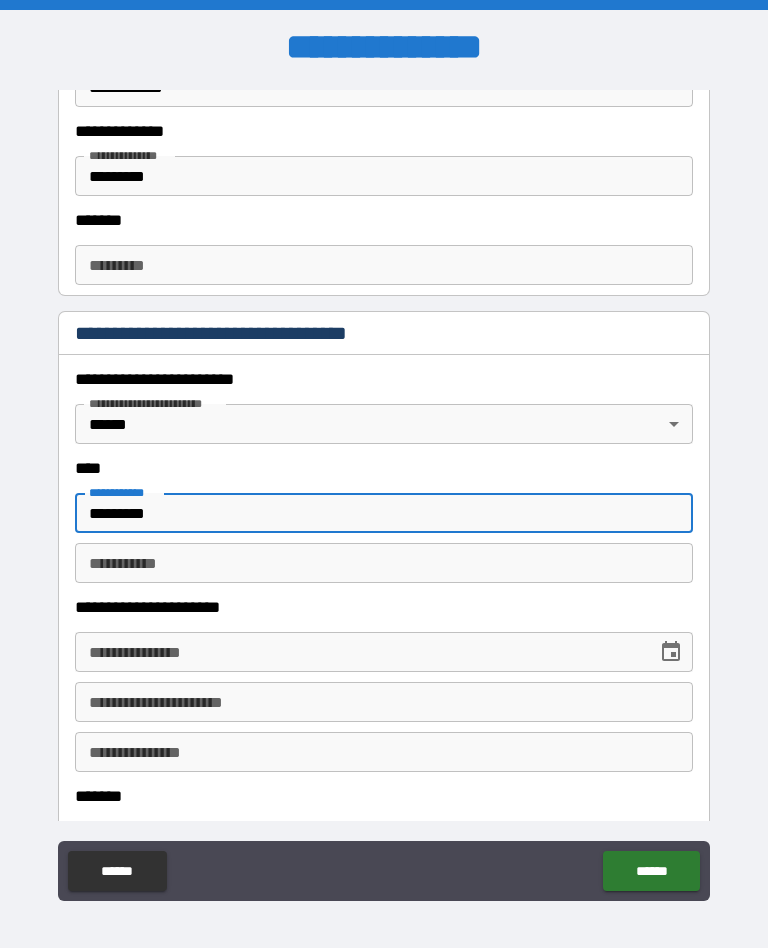 type on "*********" 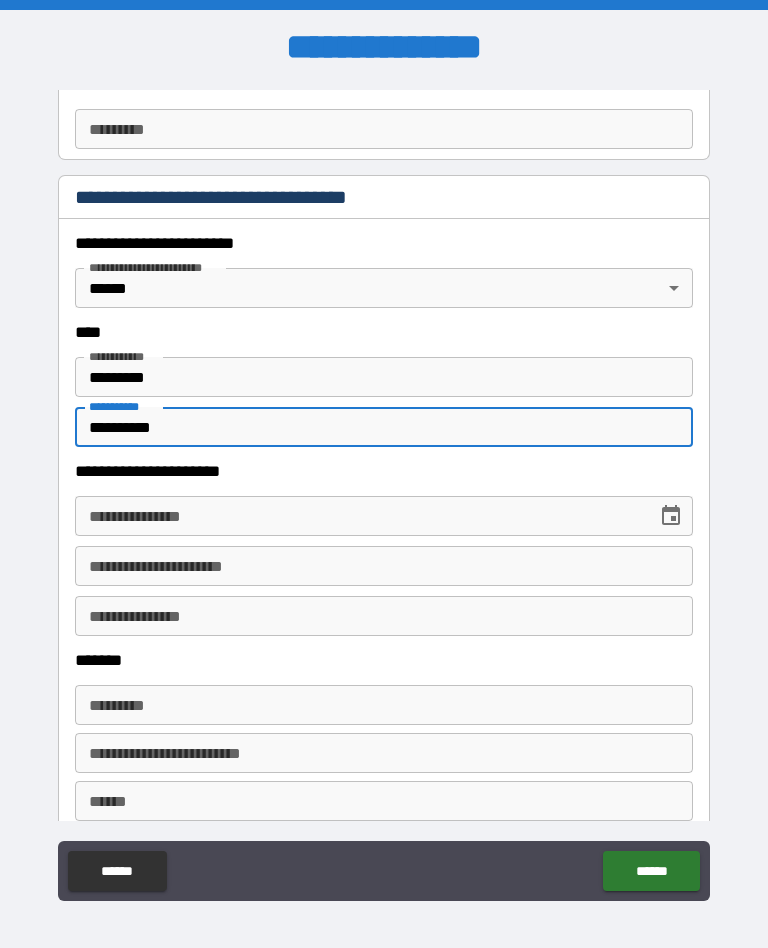 scroll, scrollTop: 870, scrollLeft: 0, axis: vertical 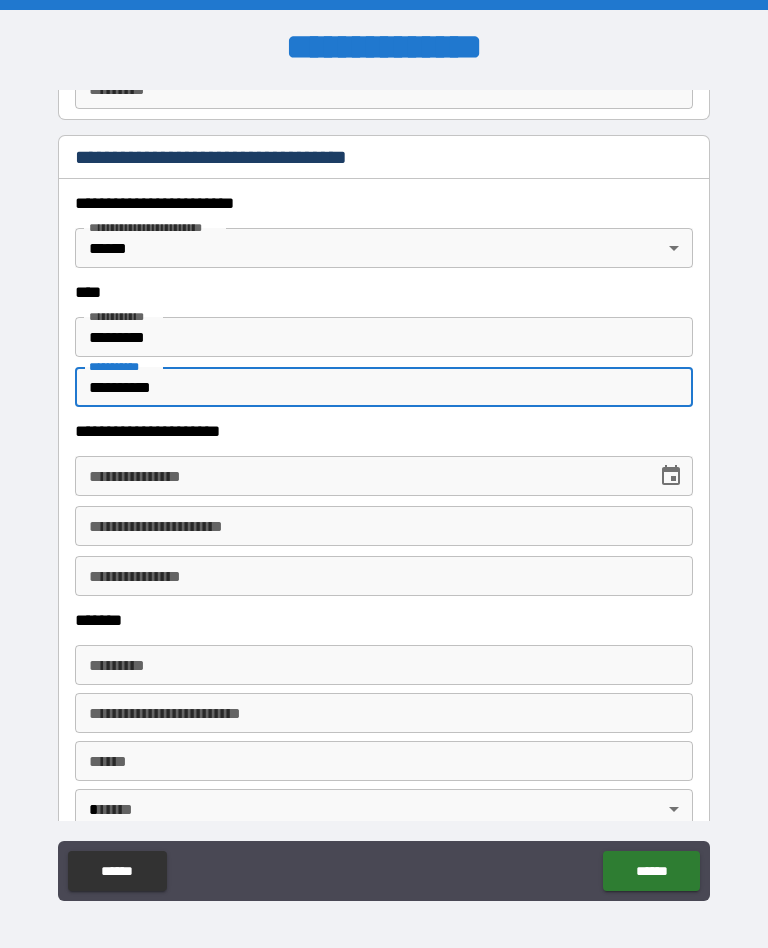 type on "**********" 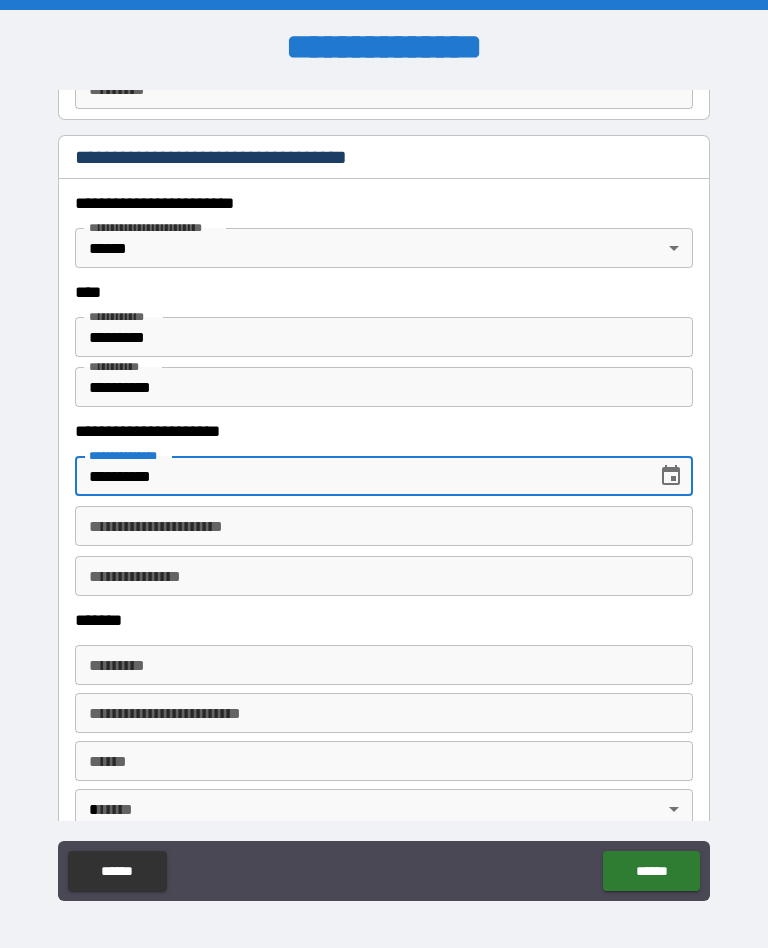 type on "**********" 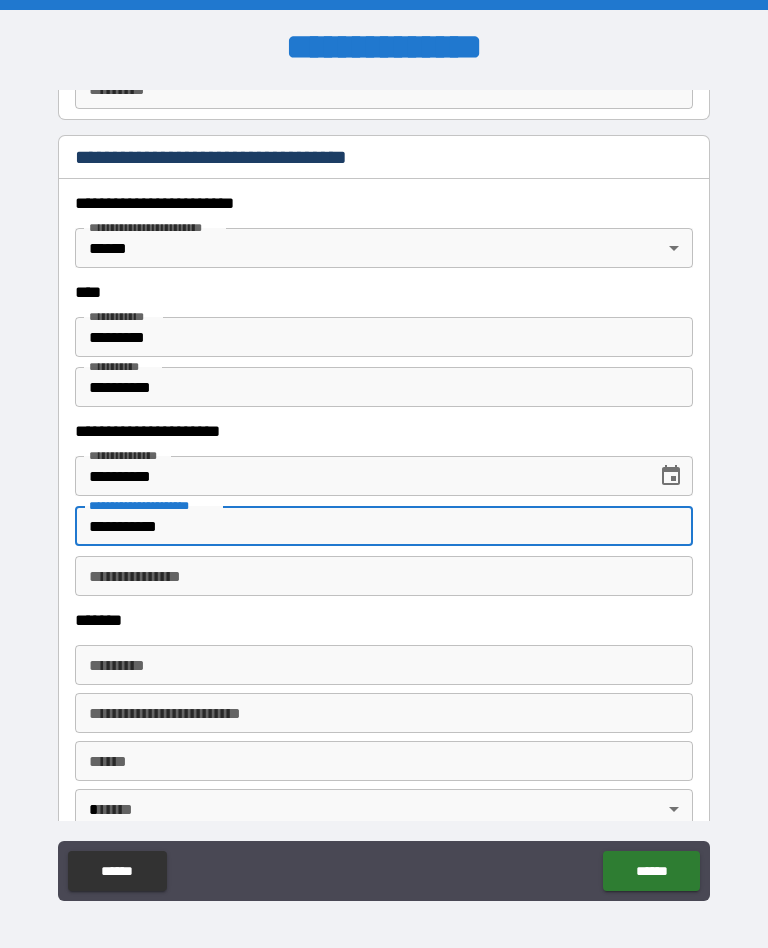 type on "**********" 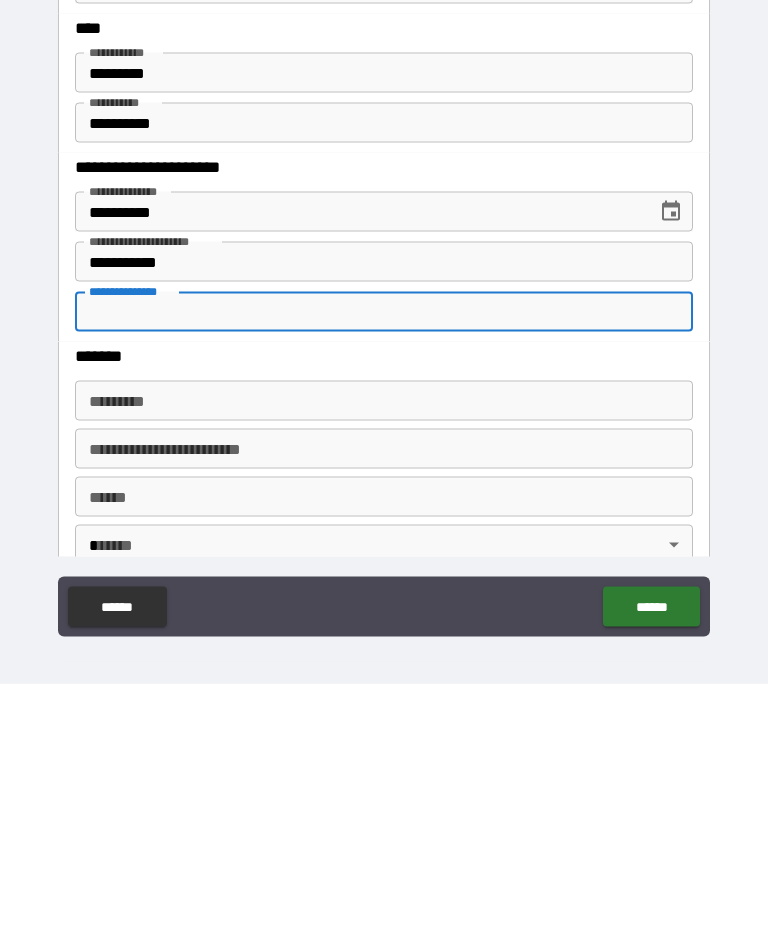 click on "*******   *" at bounding box center [384, 665] 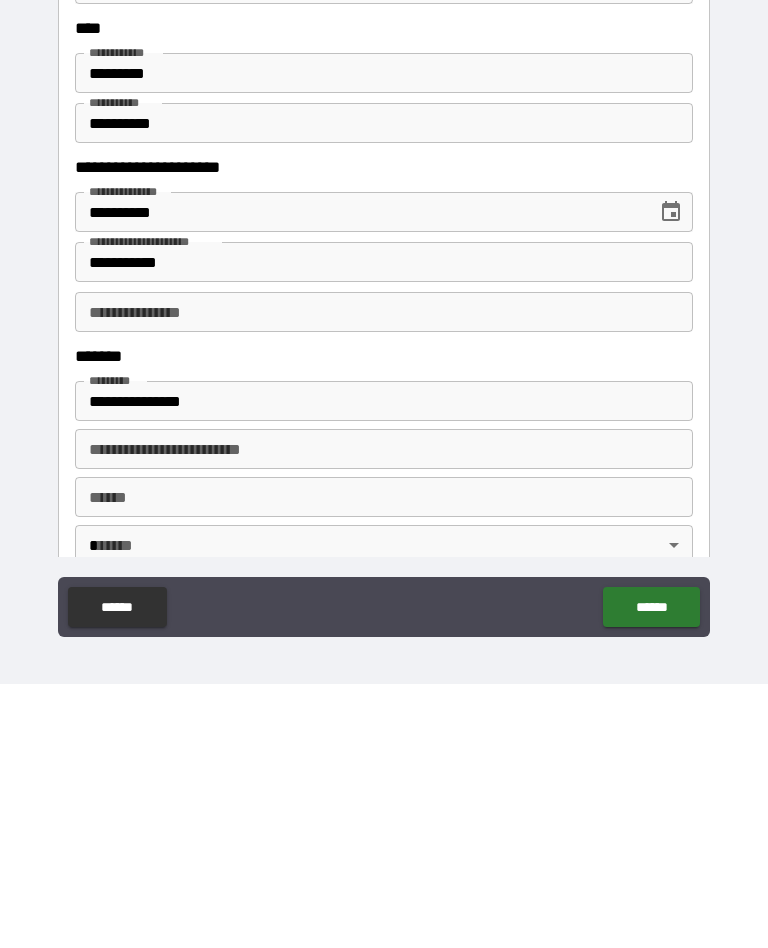 scroll, scrollTop: 33, scrollLeft: 0, axis: vertical 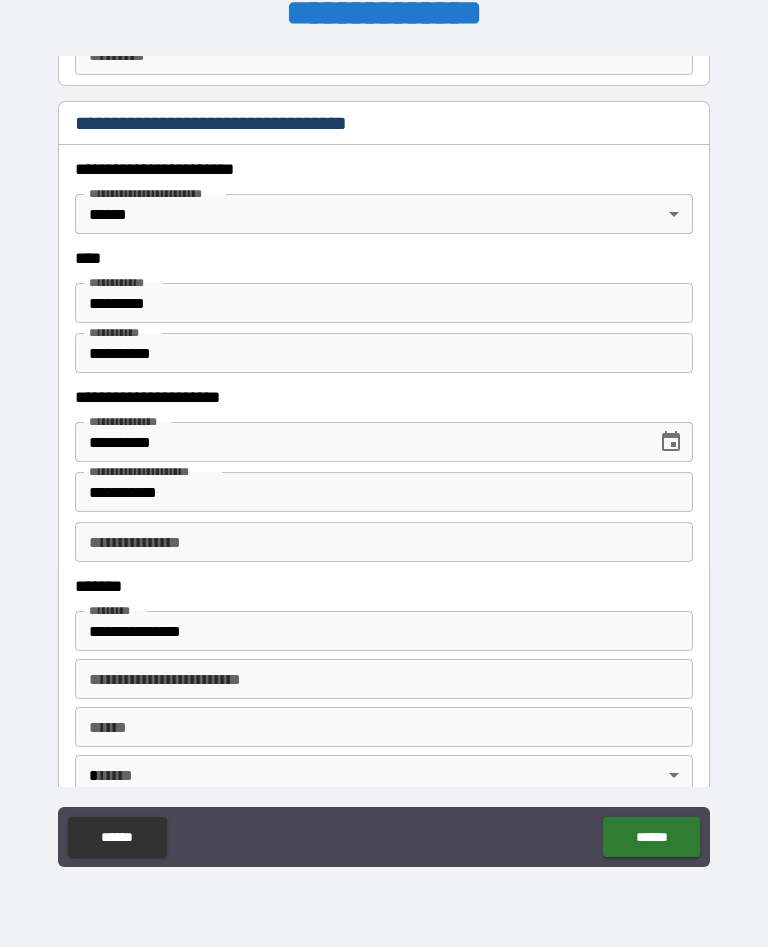 type on "**********" 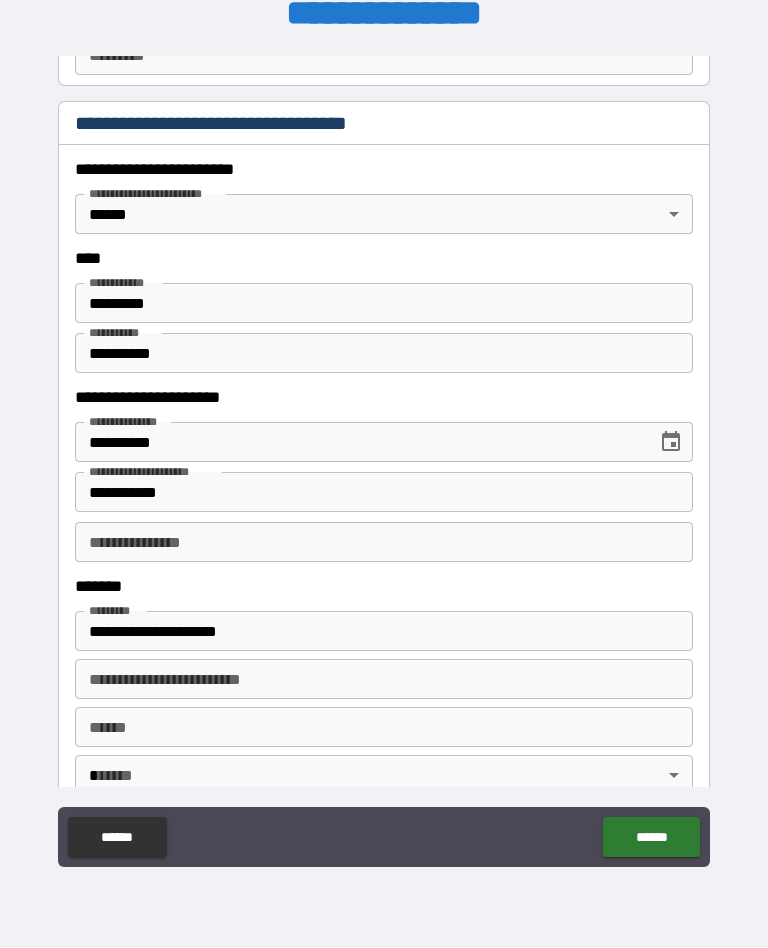 type on "****" 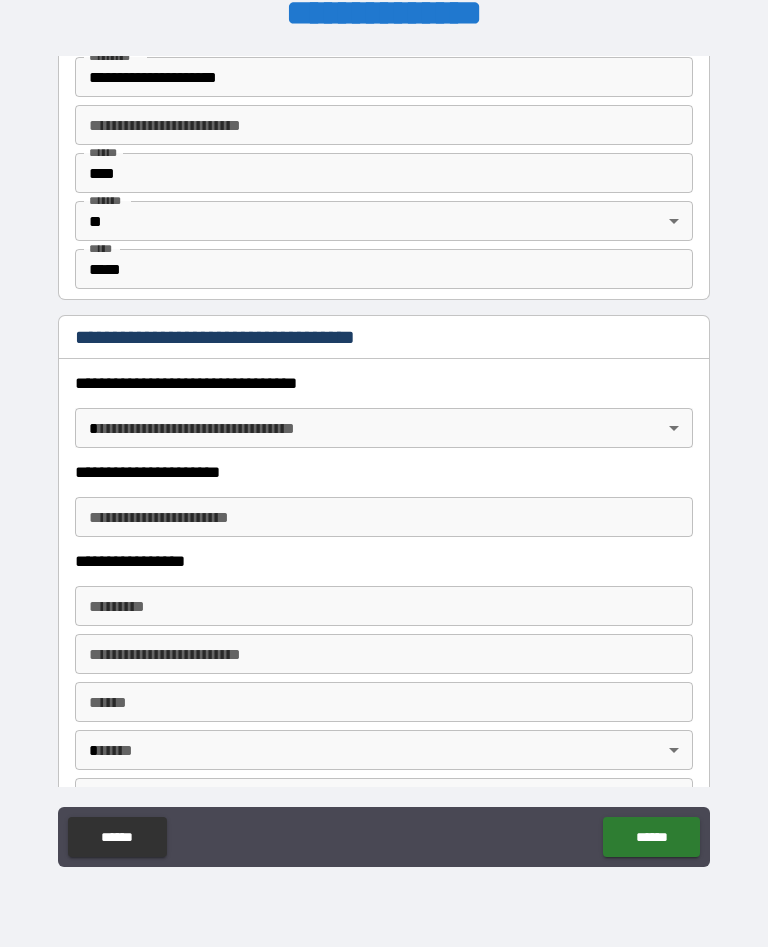 scroll, scrollTop: 1425, scrollLeft: 0, axis: vertical 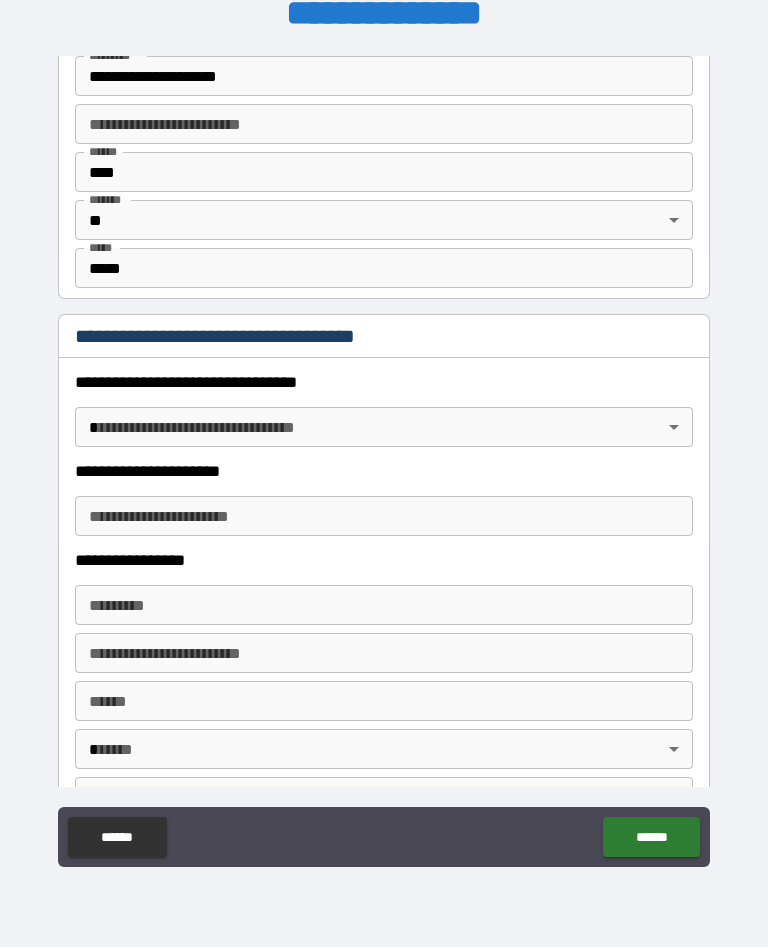 click on "**********" at bounding box center (384, 457) 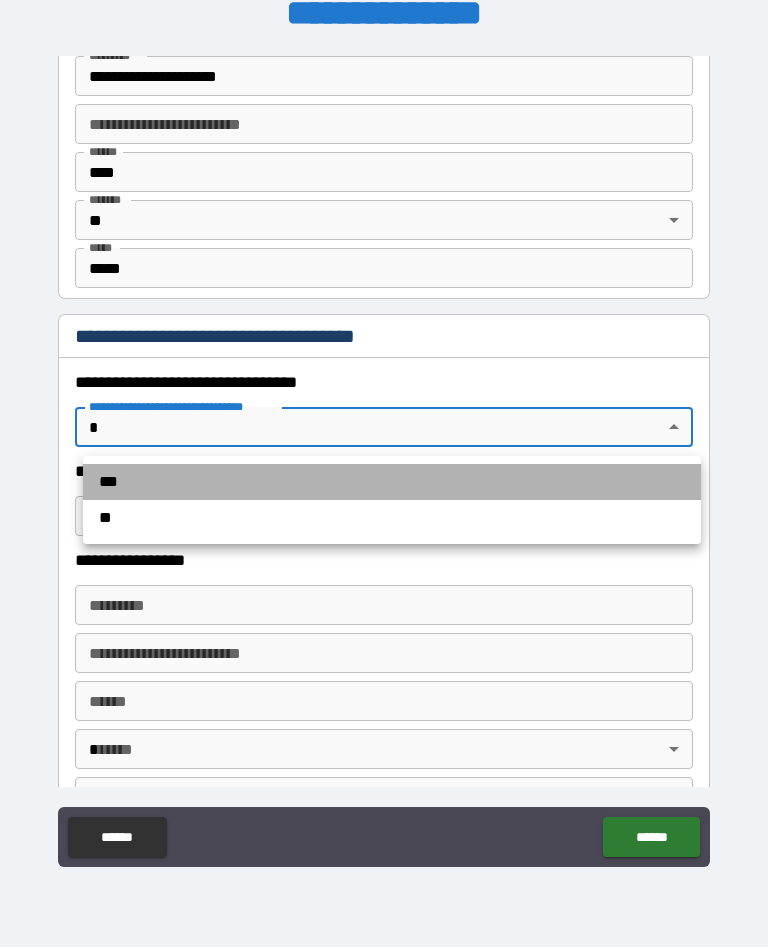 click on "***" at bounding box center [392, 483] 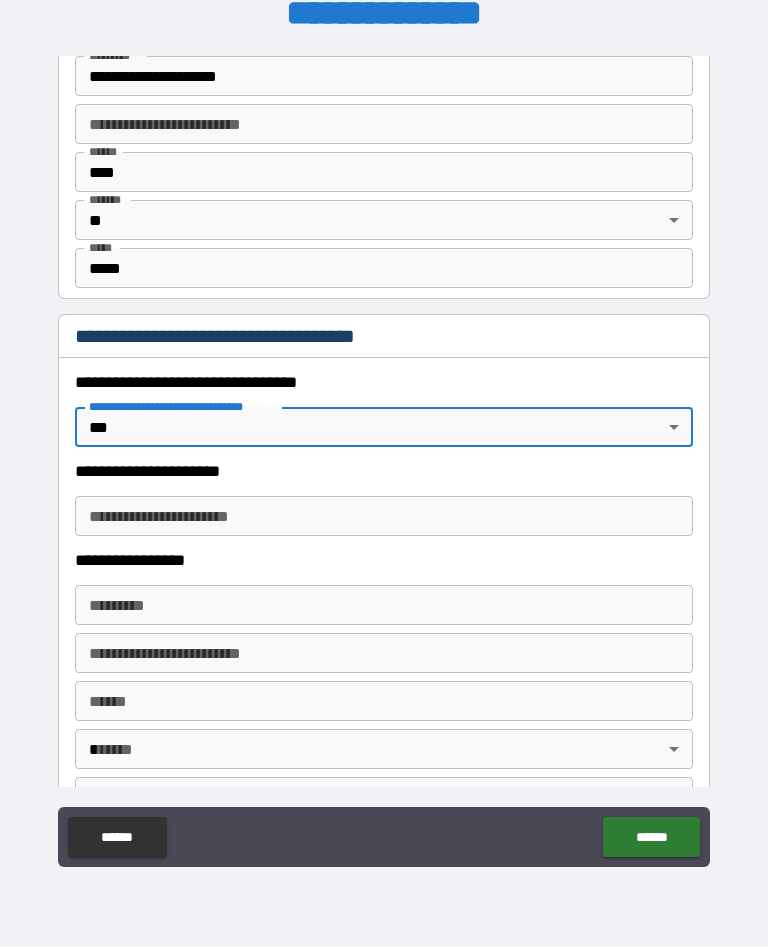 click on "**********" at bounding box center (384, 517) 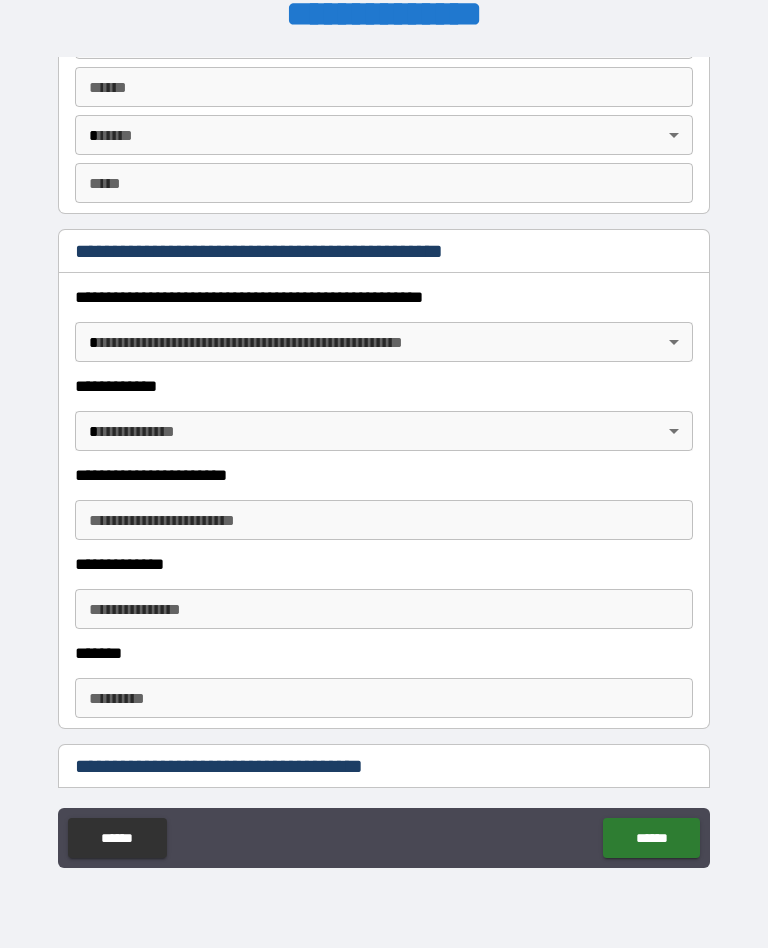 scroll, scrollTop: 2046, scrollLeft: 0, axis: vertical 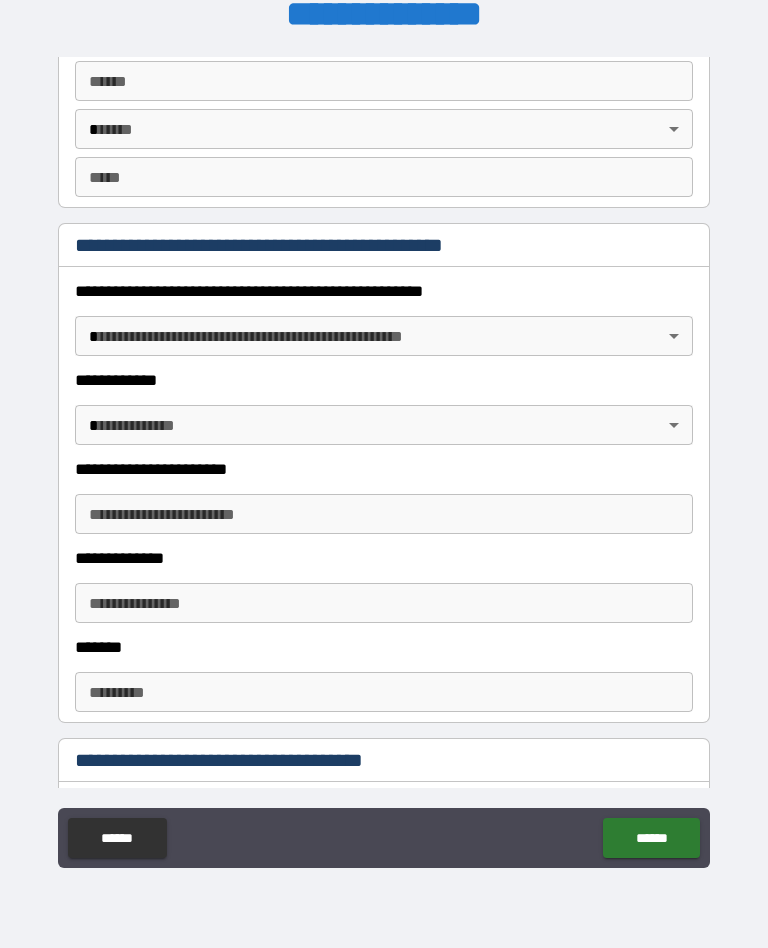 type on "******" 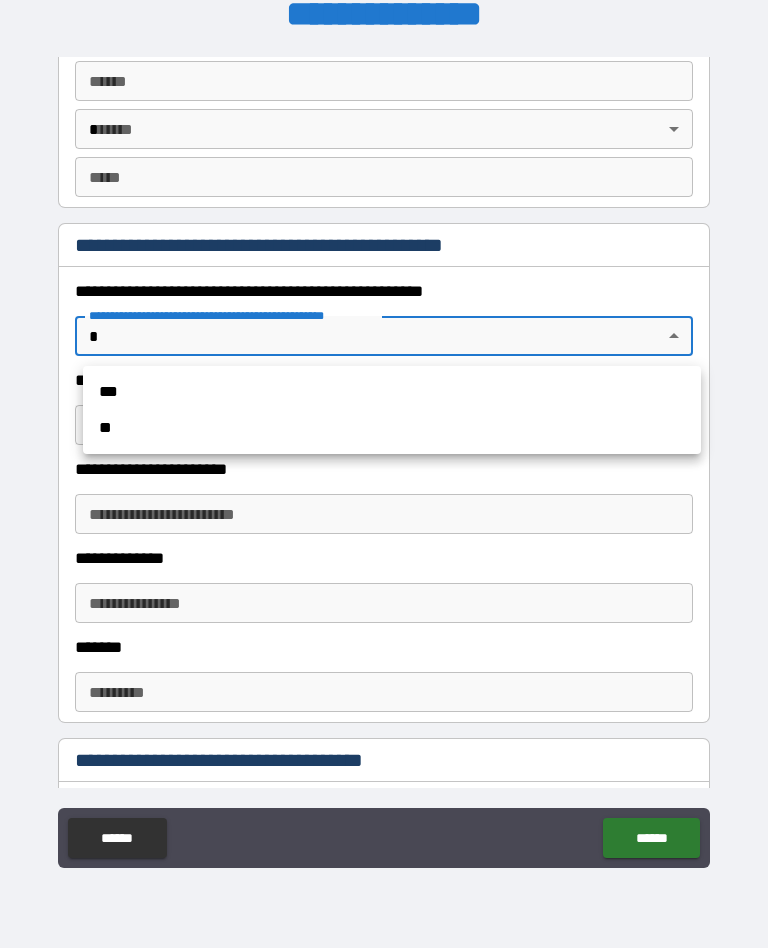 click on "**" at bounding box center [392, 428] 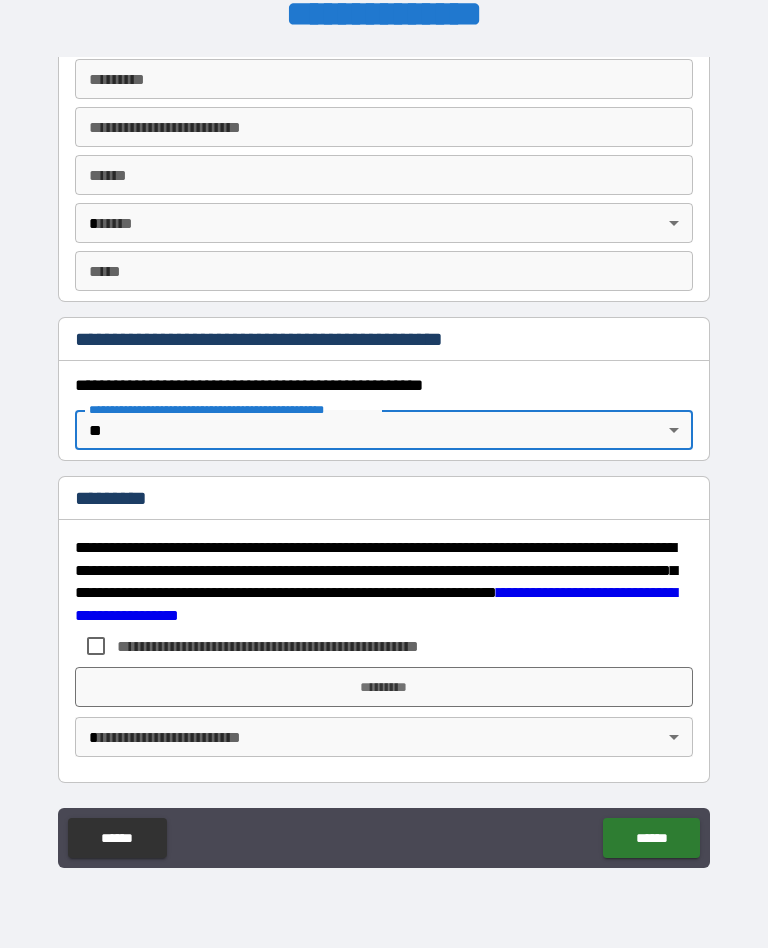 scroll, scrollTop: 1952, scrollLeft: 0, axis: vertical 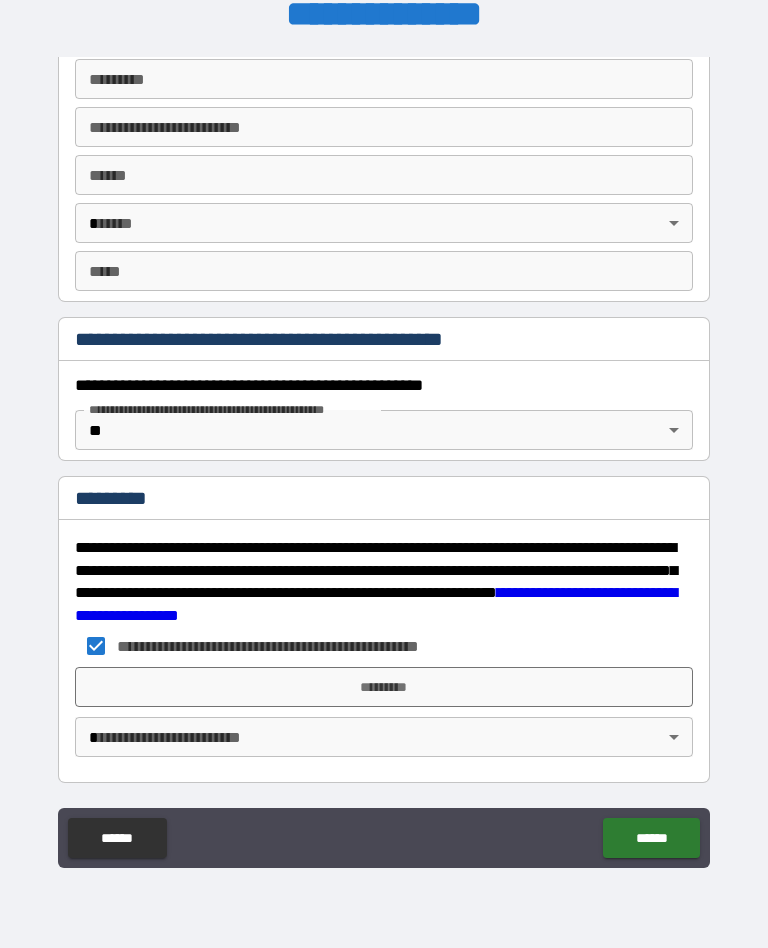 click on "*********" at bounding box center (384, 687) 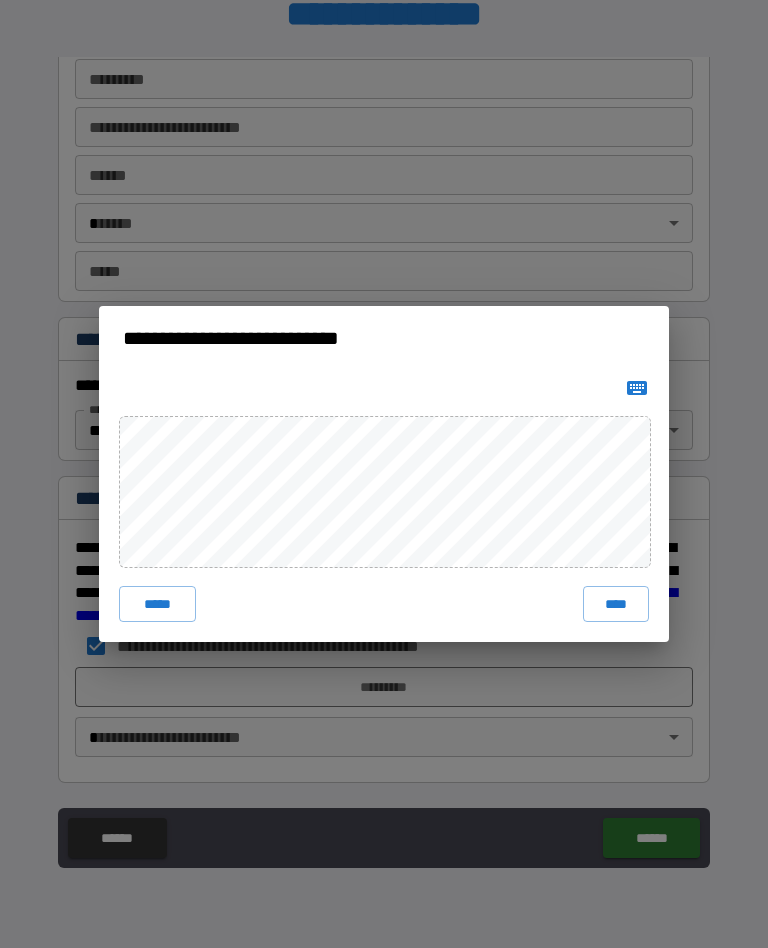 click on "****" at bounding box center (616, 604) 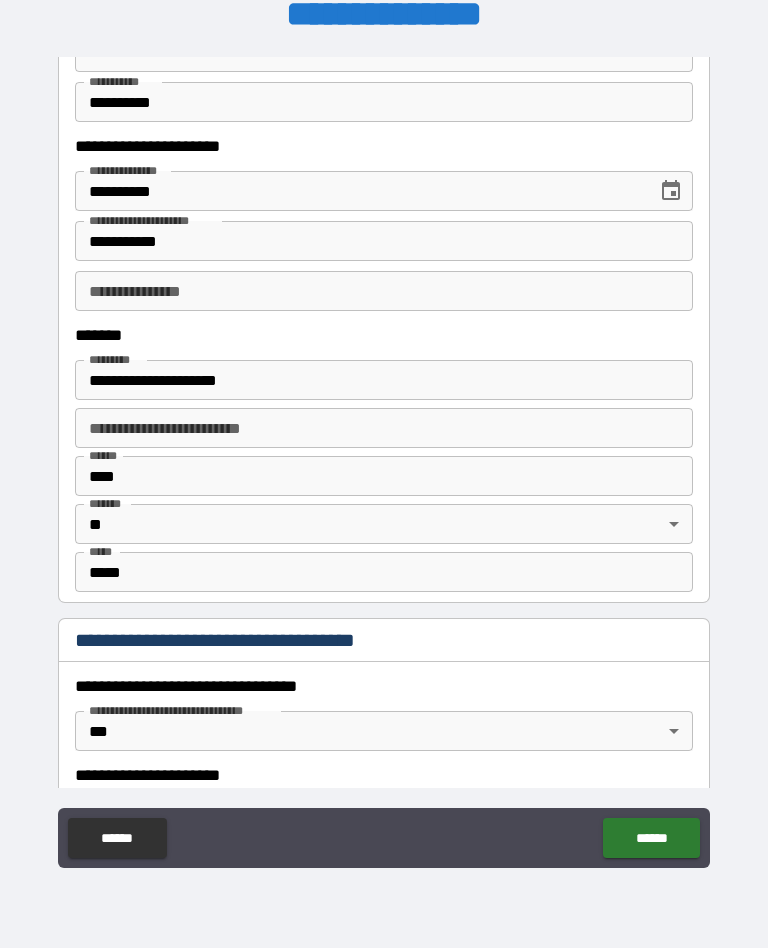 scroll, scrollTop: 1116, scrollLeft: 0, axis: vertical 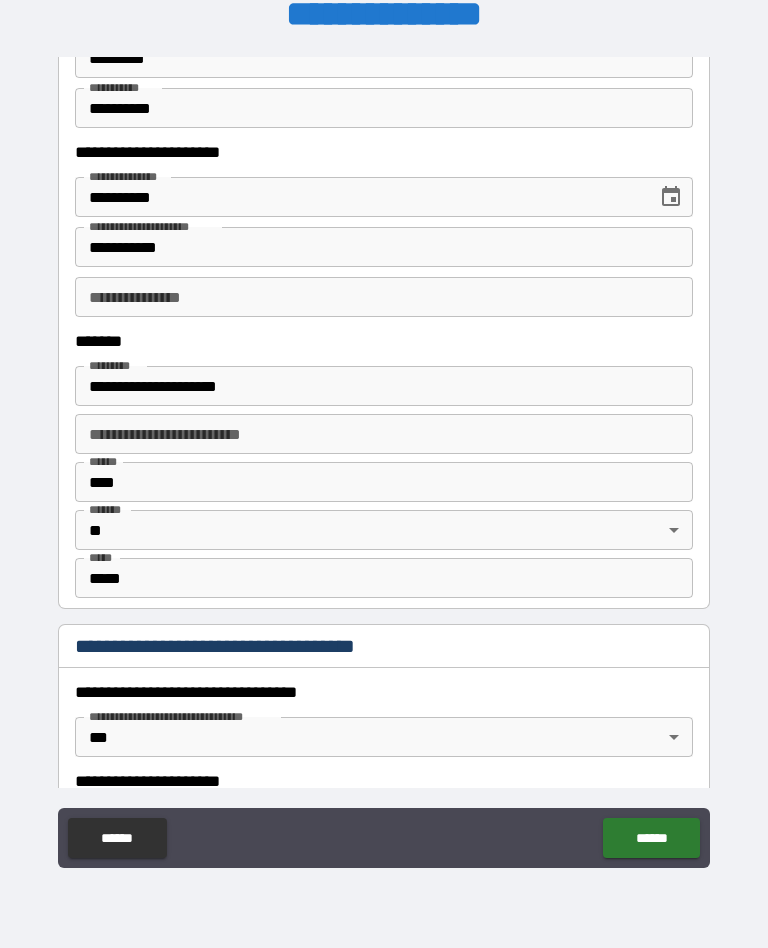 click on "**********" at bounding box center (384, 386) 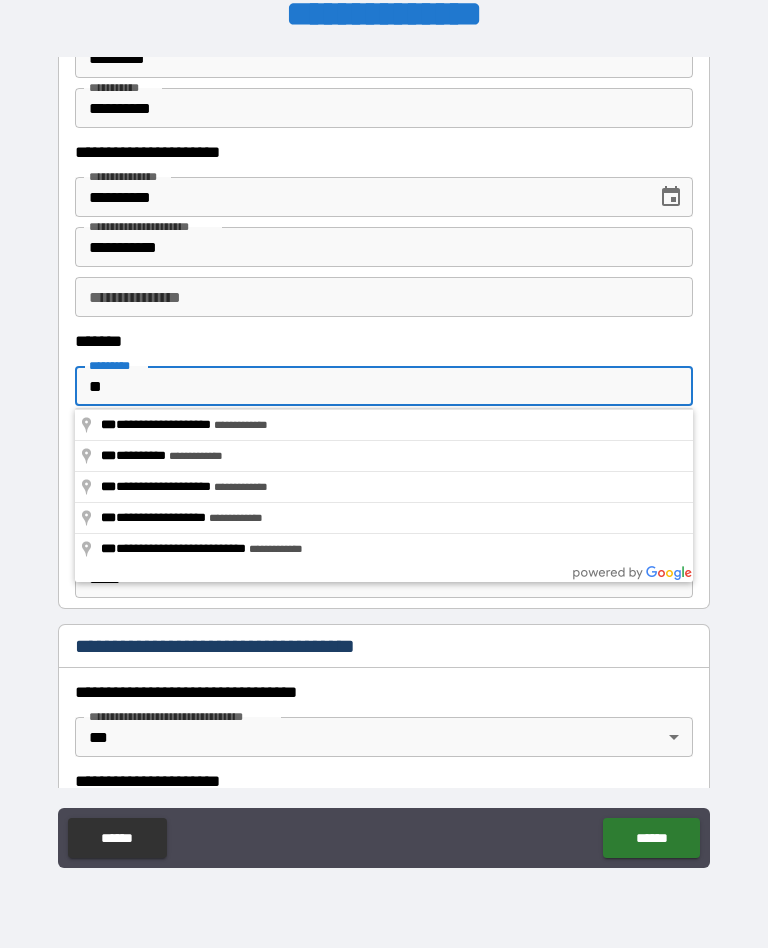 type on "*" 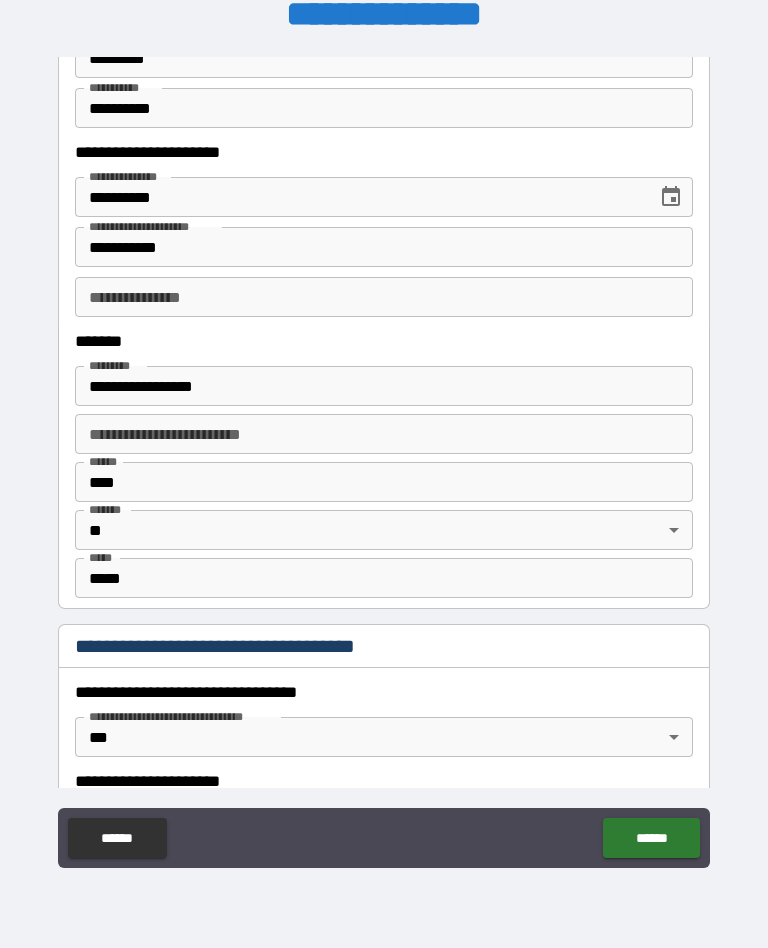 type on "**********" 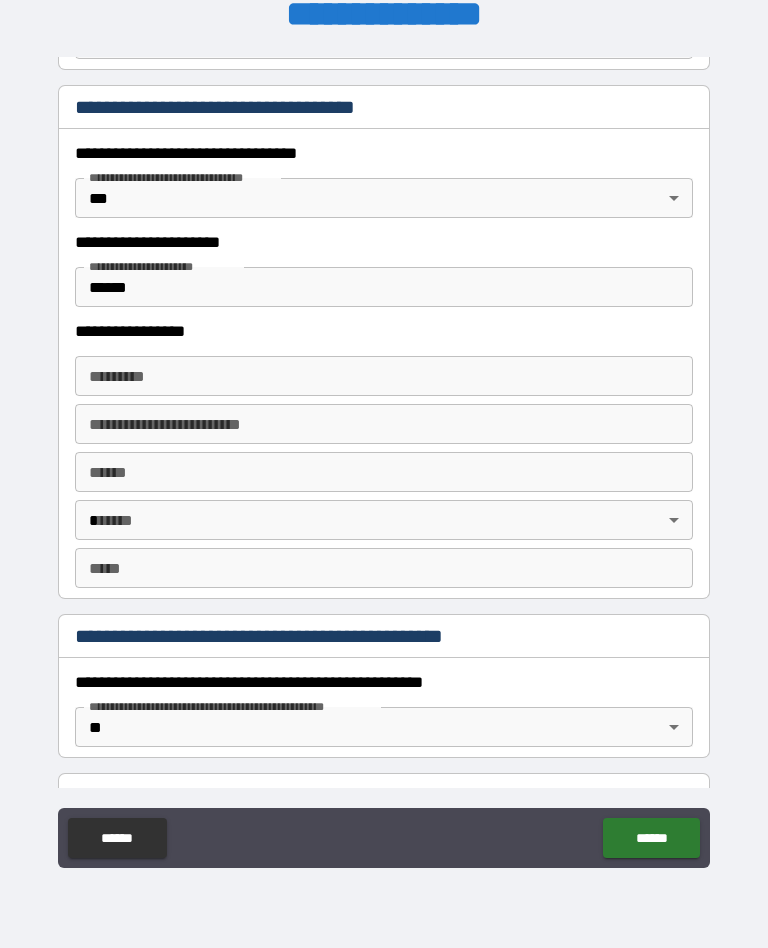scroll, scrollTop: 1682, scrollLeft: 0, axis: vertical 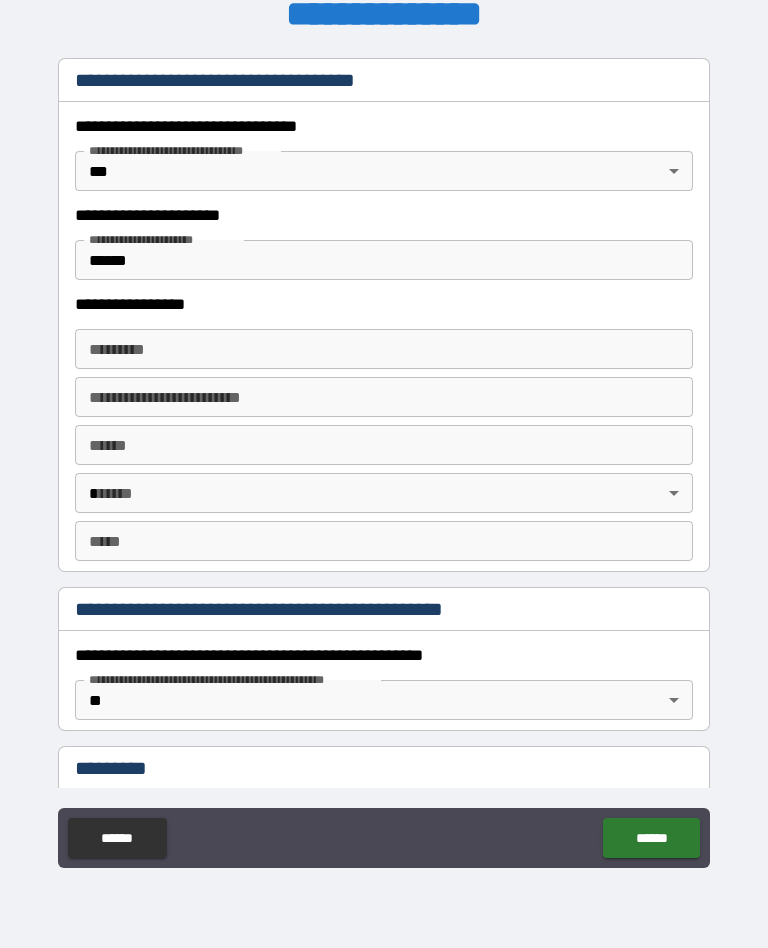 click on "*******   *" at bounding box center [384, 349] 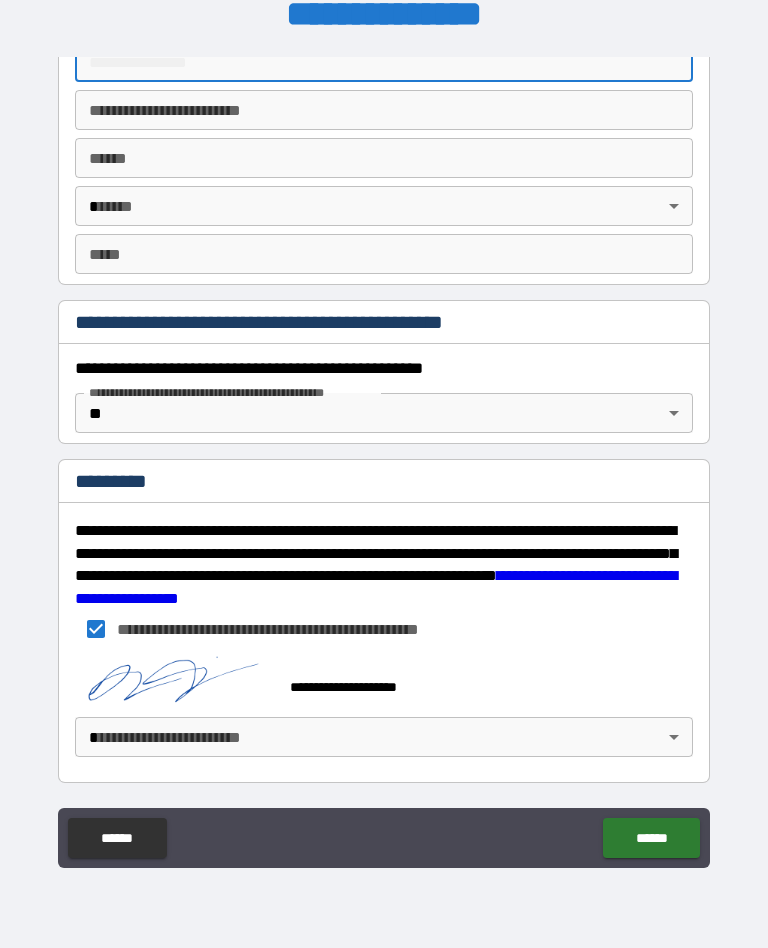 scroll, scrollTop: 1969, scrollLeft: 0, axis: vertical 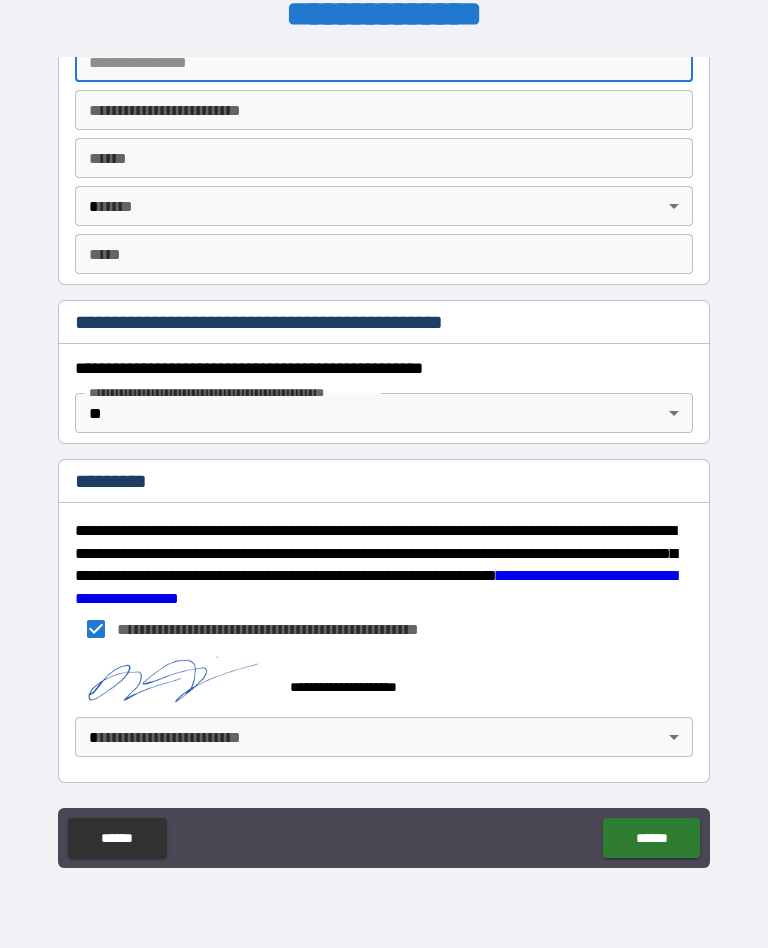 click on "**********" at bounding box center [384, 460] 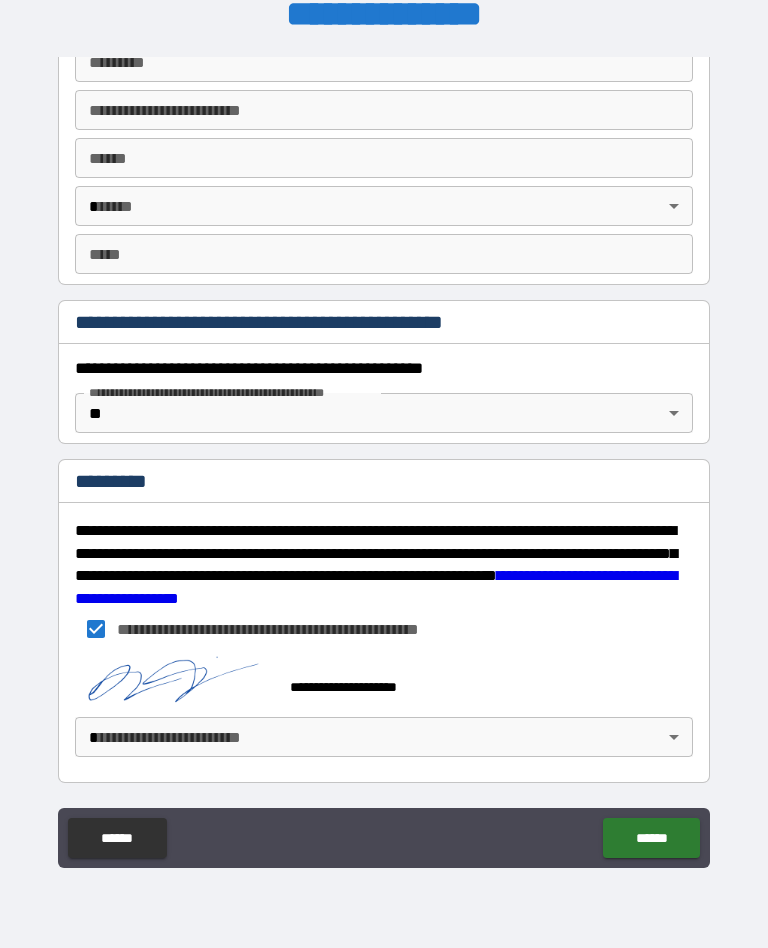 click on "******" at bounding box center [651, 838] 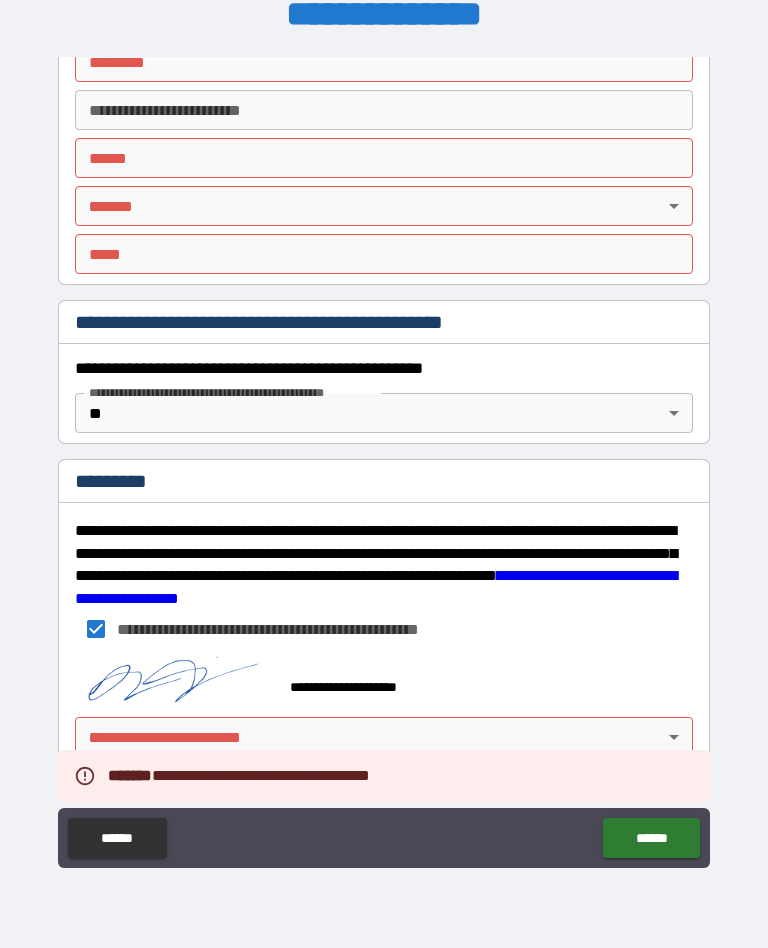 scroll, scrollTop: 1969, scrollLeft: 0, axis: vertical 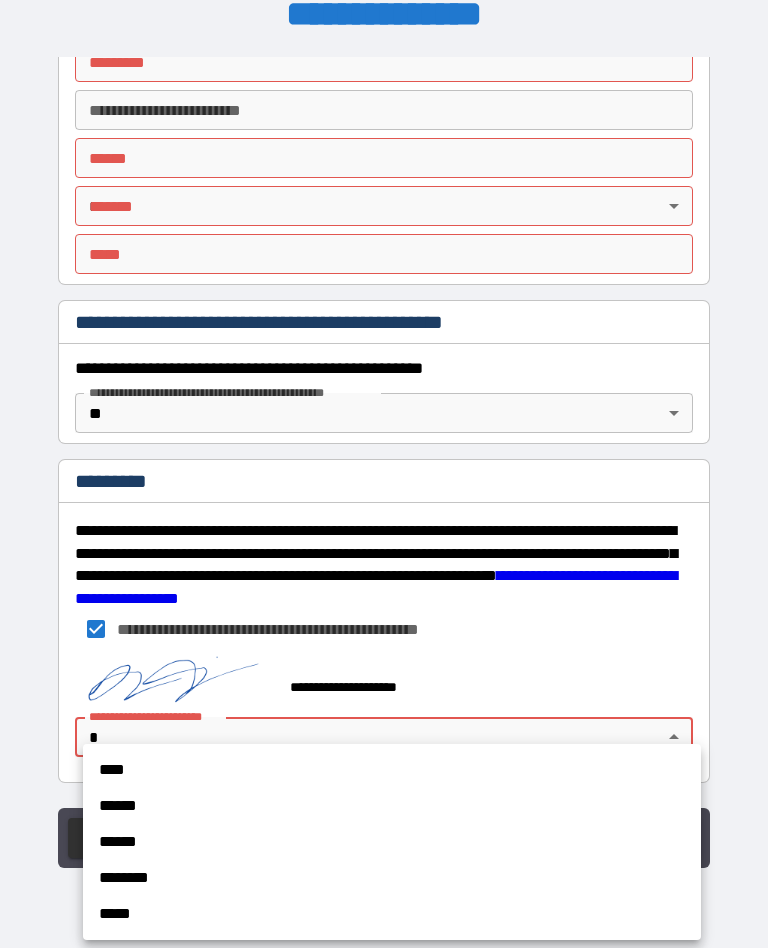 click on "******" at bounding box center (392, 842) 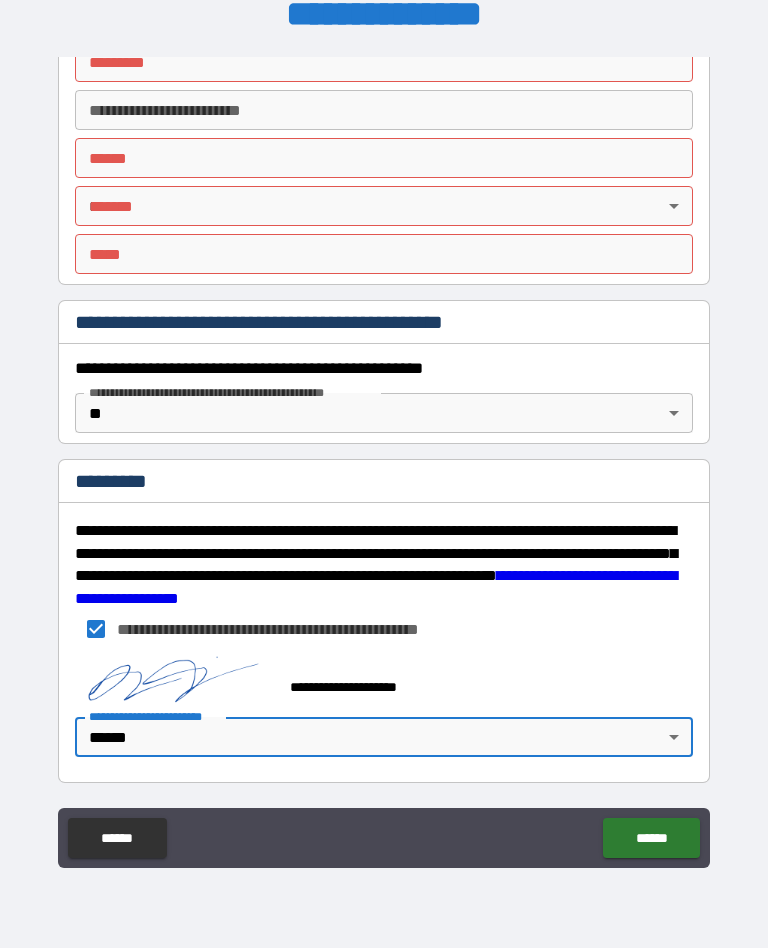 click on "**********" at bounding box center [384, 457] 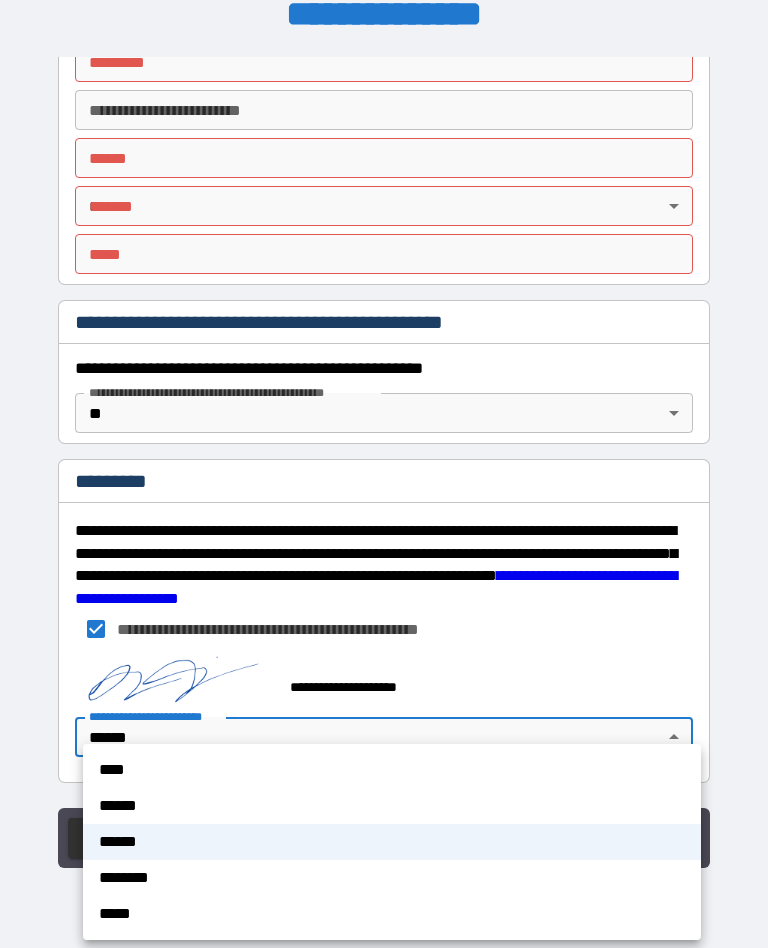 click on "****" at bounding box center [392, 770] 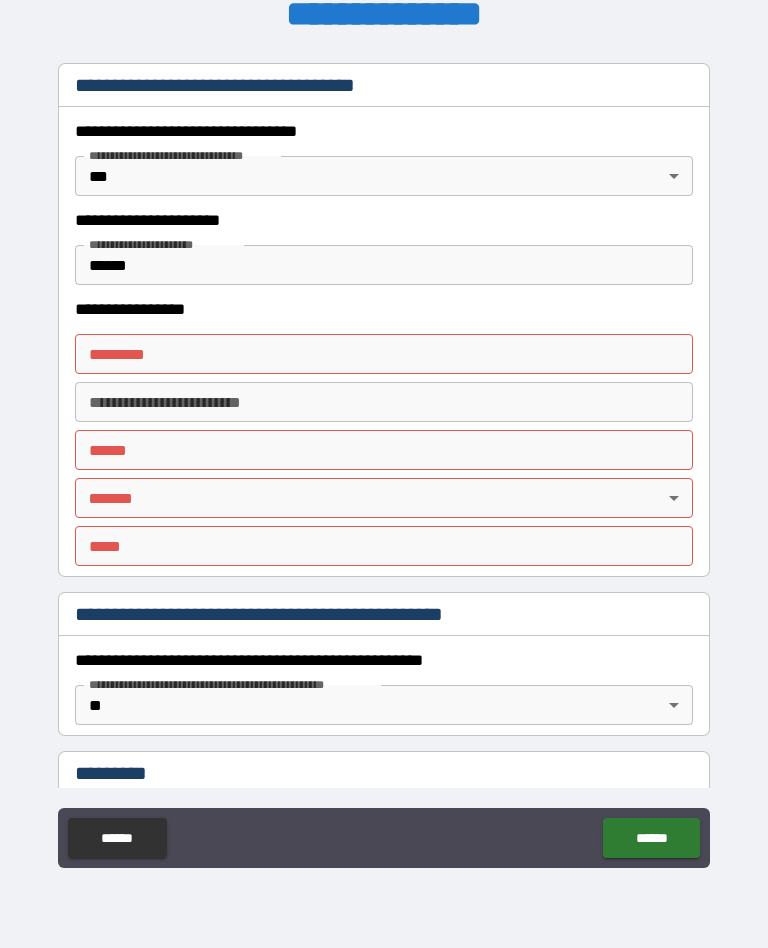 scroll, scrollTop: 1714, scrollLeft: 0, axis: vertical 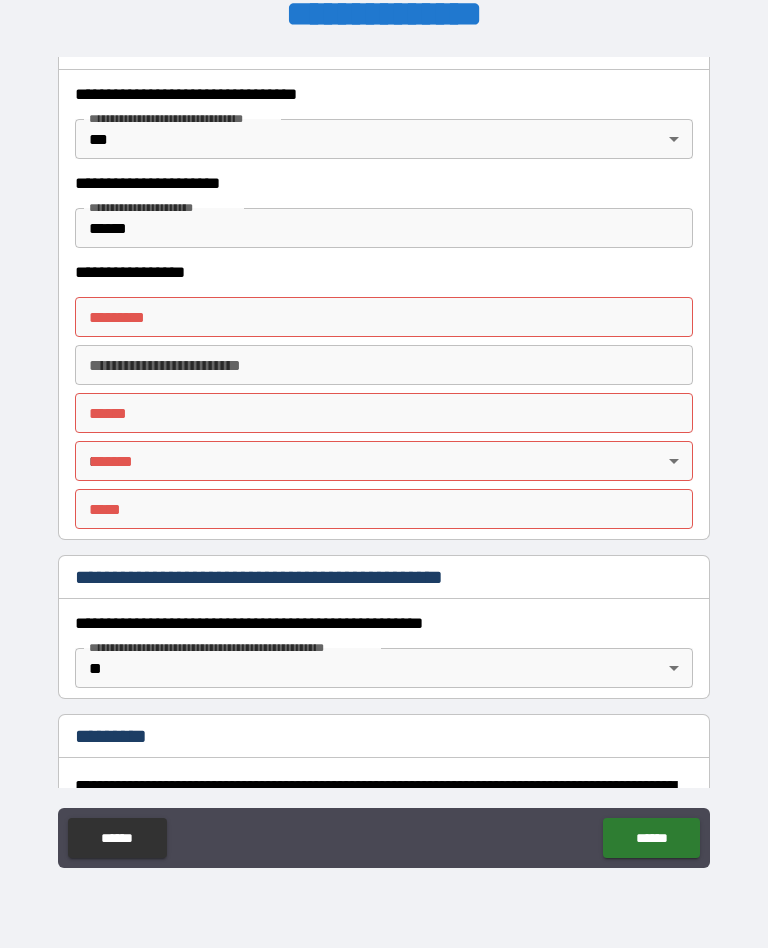 click on "******" at bounding box center [651, 838] 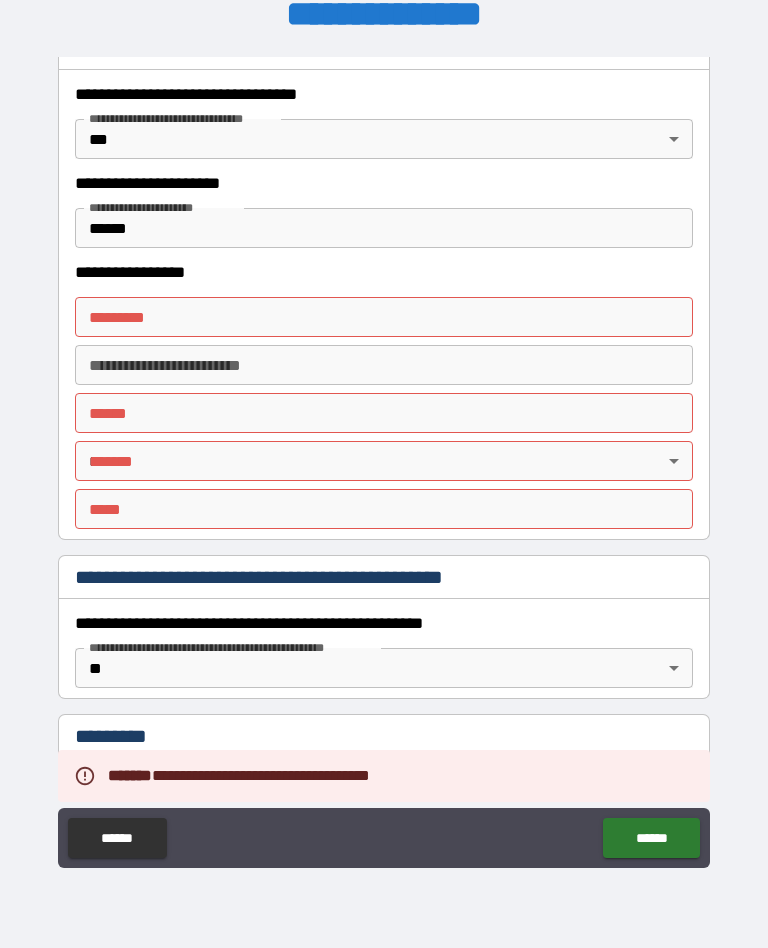 click on "*******   *" at bounding box center (384, 317) 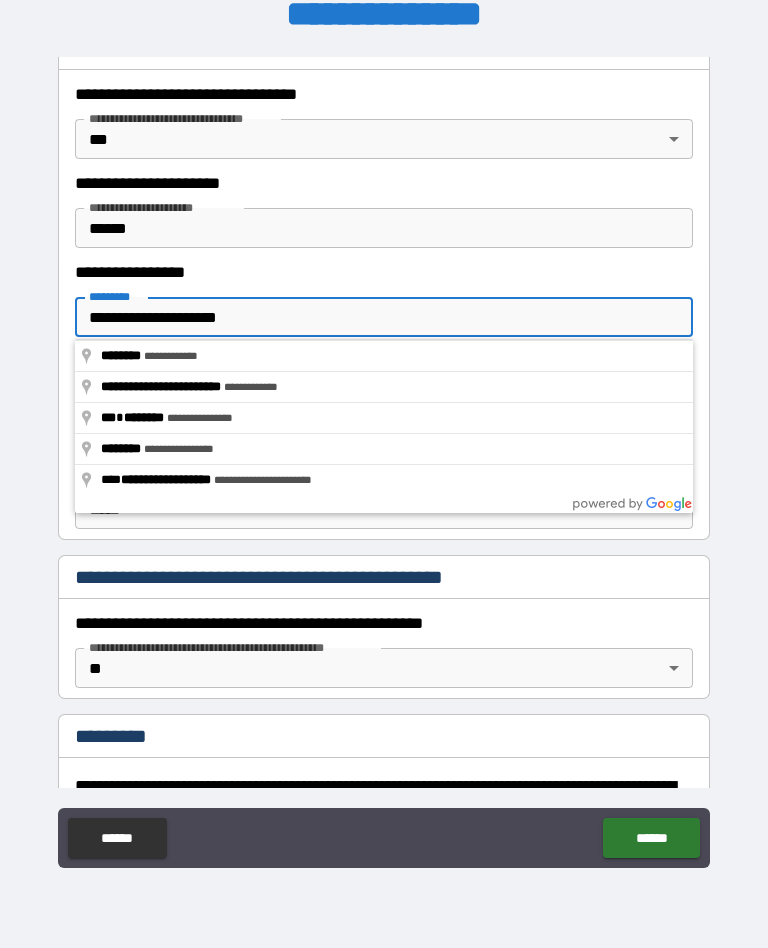click on "**********" at bounding box center [384, 317] 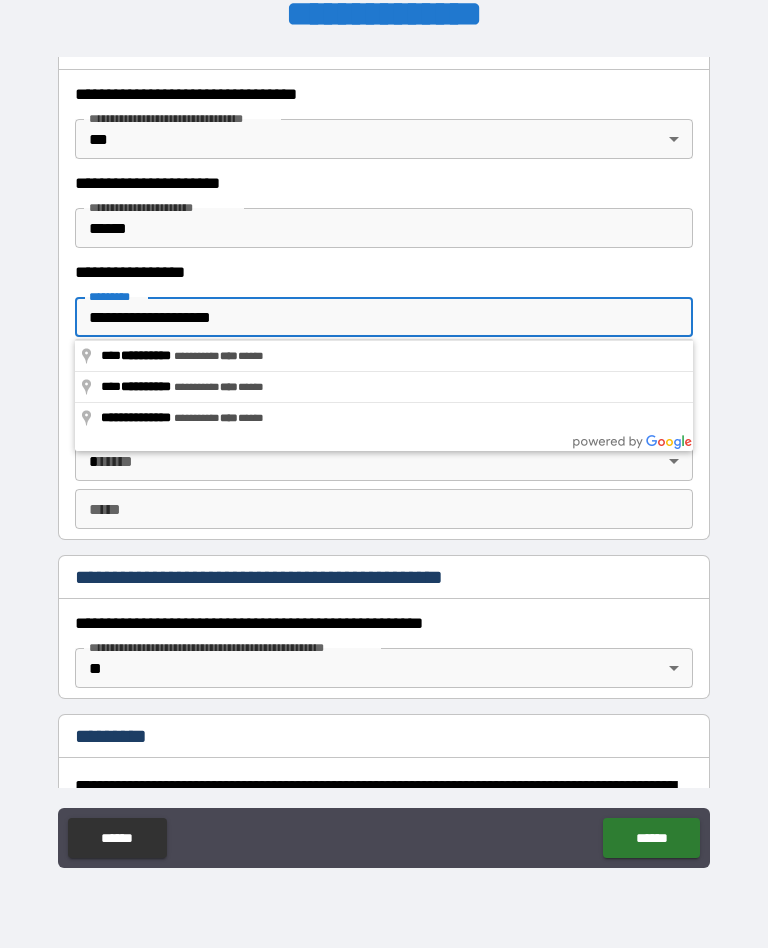 click on "**********" at bounding box center (384, 272) 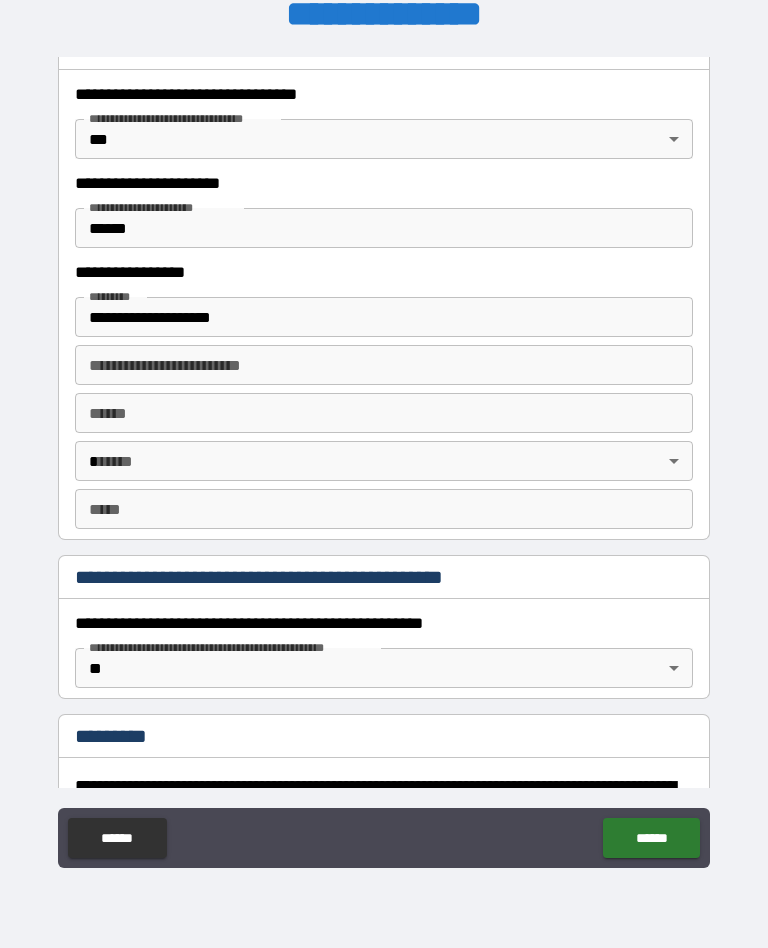 click on "**********" at bounding box center [384, 317] 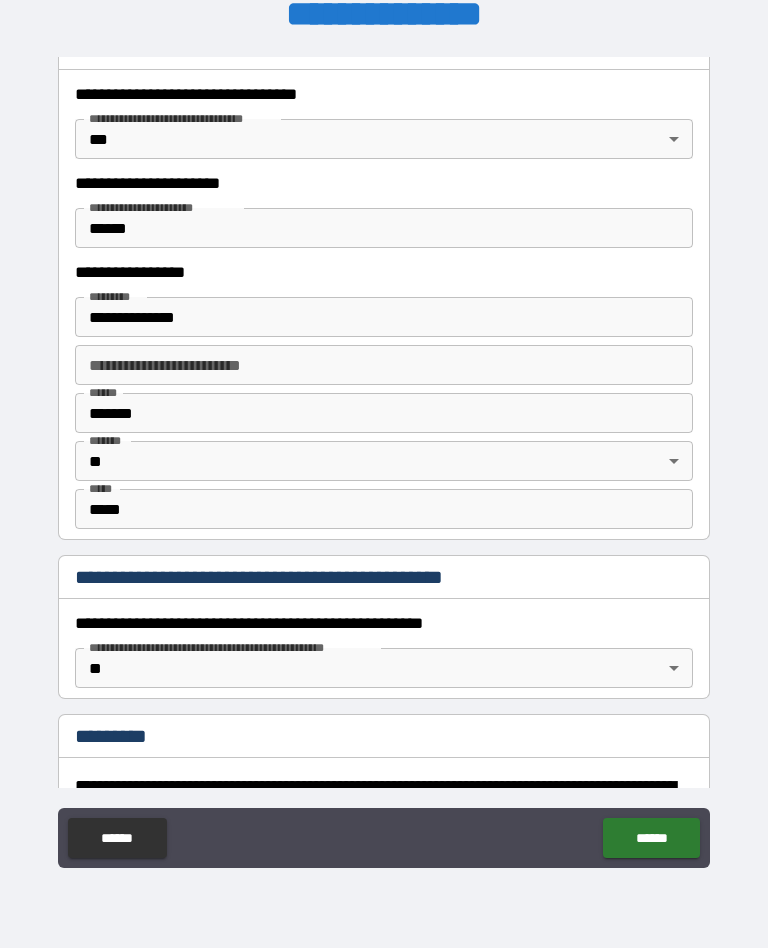 type on "**********" 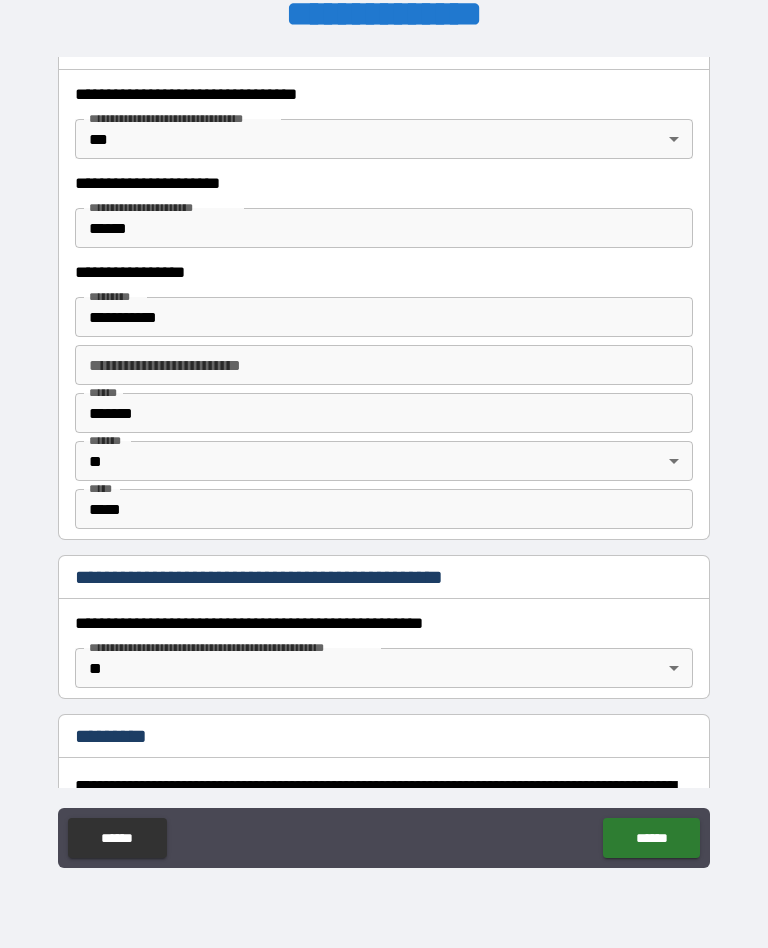 click on "**********" at bounding box center [384, 365] 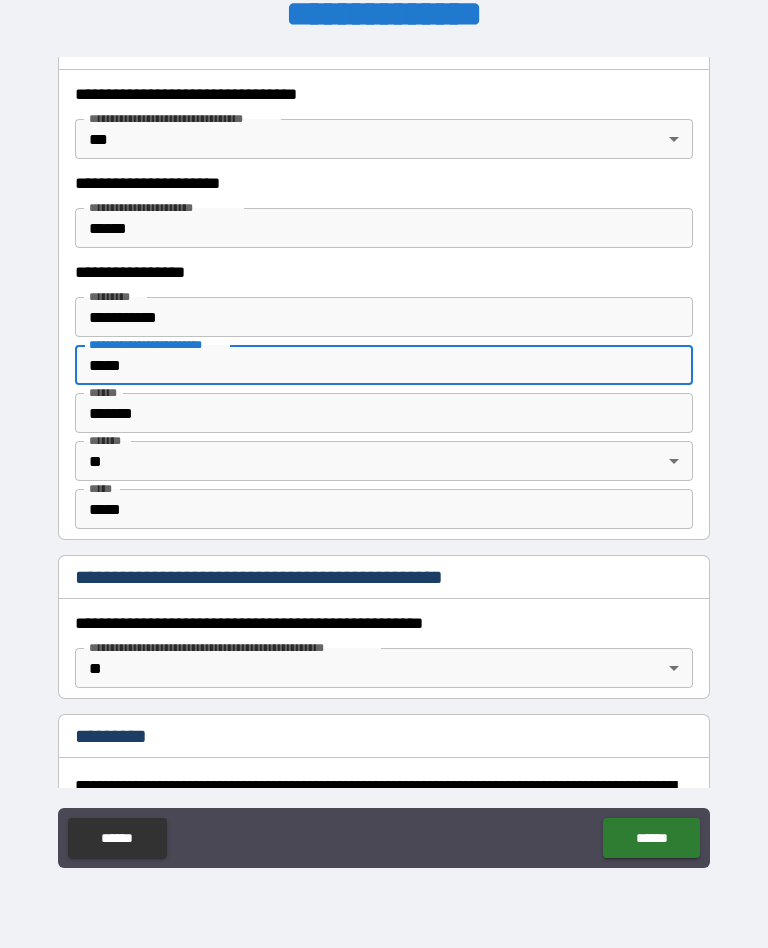 type on "*****" 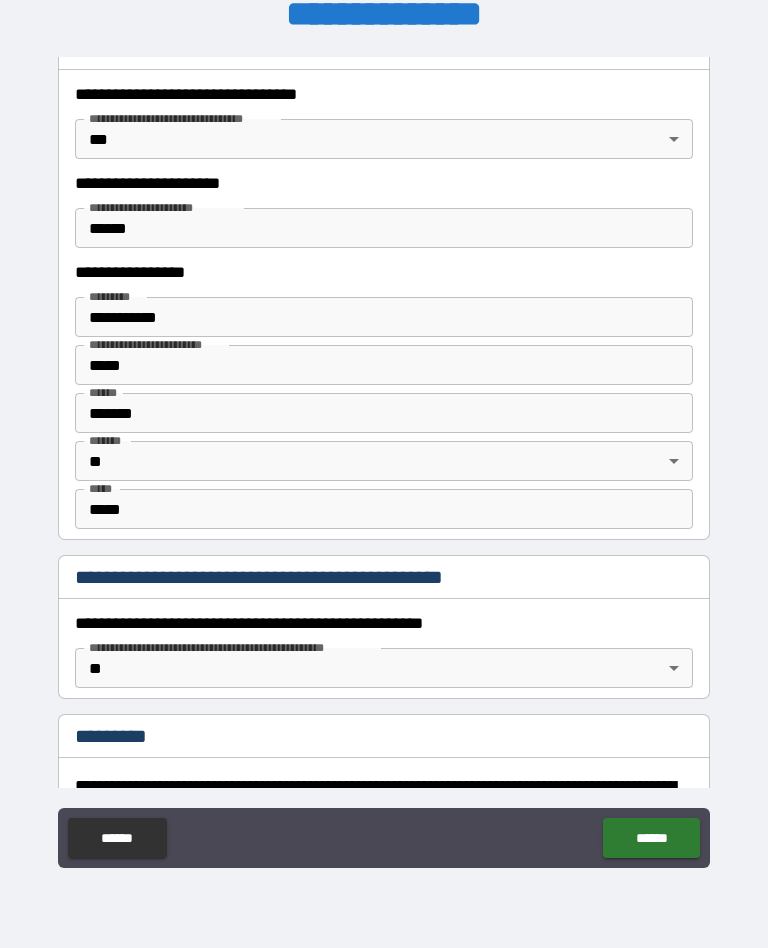 click on "******" at bounding box center (651, 838) 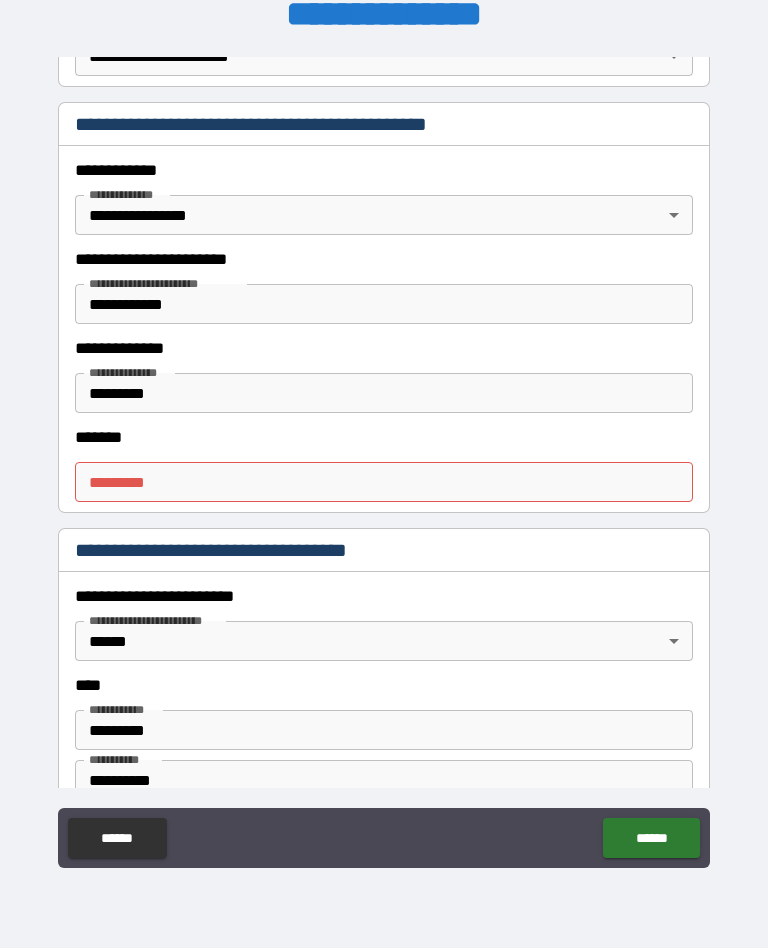 scroll, scrollTop: 430, scrollLeft: 0, axis: vertical 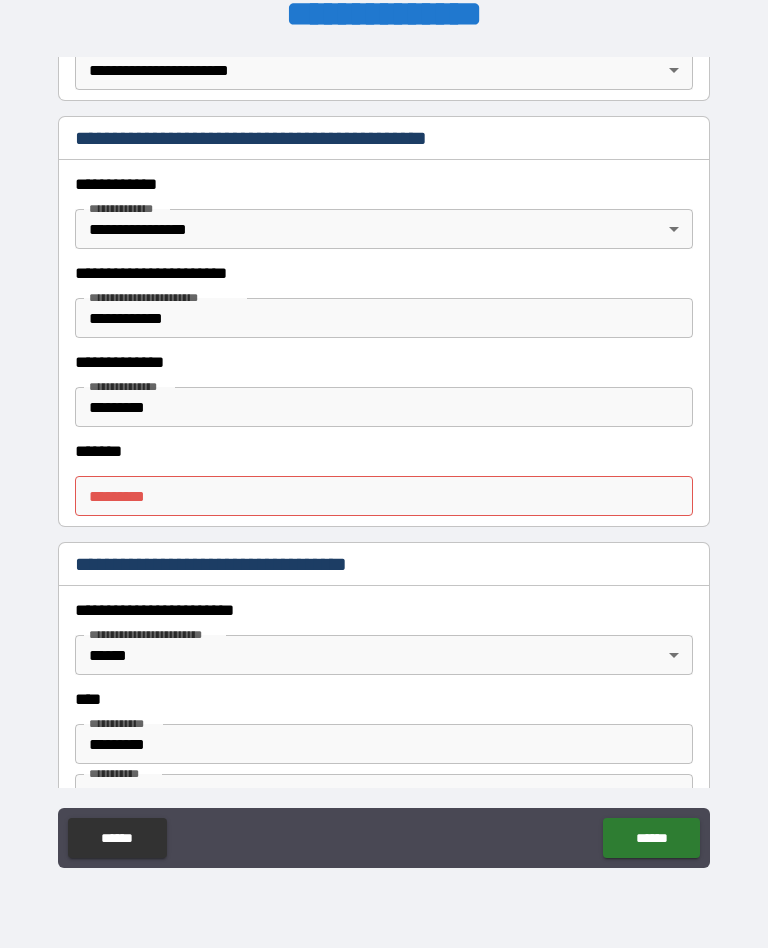 click on "*******   *" at bounding box center [384, 496] 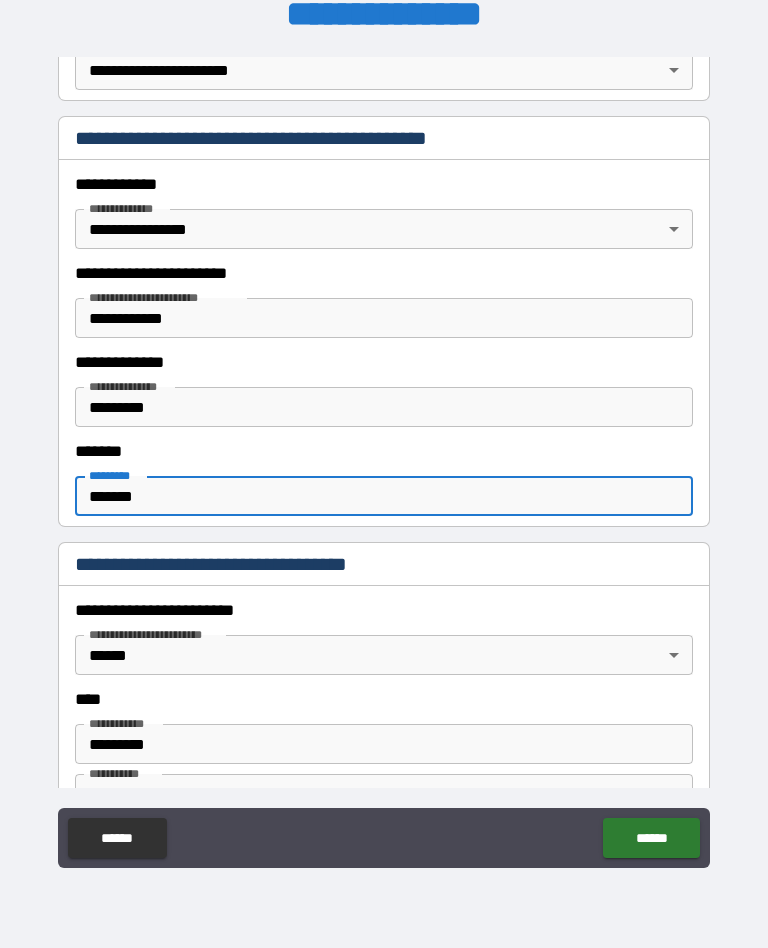 type on "********" 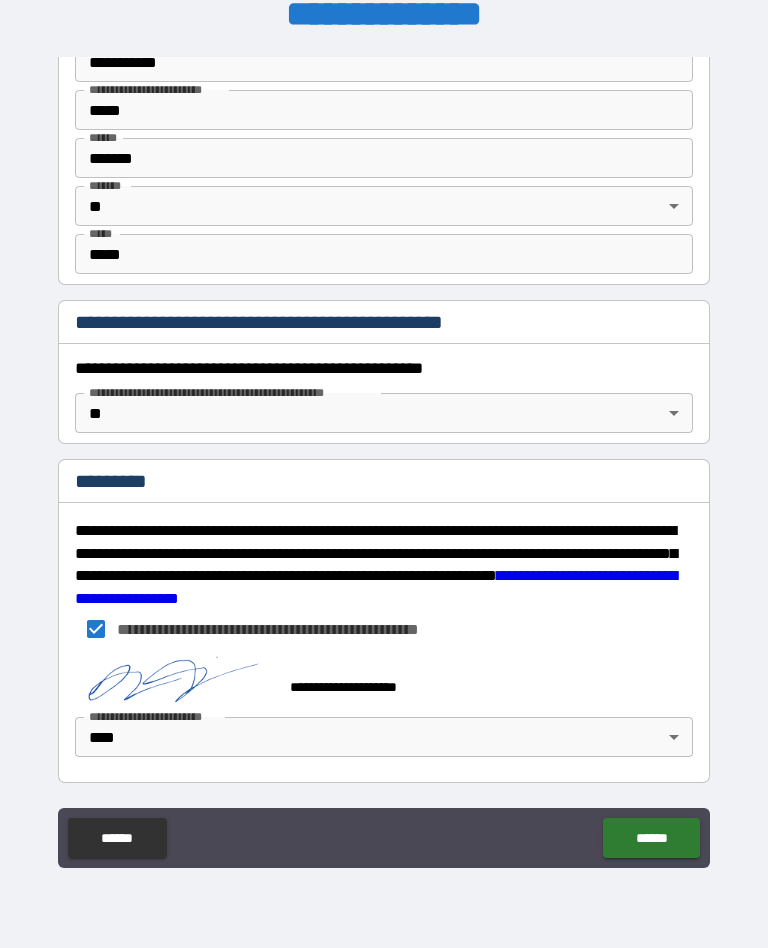 scroll, scrollTop: 1969, scrollLeft: 0, axis: vertical 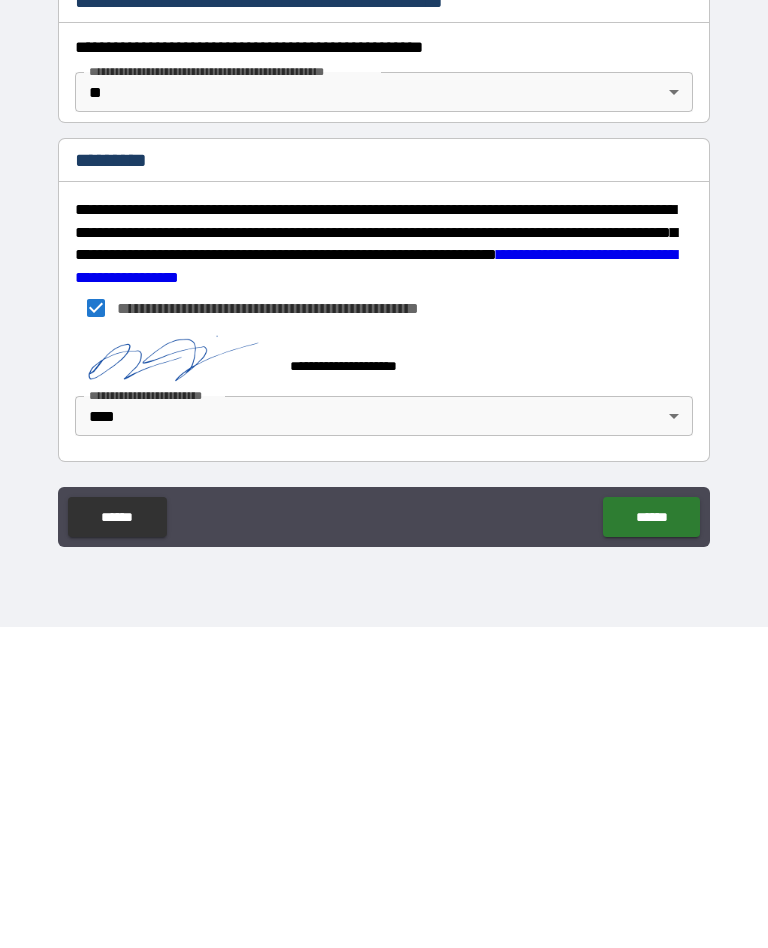 click on "******" at bounding box center [651, 838] 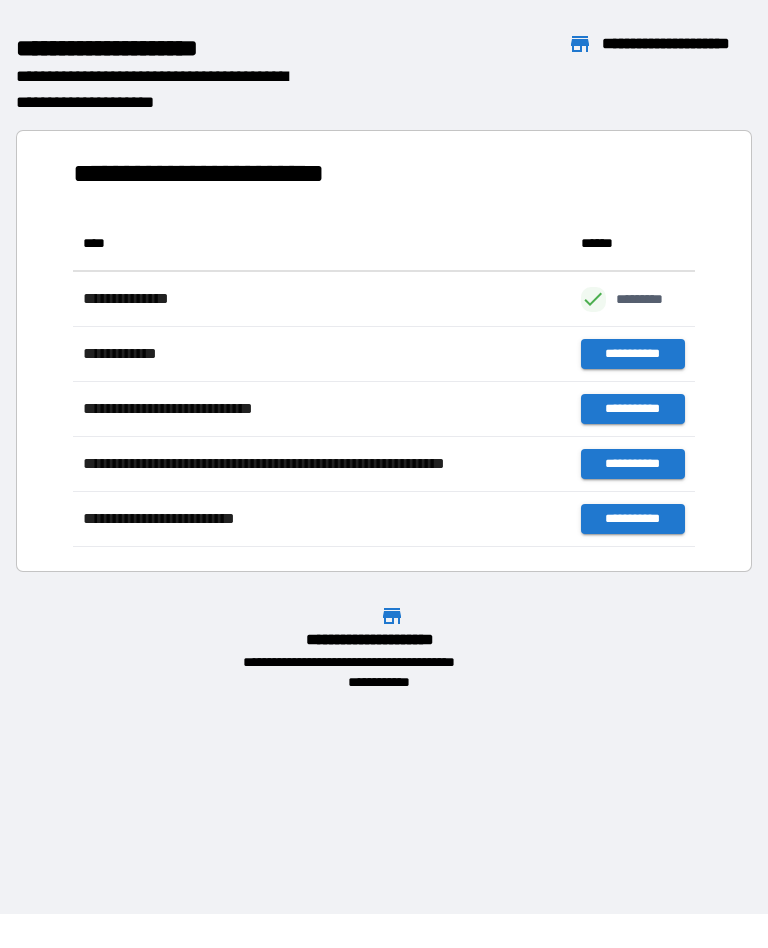 scroll, scrollTop: 331, scrollLeft: 622, axis: both 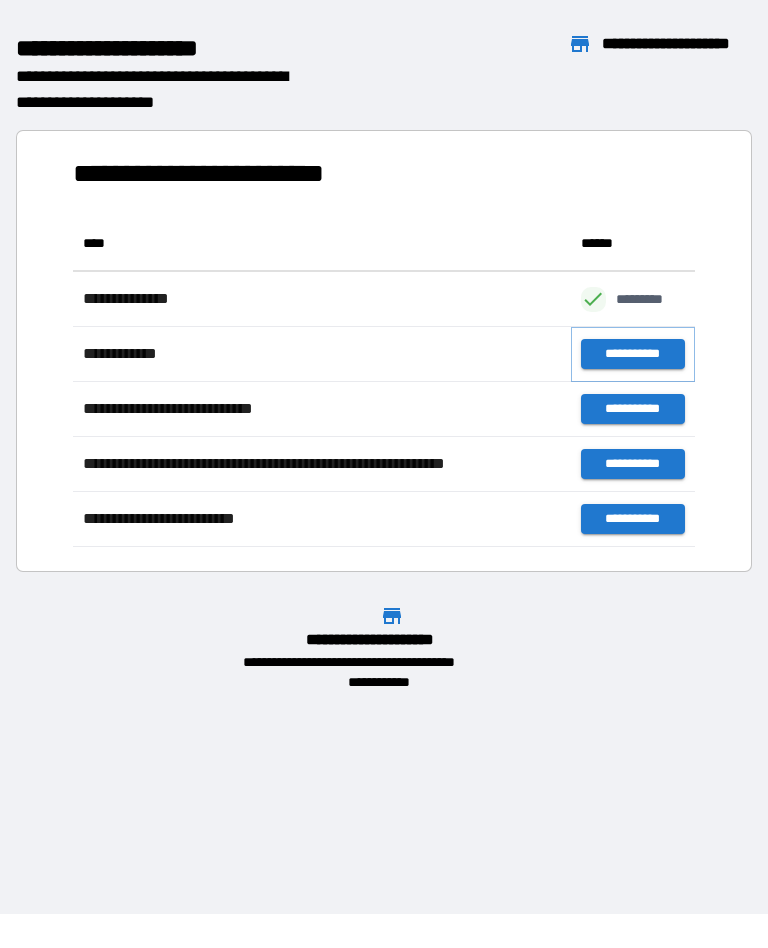 click on "**********" at bounding box center (633, 355) 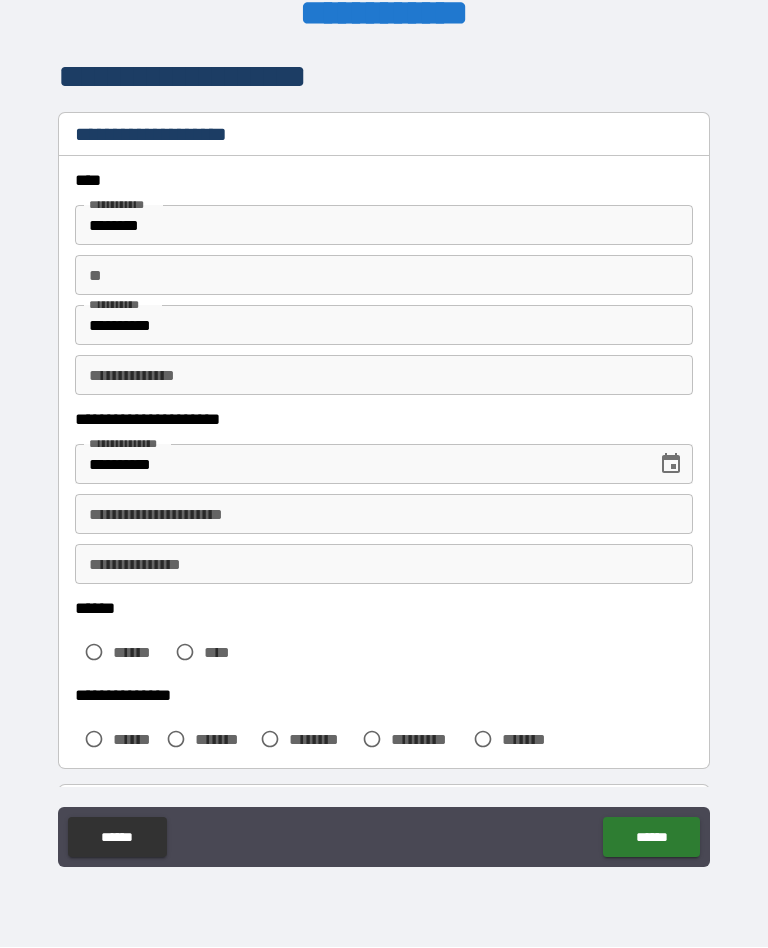 click on "**" at bounding box center [384, 276] 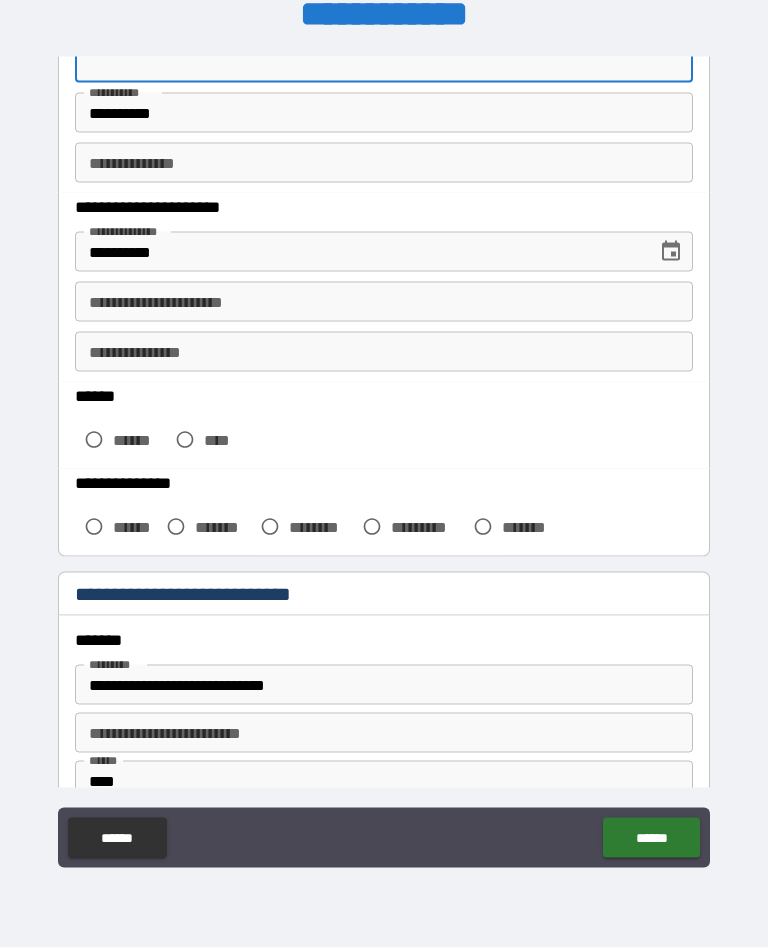 scroll, scrollTop: 215, scrollLeft: 0, axis: vertical 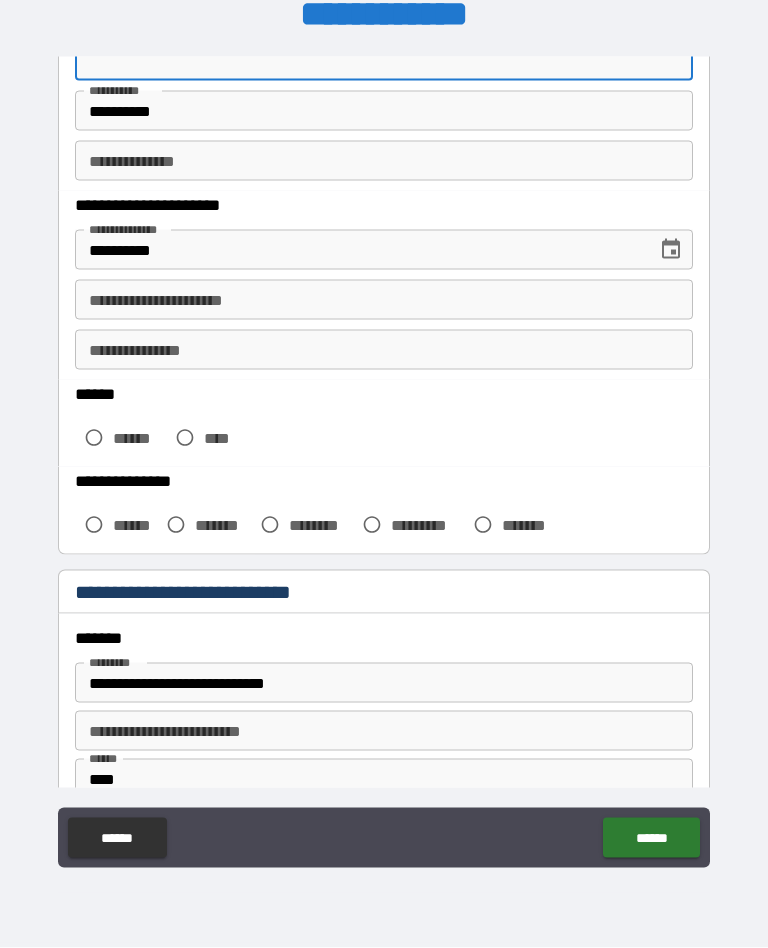 click on "**********" at bounding box center (384, 300) 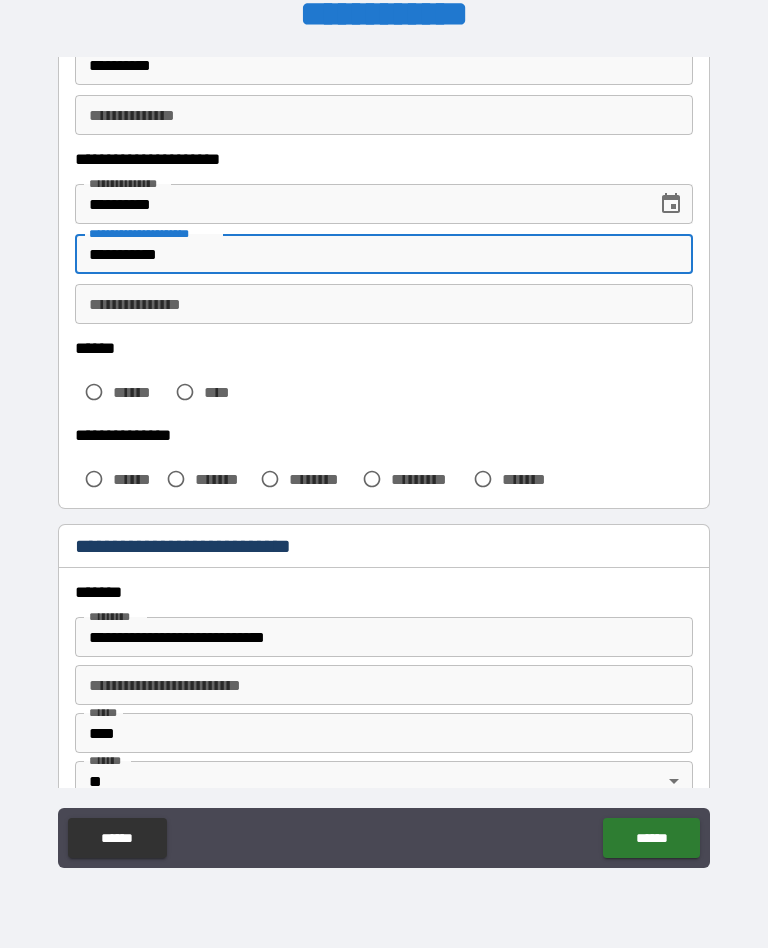 scroll, scrollTop: 290, scrollLeft: 0, axis: vertical 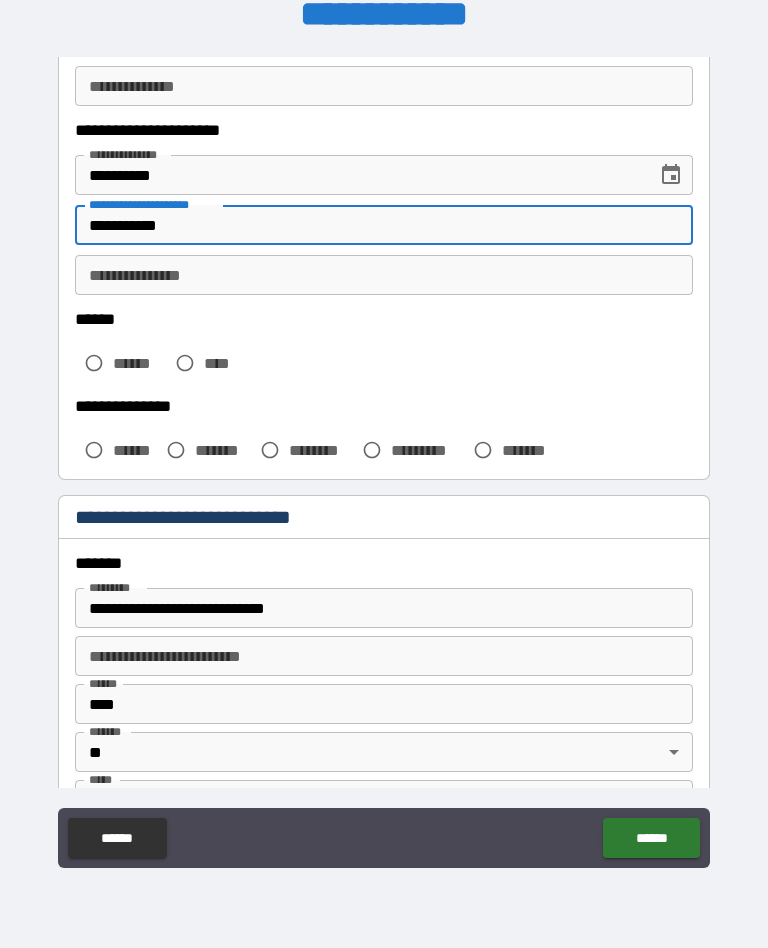 type on "**********" 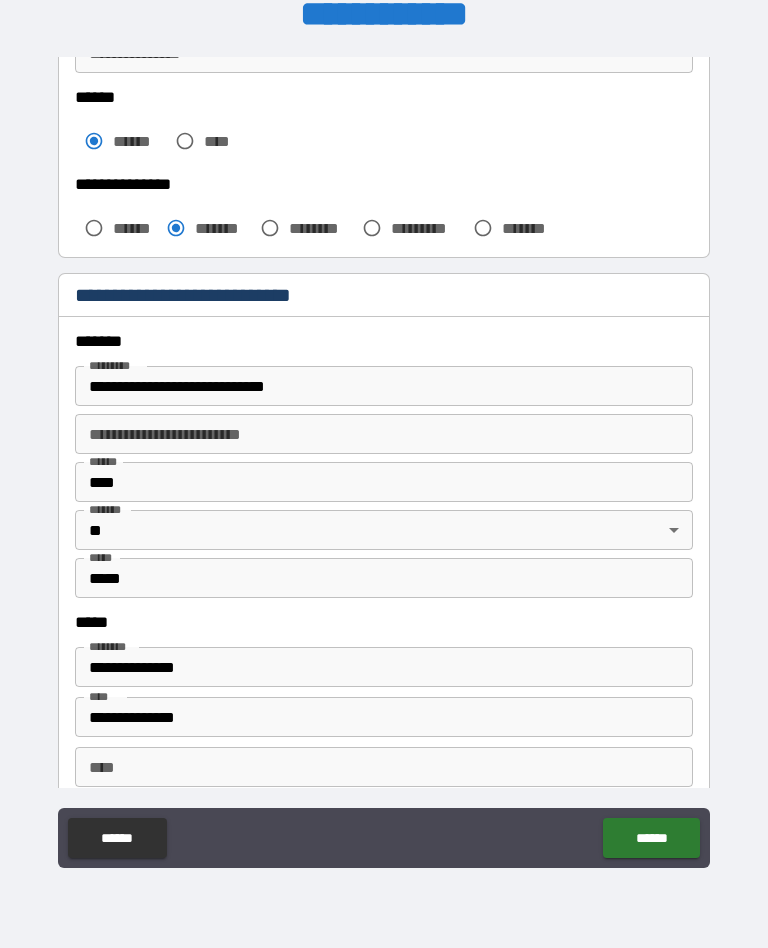 scroll, scrollTop: 511, scrollLeft: 0, axis: vertical 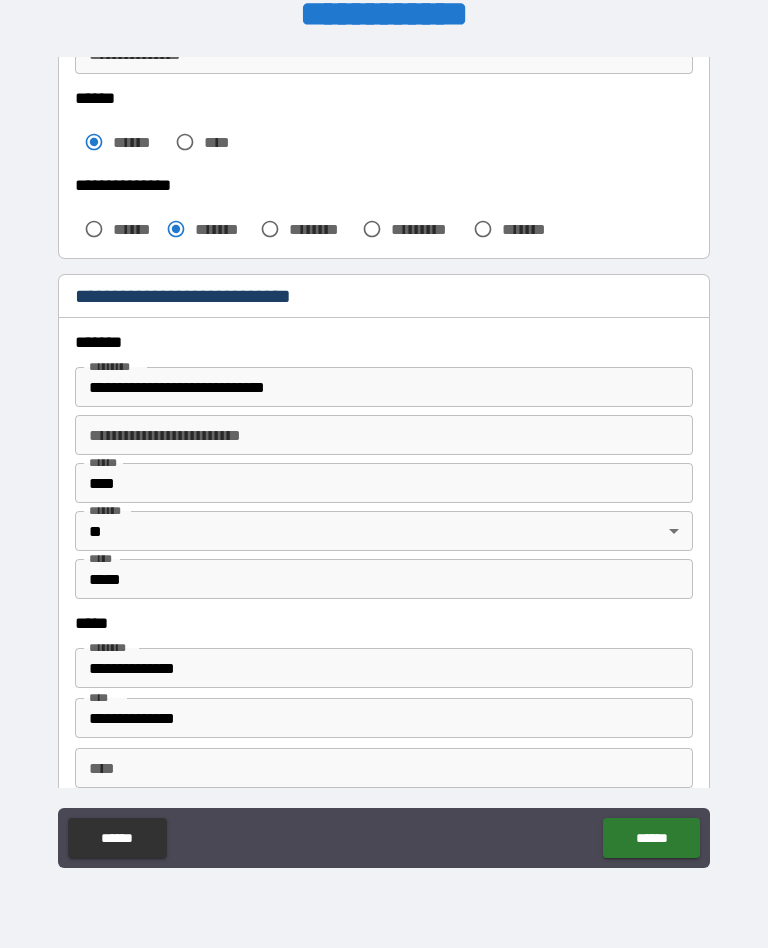 click on "**********" at bounding box center (384, 387) 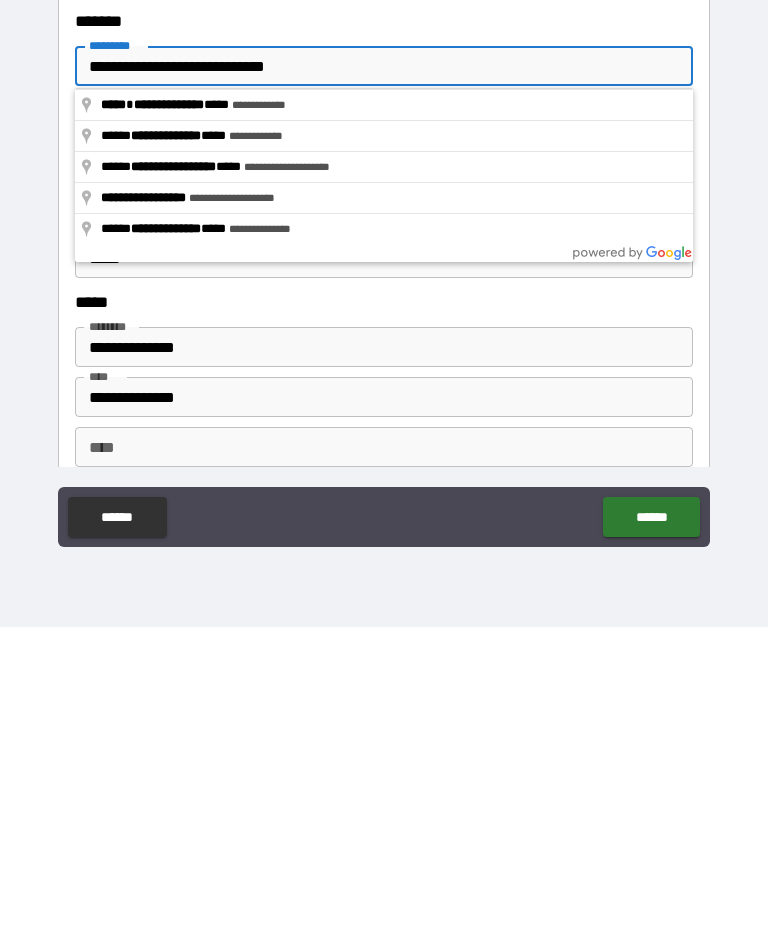 click on "******" at bounding box center (651, 838) 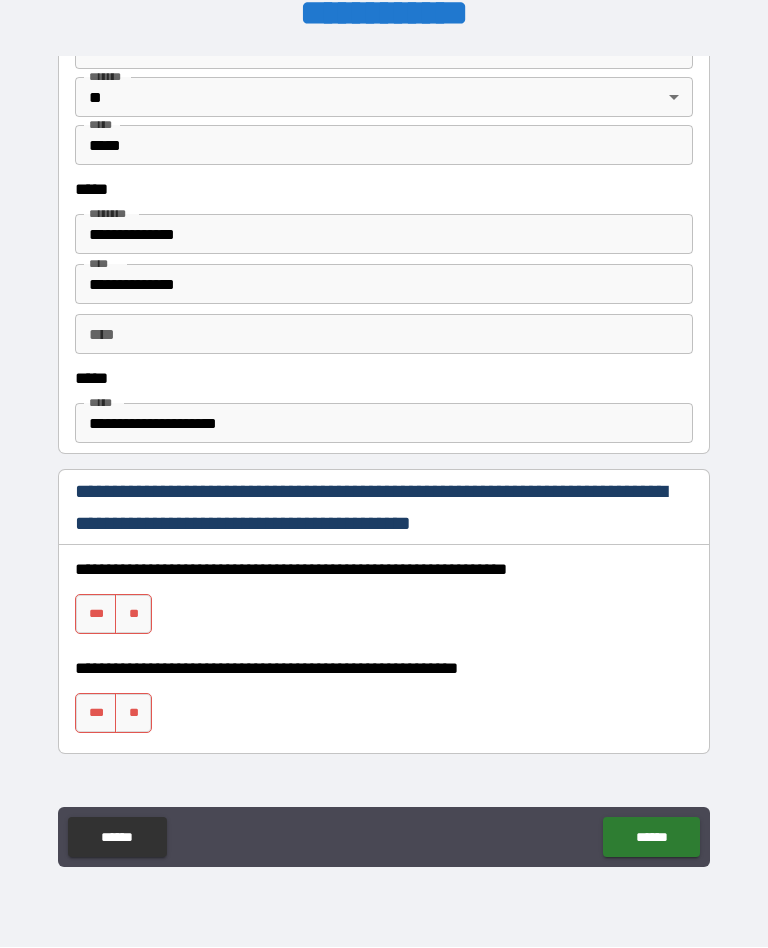 scroll, scrollTop: 946, scrollLeft: 0, axis: vertical 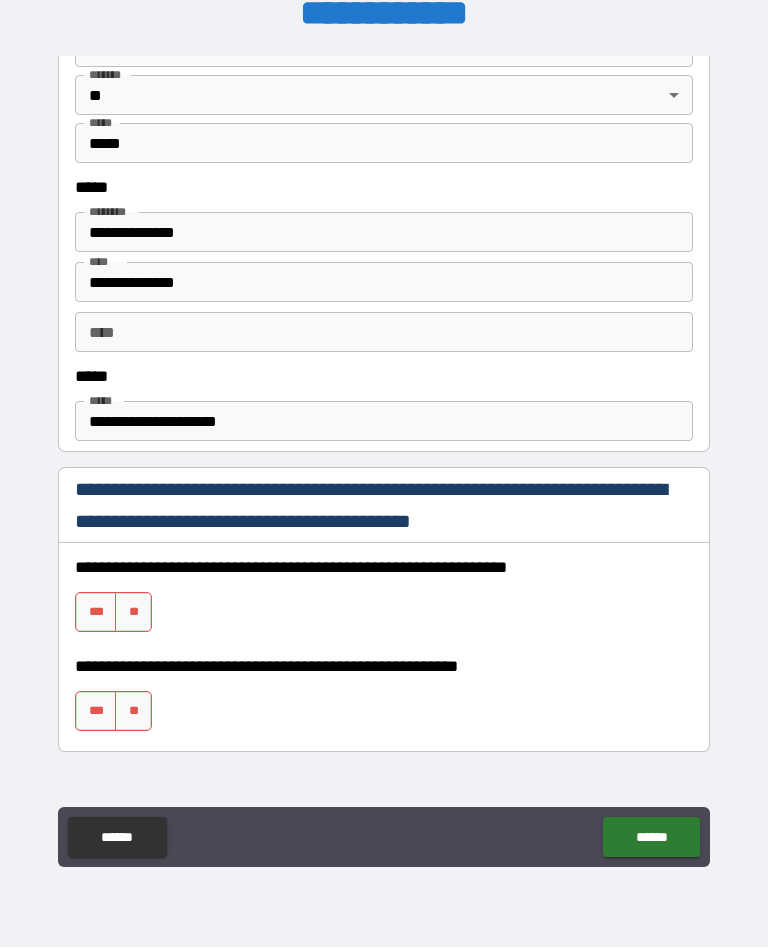 click on "***" at bounding box center (96, 613) 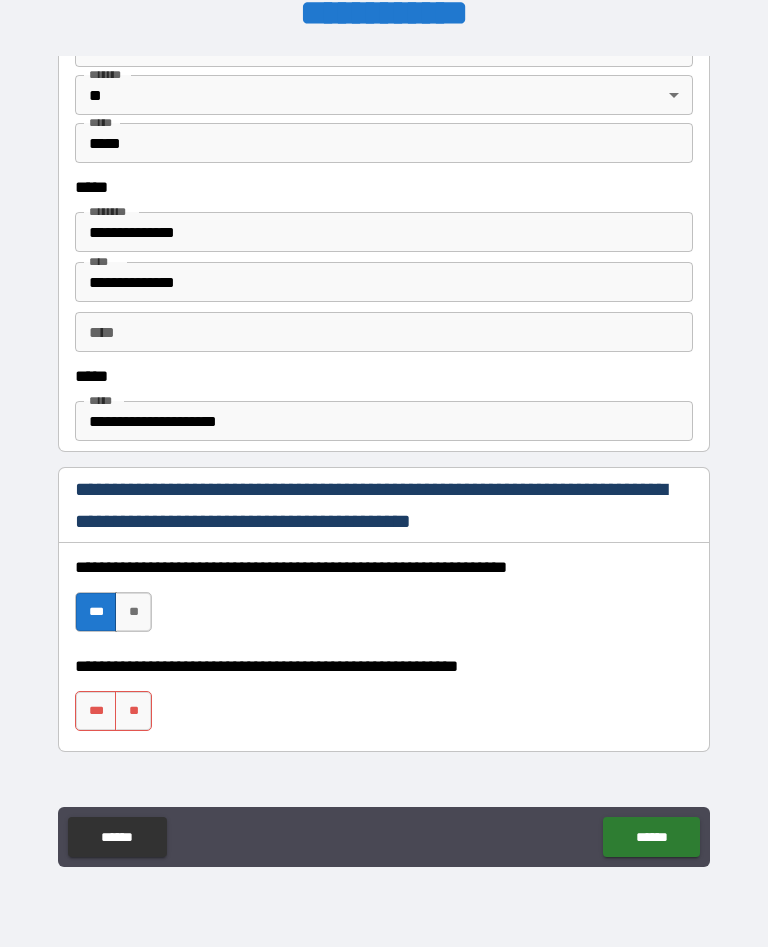 click on "***" at bounding box center [96, 712] 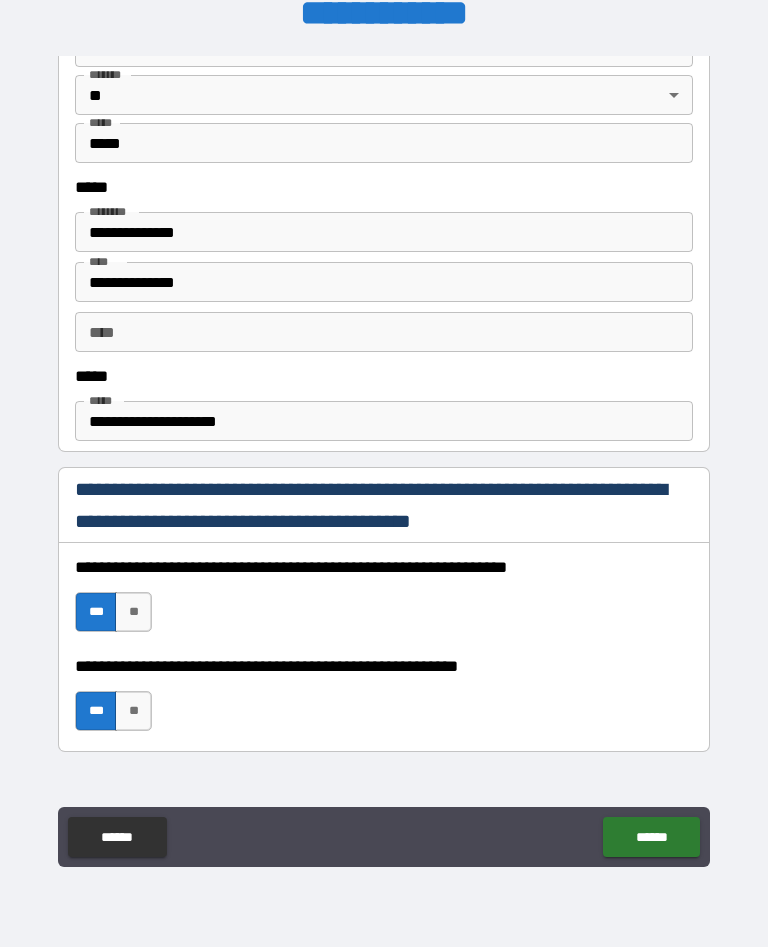 click on "******" at bounding box center (651, 838) 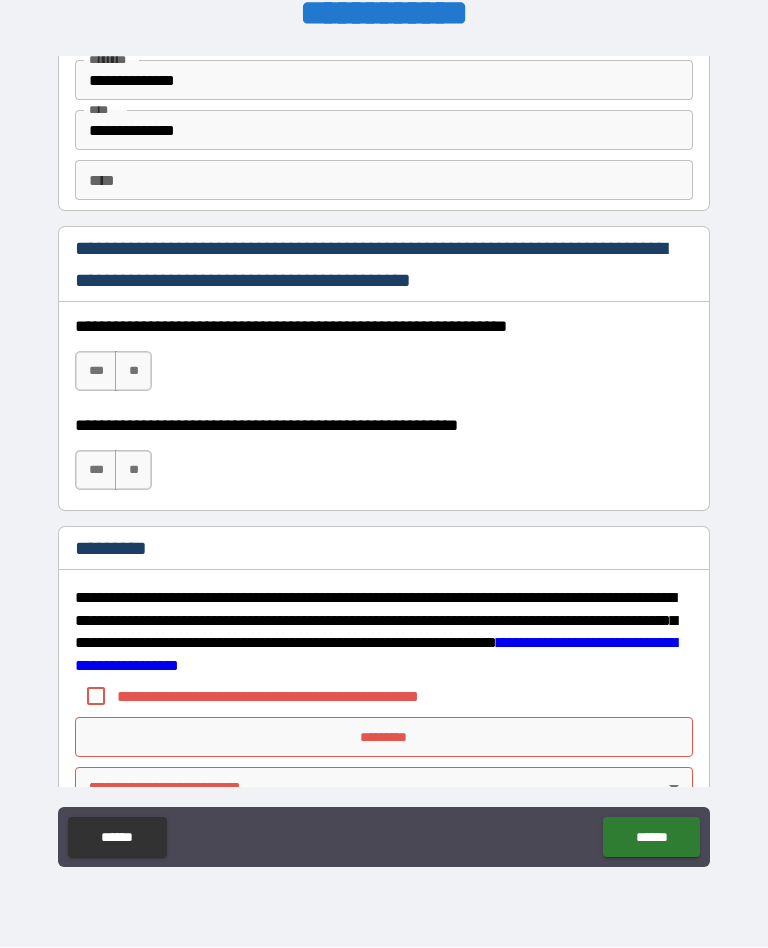 scroll, scrollTop: 2826, scrollLeft: 0, axis: vertical 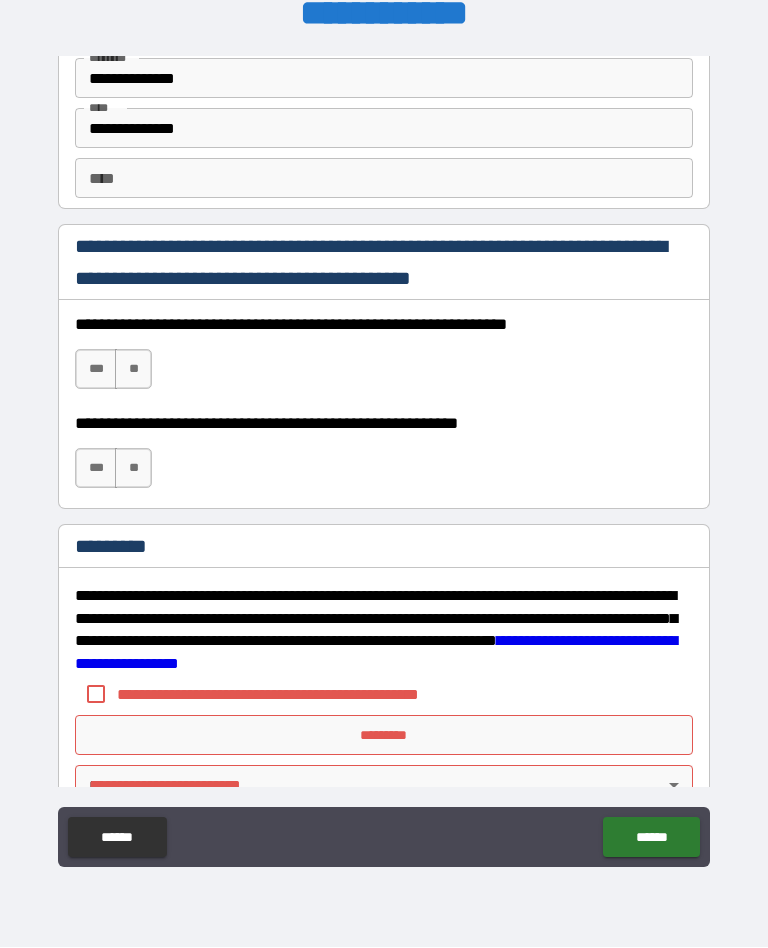 click on "***" at bounding box center (96, 370) 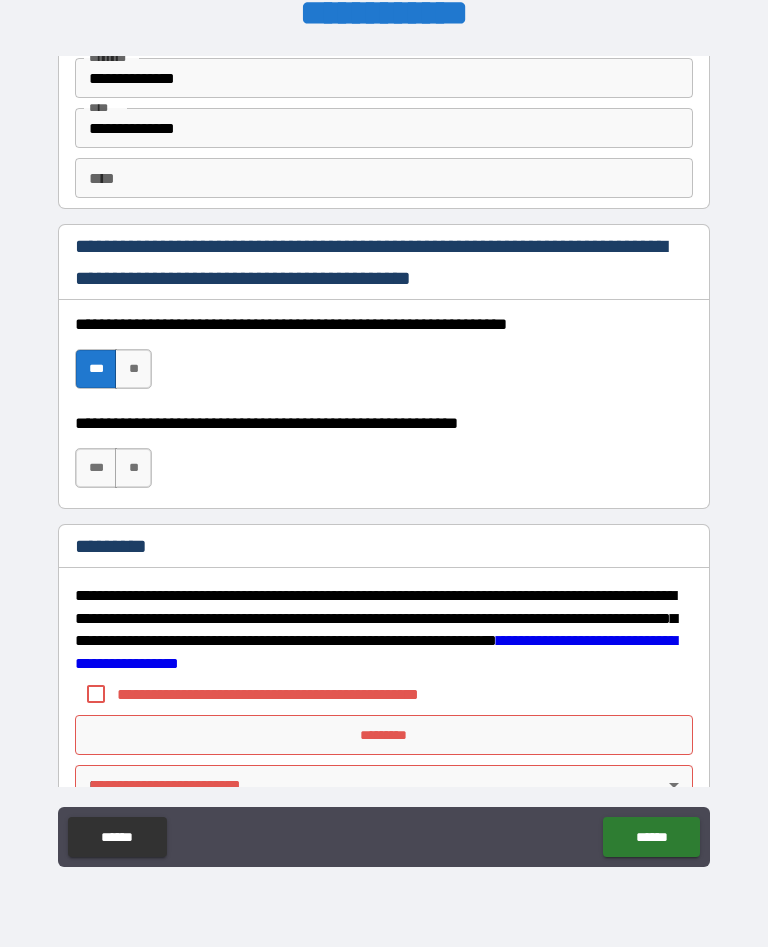 click on "**" at bounding box center [133, 469] 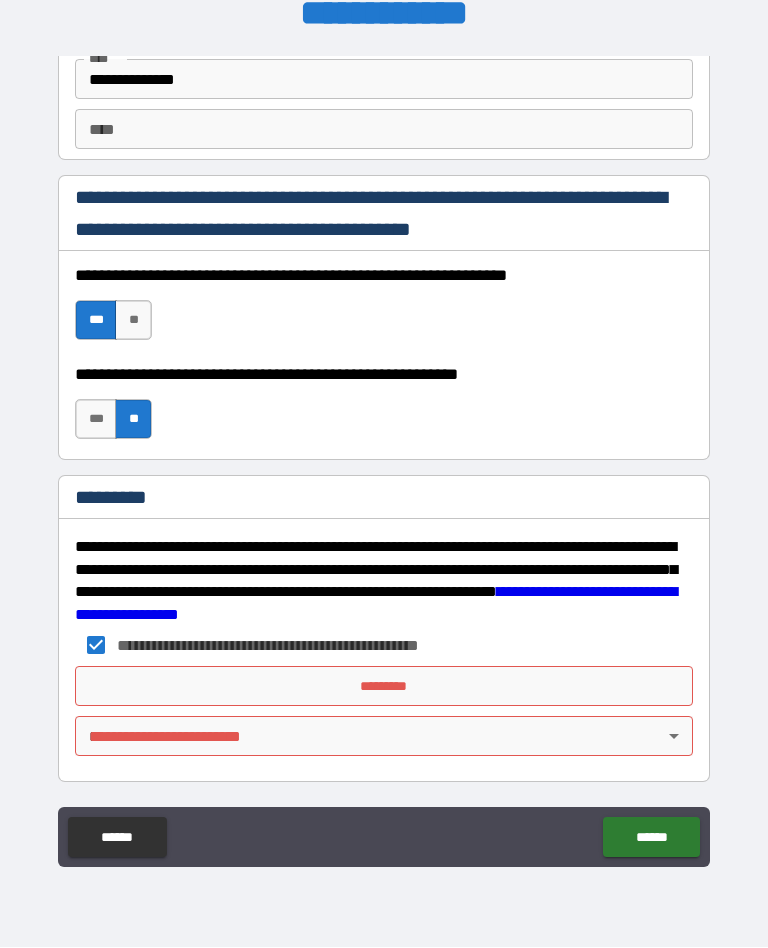 scroll, scrollTop: 2875, scrollLeft: 0, axis: vertical 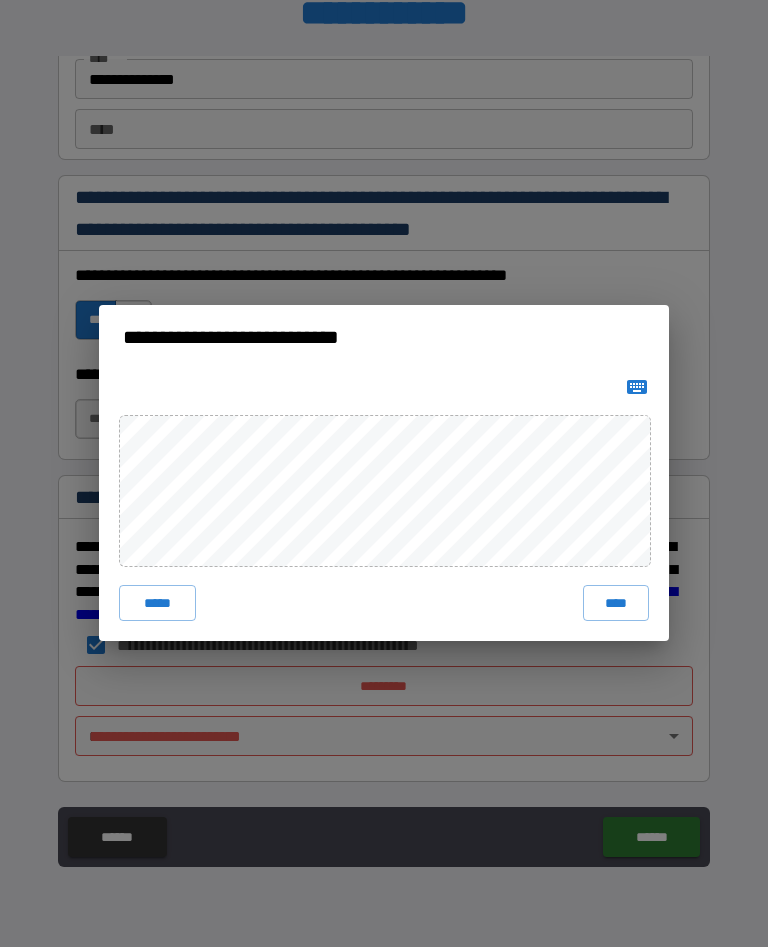 click on "****" at bounding box center [616, 604] 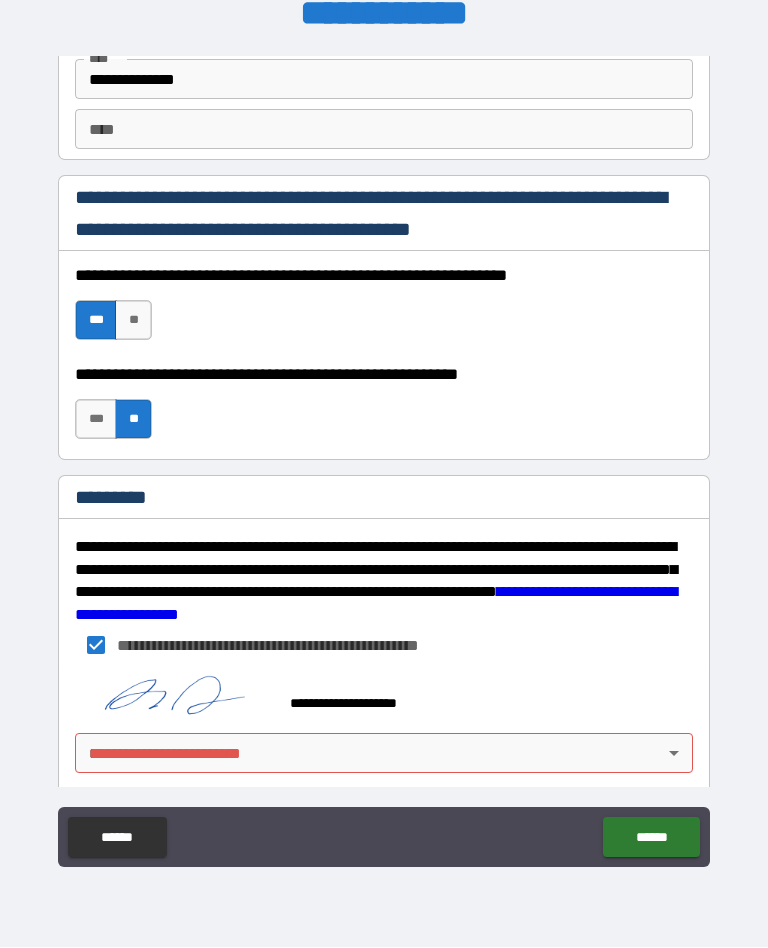 click on "******" at bounding box center [651, 838] 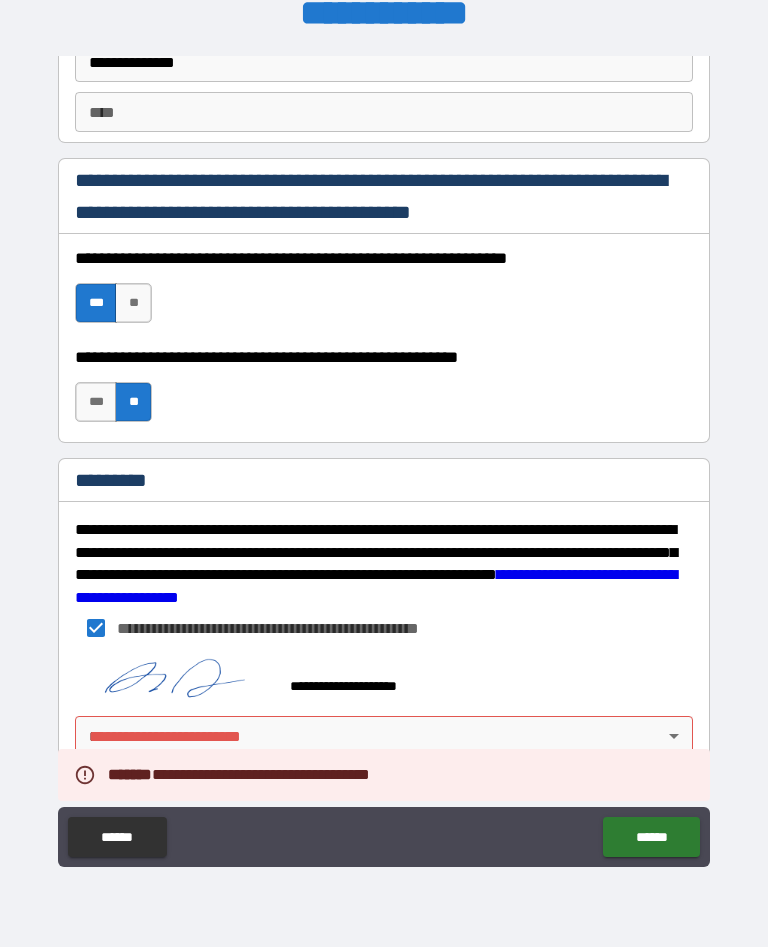 scroll, scrollTop: 2892, scrollLeft: 0, axis: vertical 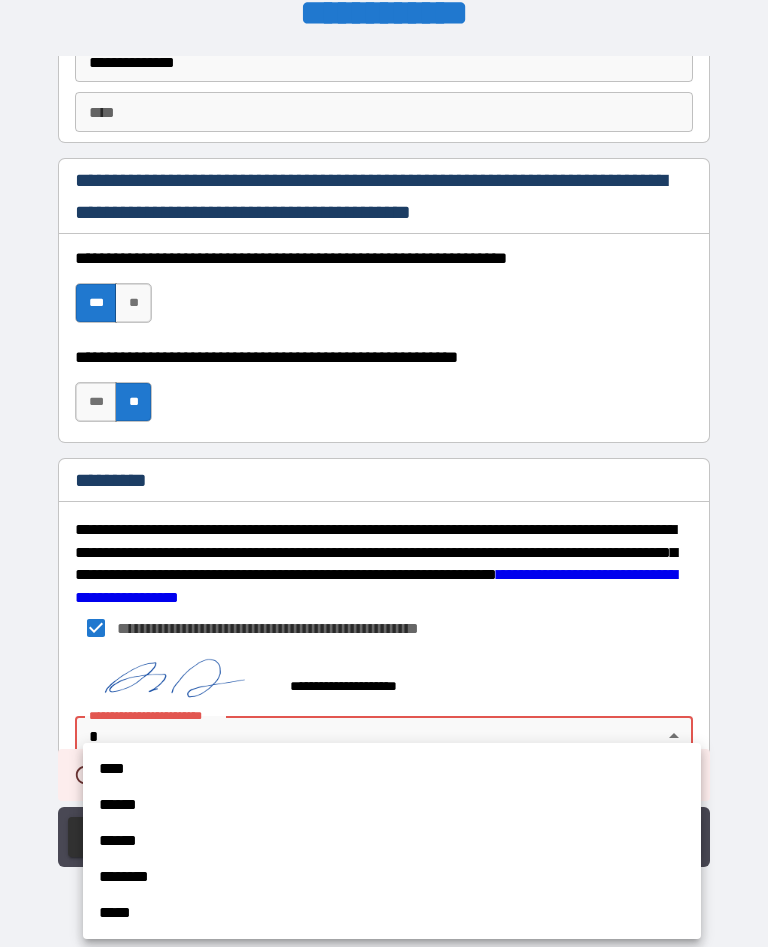 click on "****" at bounding box center (392, 770) 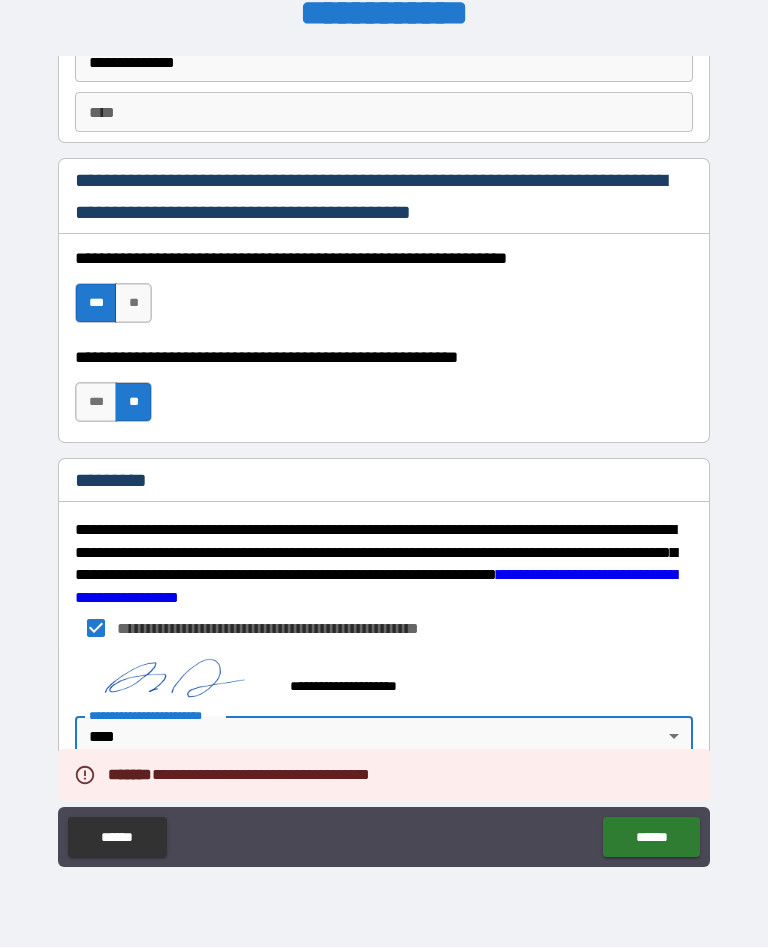 click on "******" at bounding box center (651, 838) 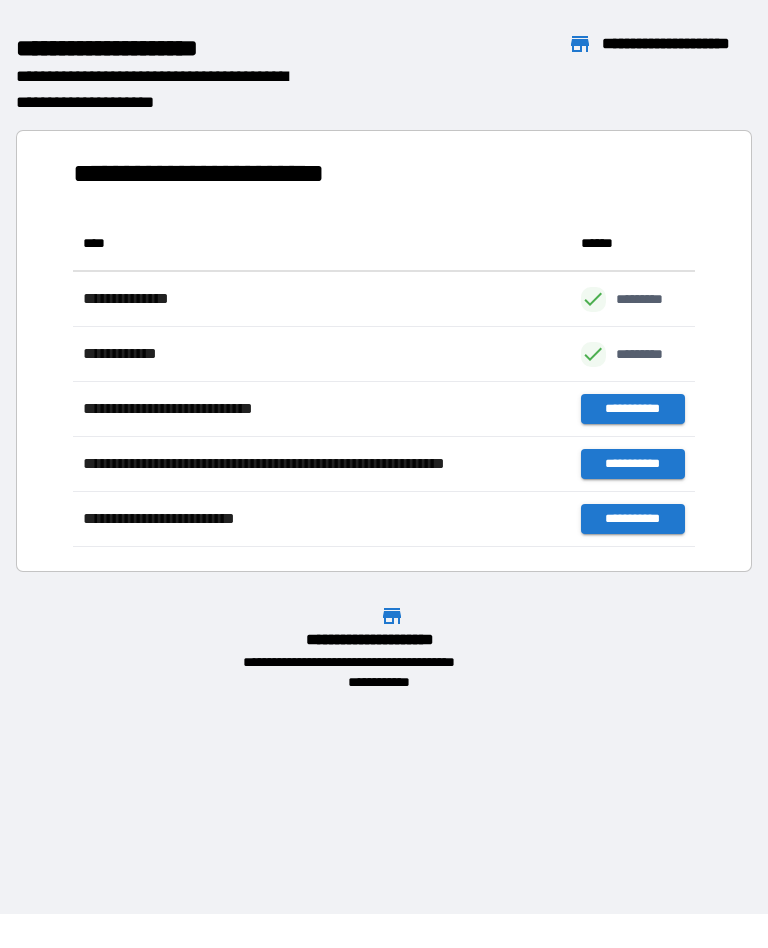 scroll, scrollTop: 331, scrollLeft: 622, axis: both 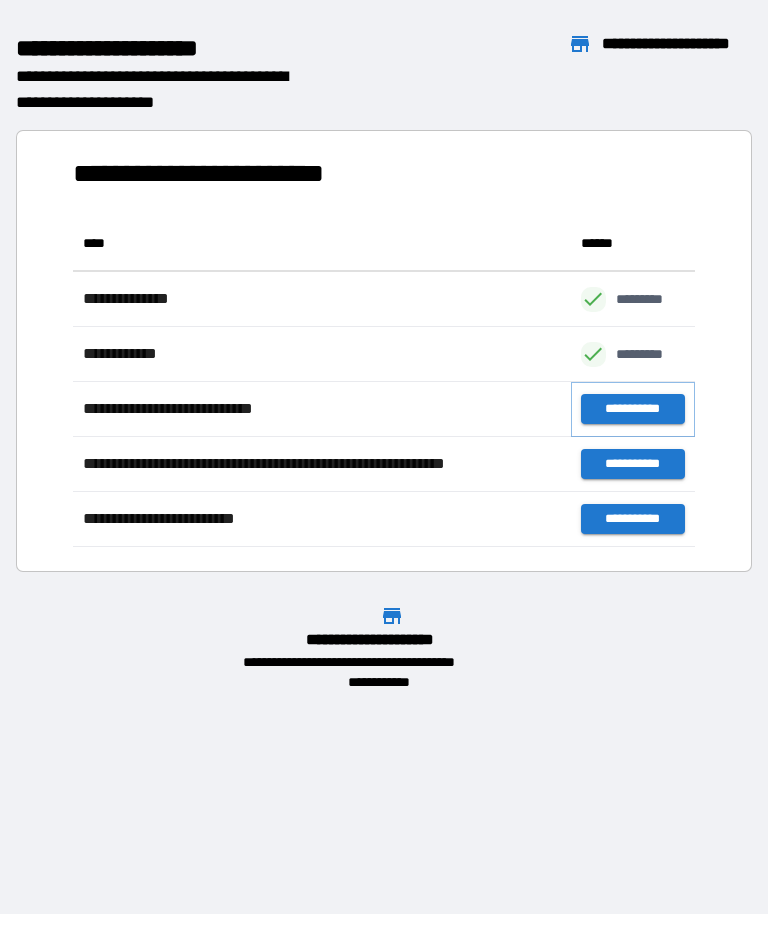 click on "**********" at bounding box center [633, 410] 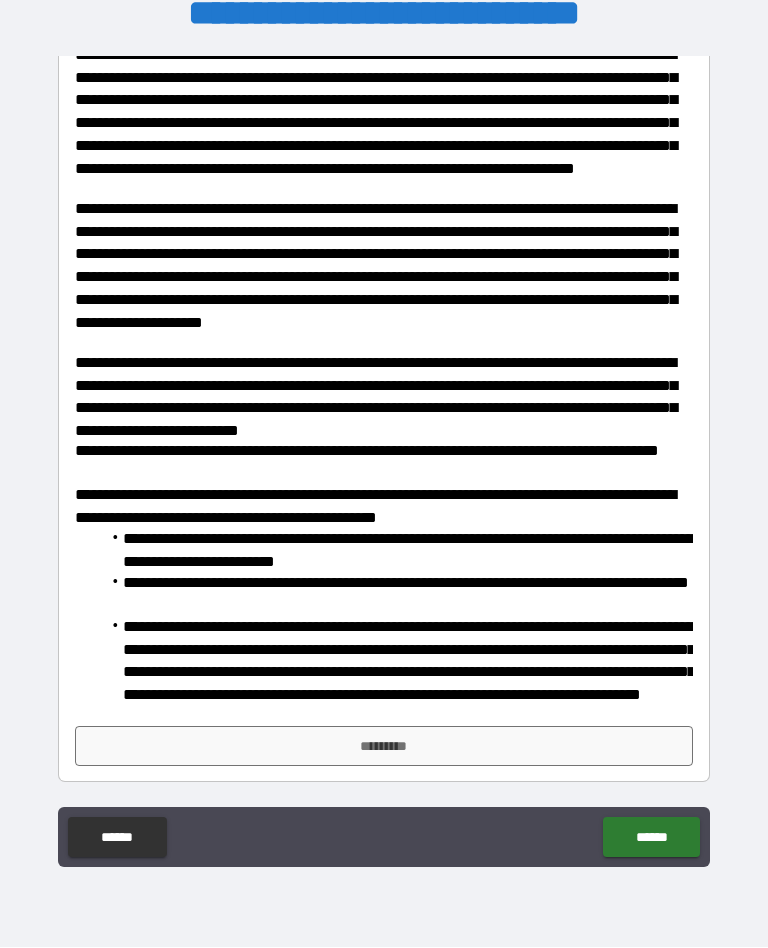 scroll, scrollTop: 464, scrollLeft: 0, axis: vertical 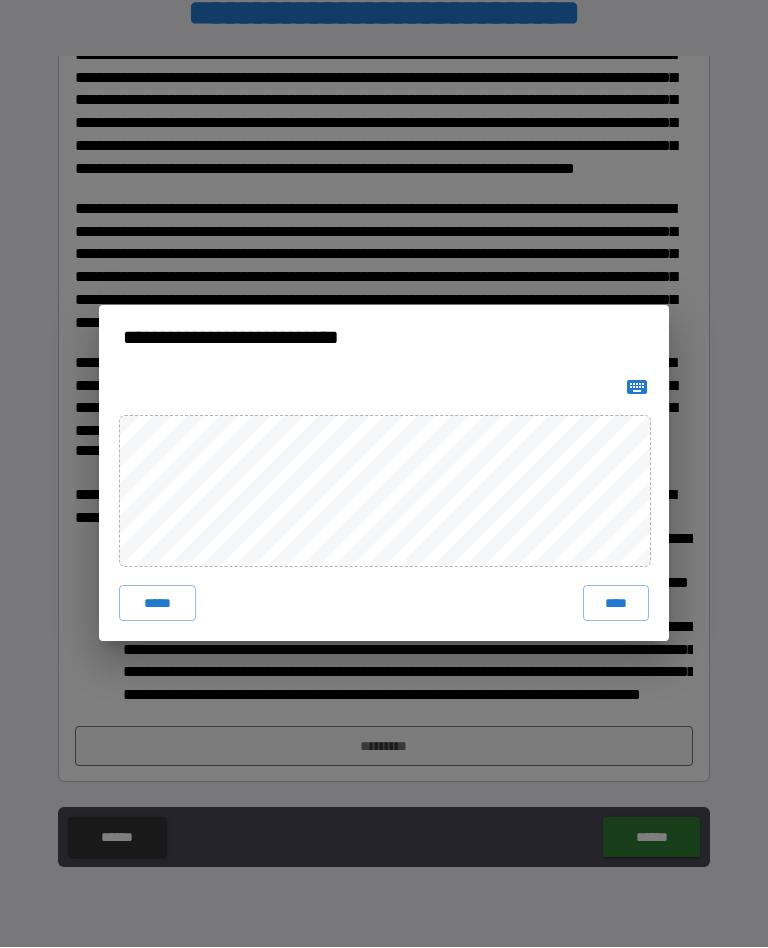 click on "****" at bounding box center (616, 604) 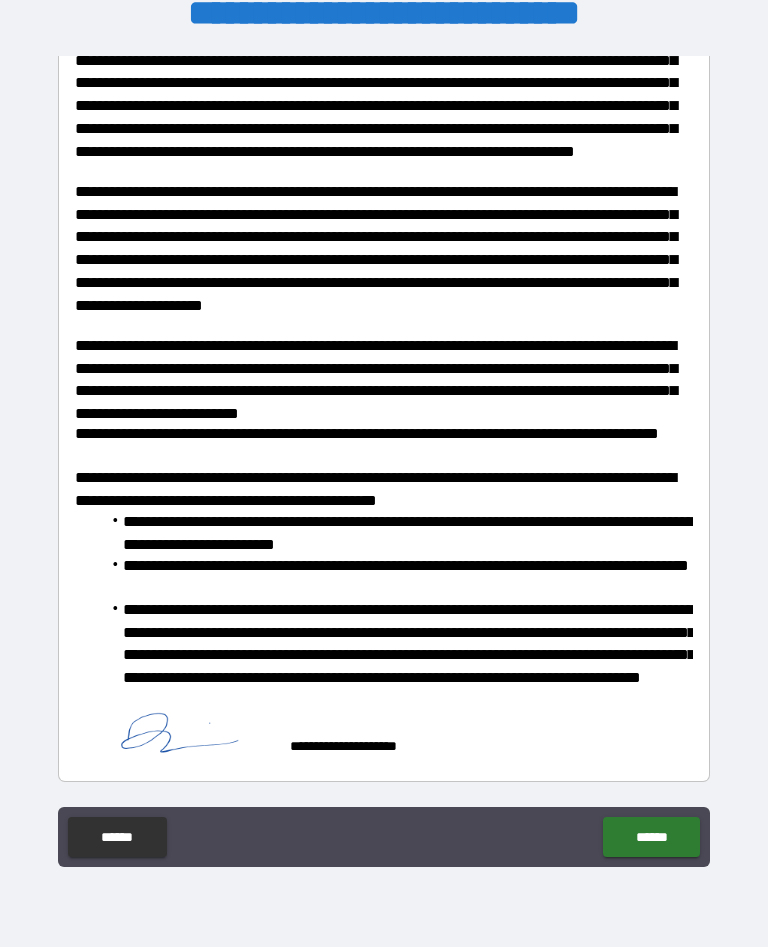 scroll, scrollTop: 481, scrollLeft: 0, axis: vertical 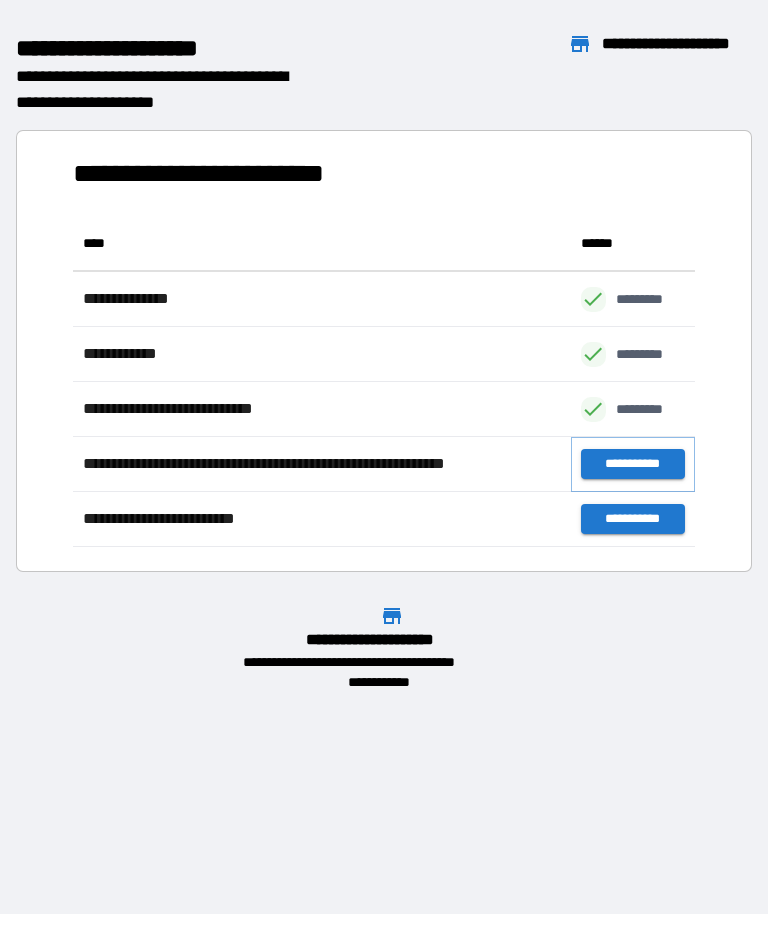 click on "**********" at bounding box center (633, 465) 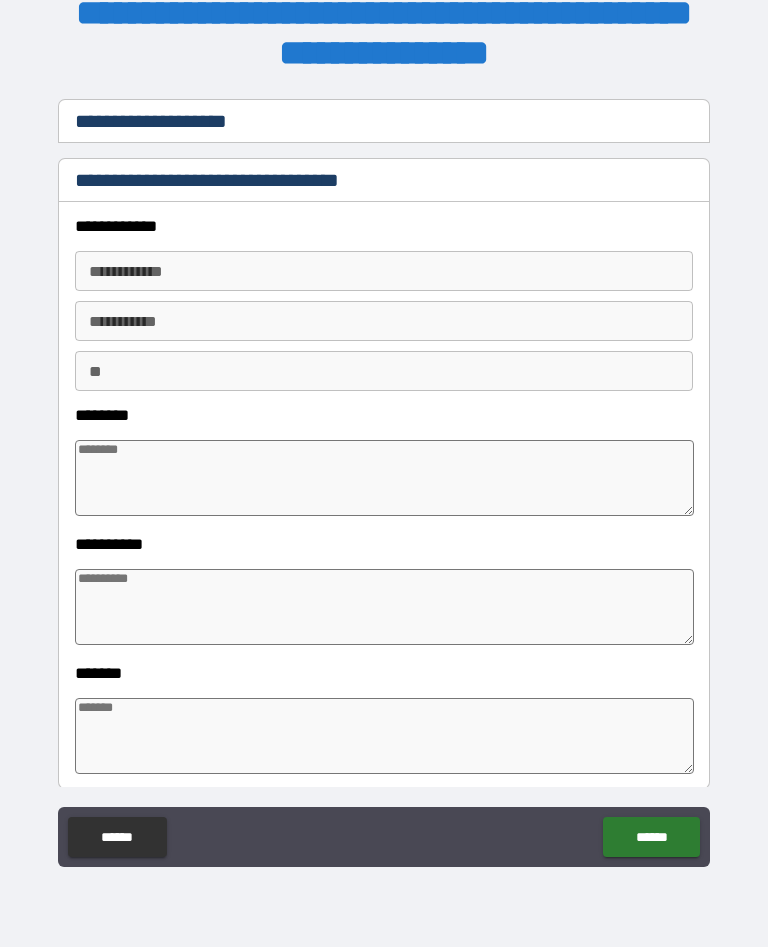type on "*" 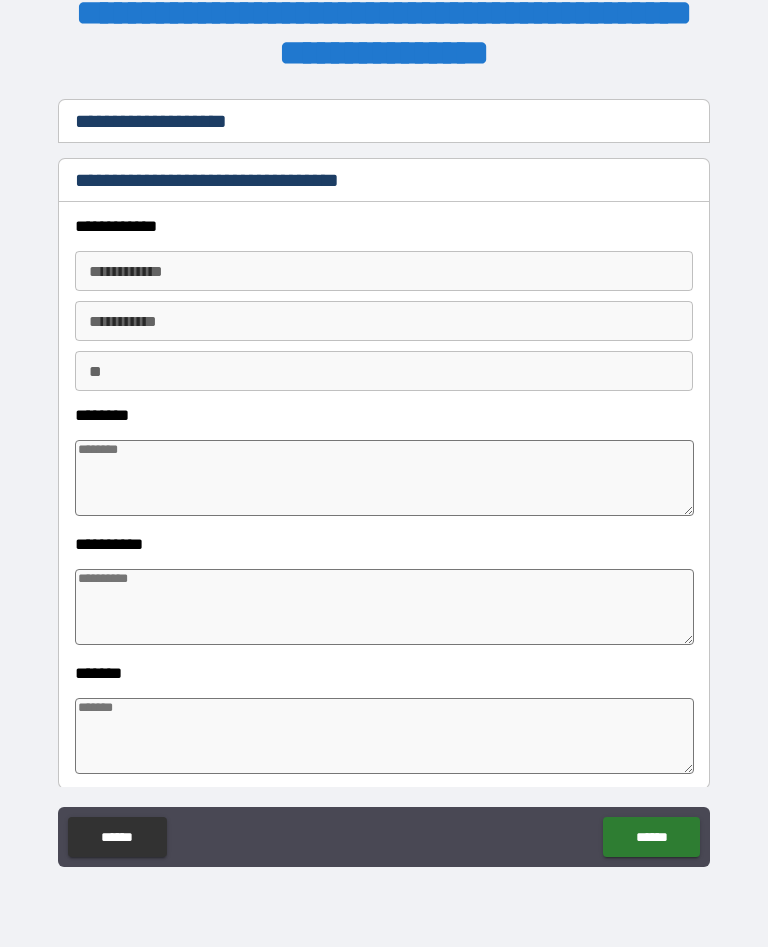 type on "*" 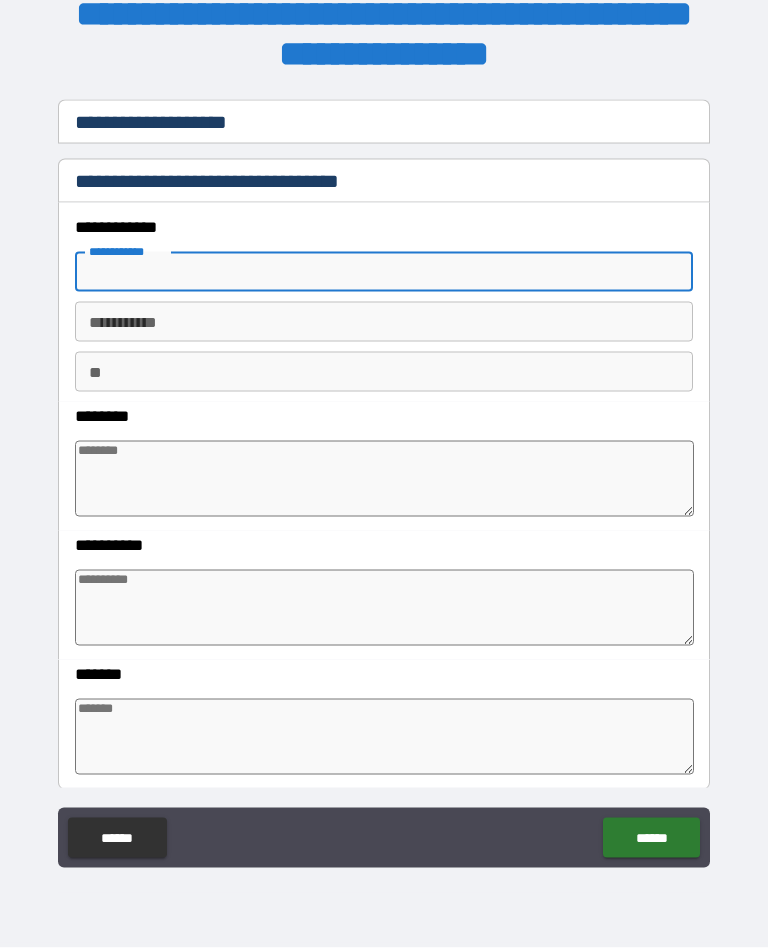 type on "*" 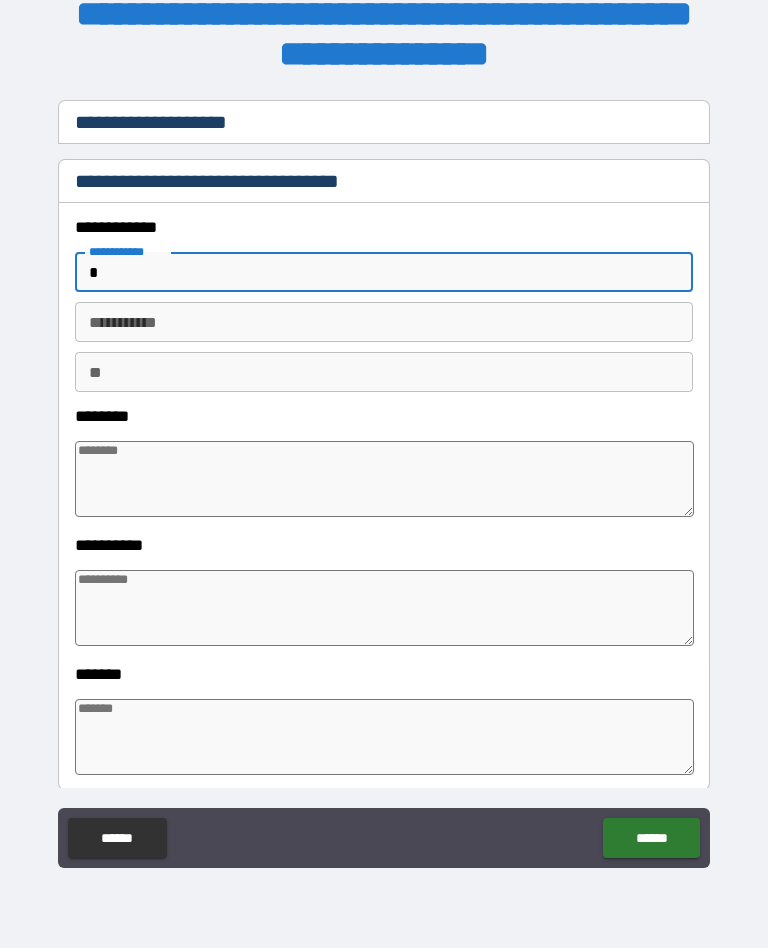 type on "**" 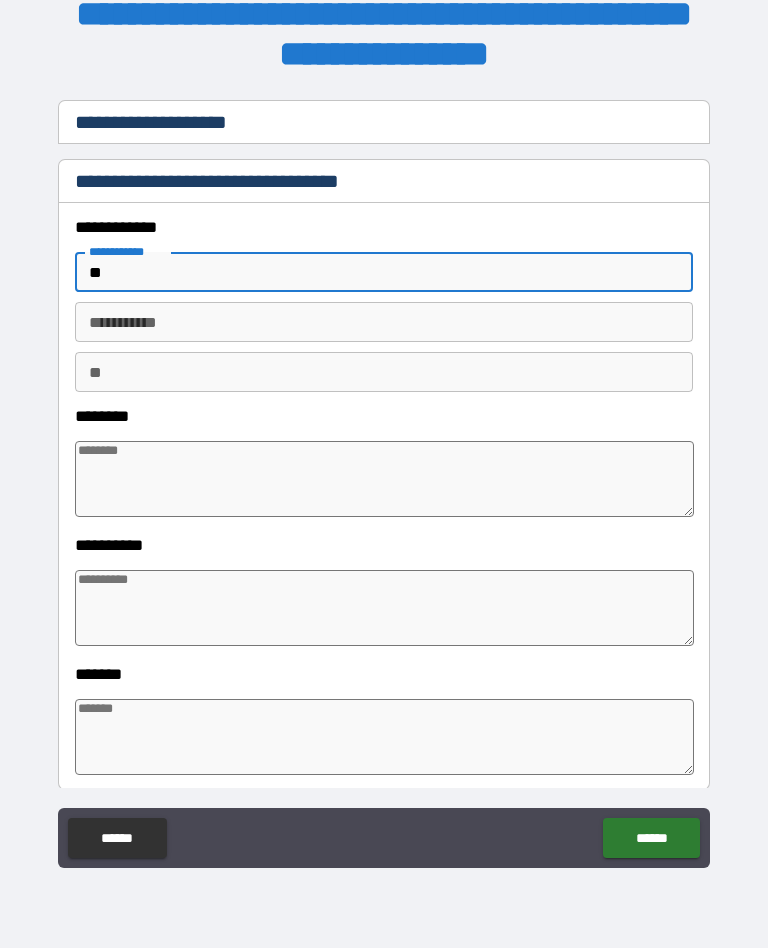 type on "*" 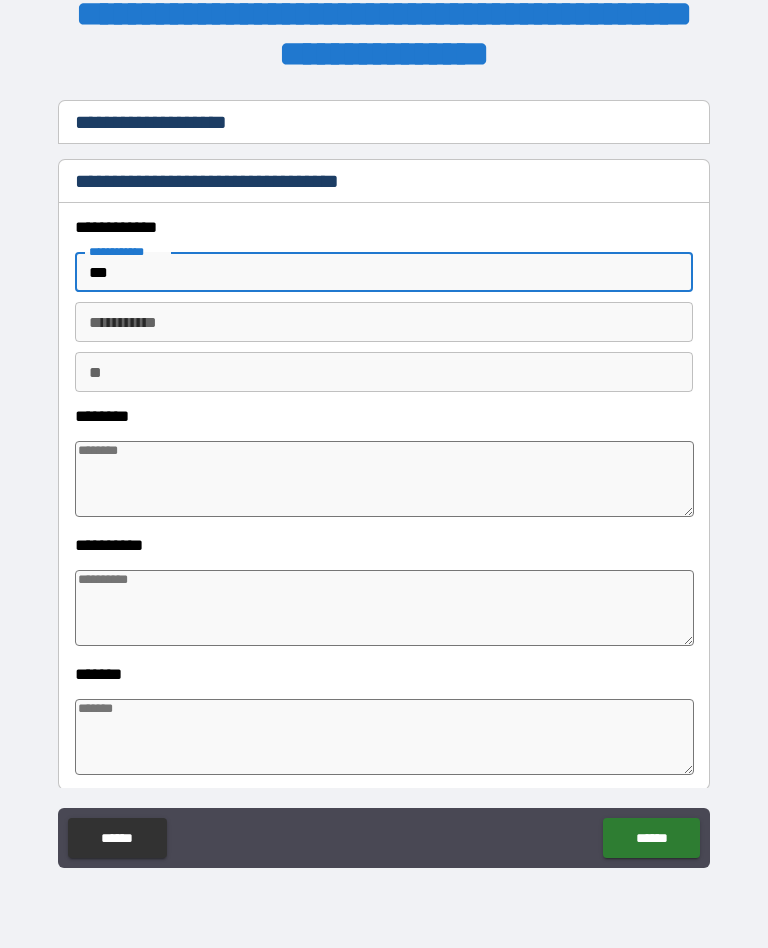 type on "*" 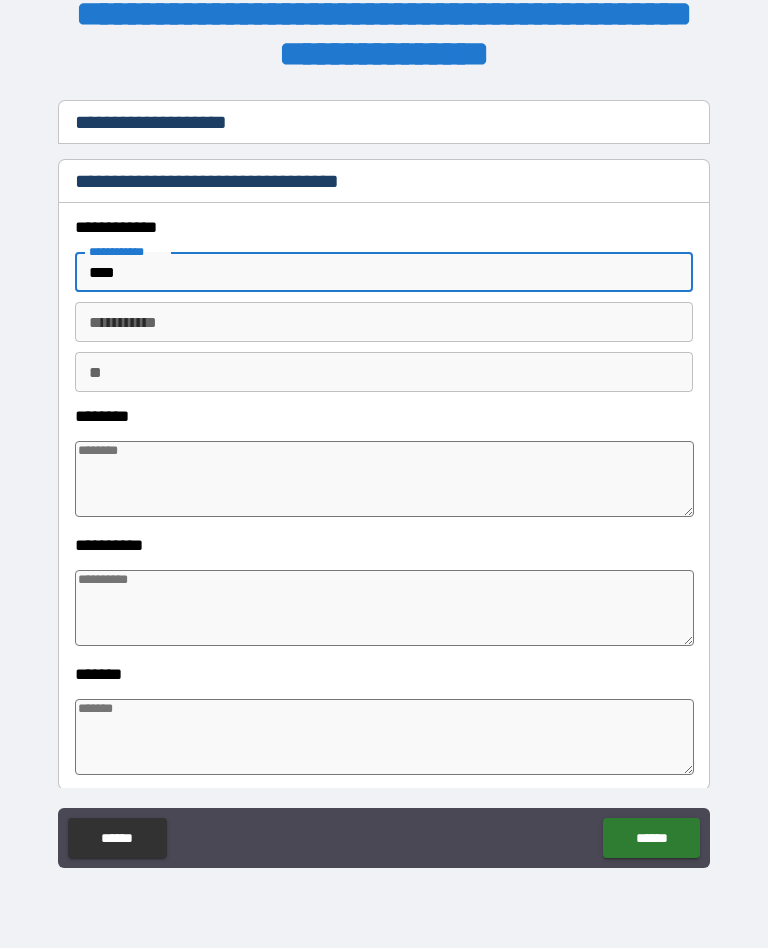 type on "*" 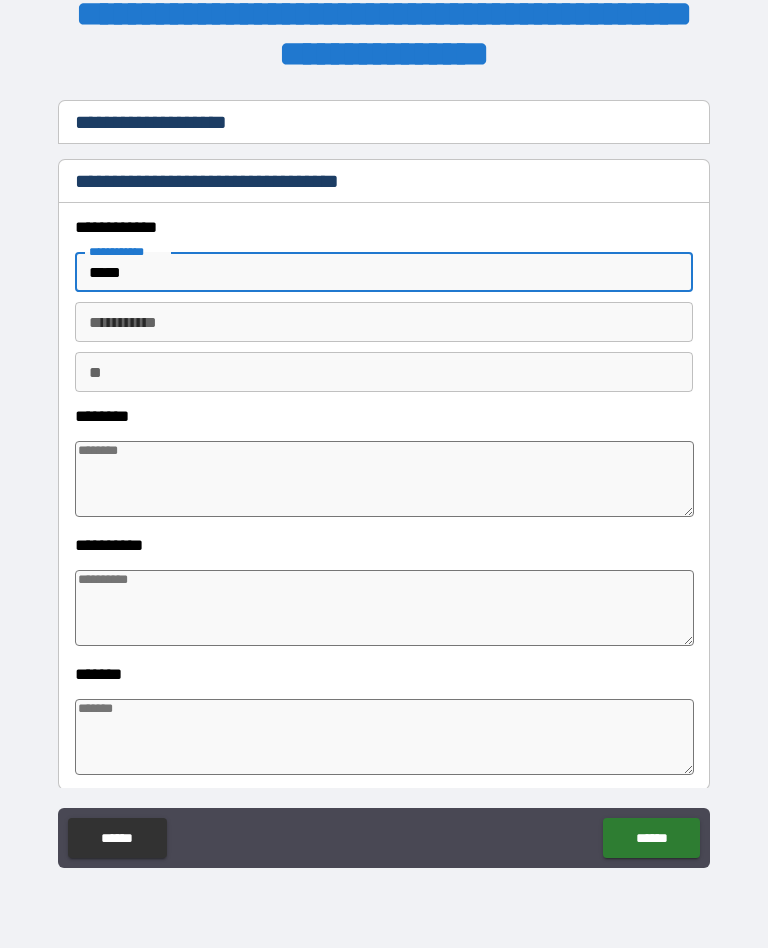 type on "*" 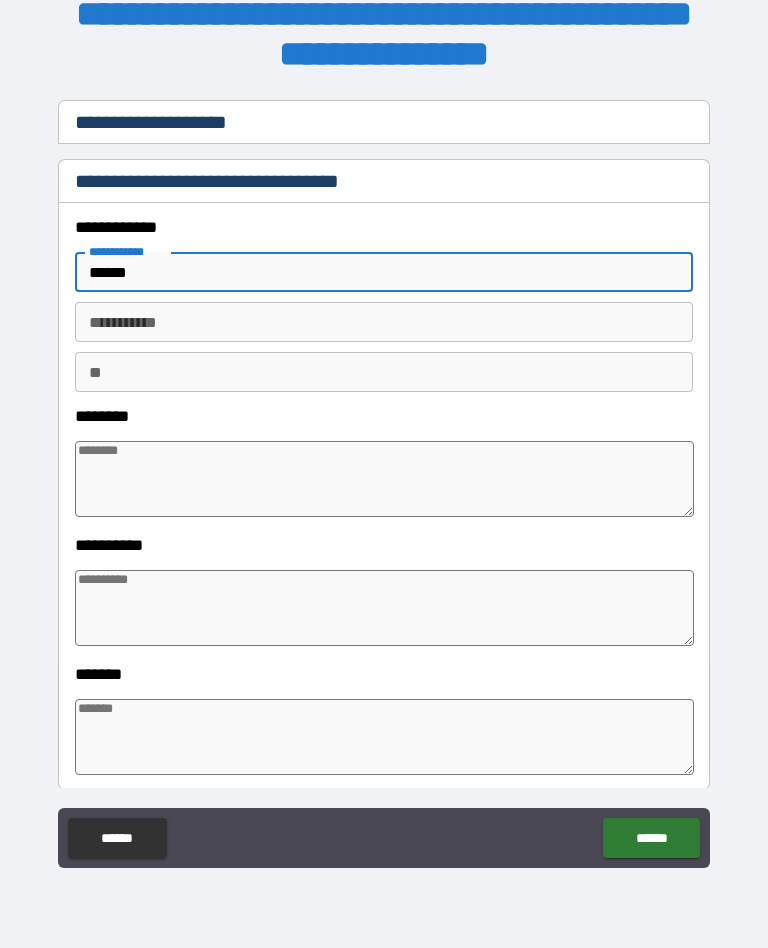 type on "*" 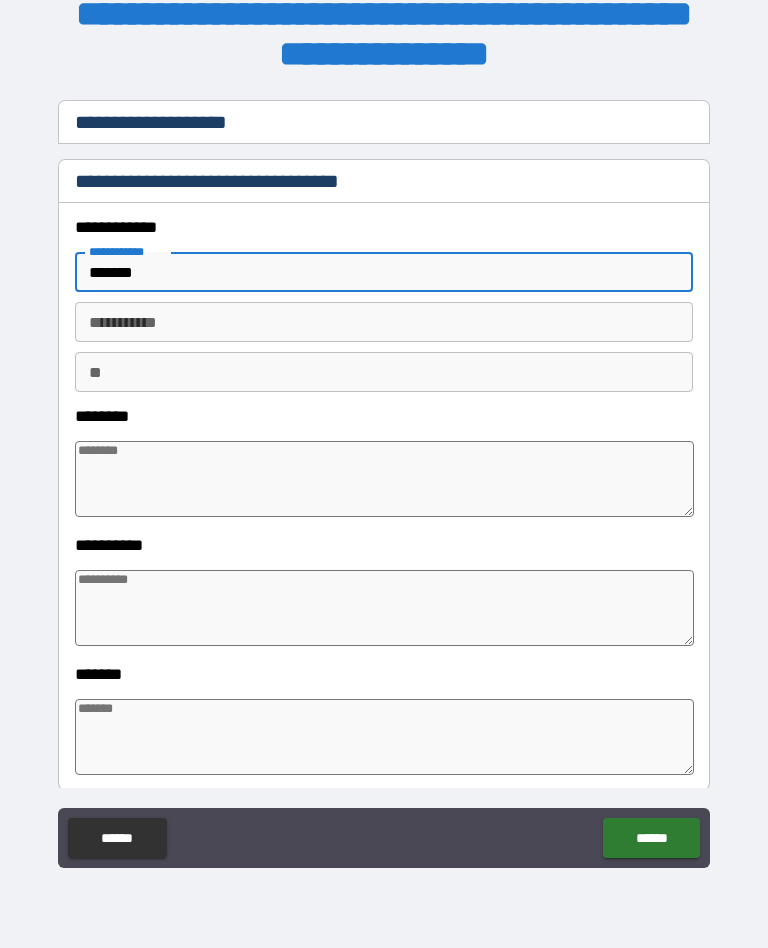 type on "*" 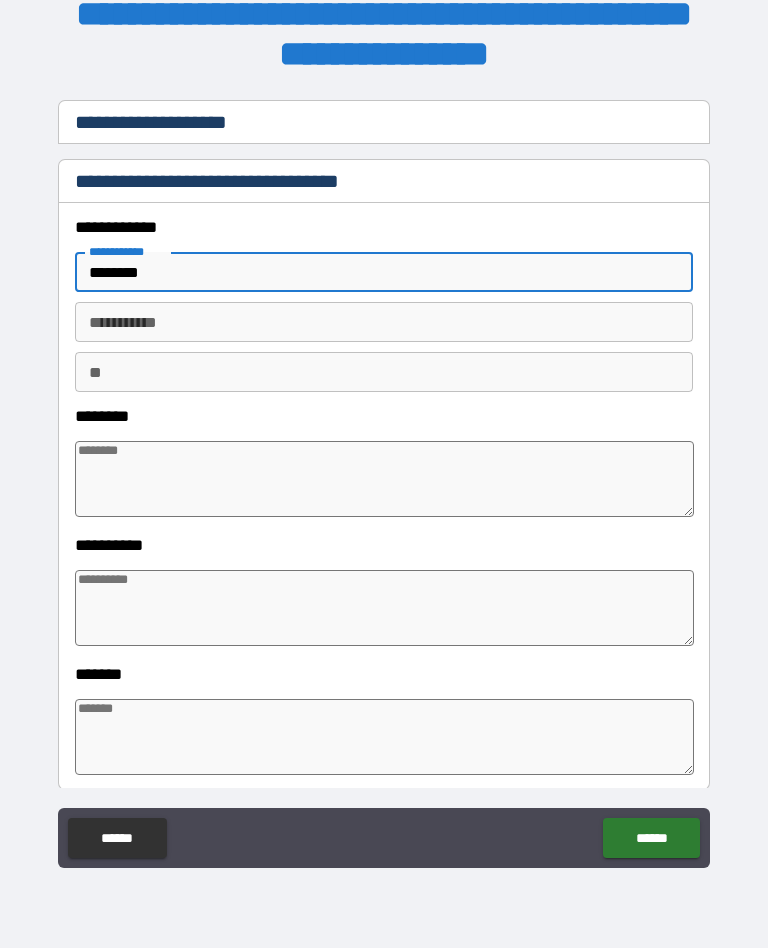 type on "*" 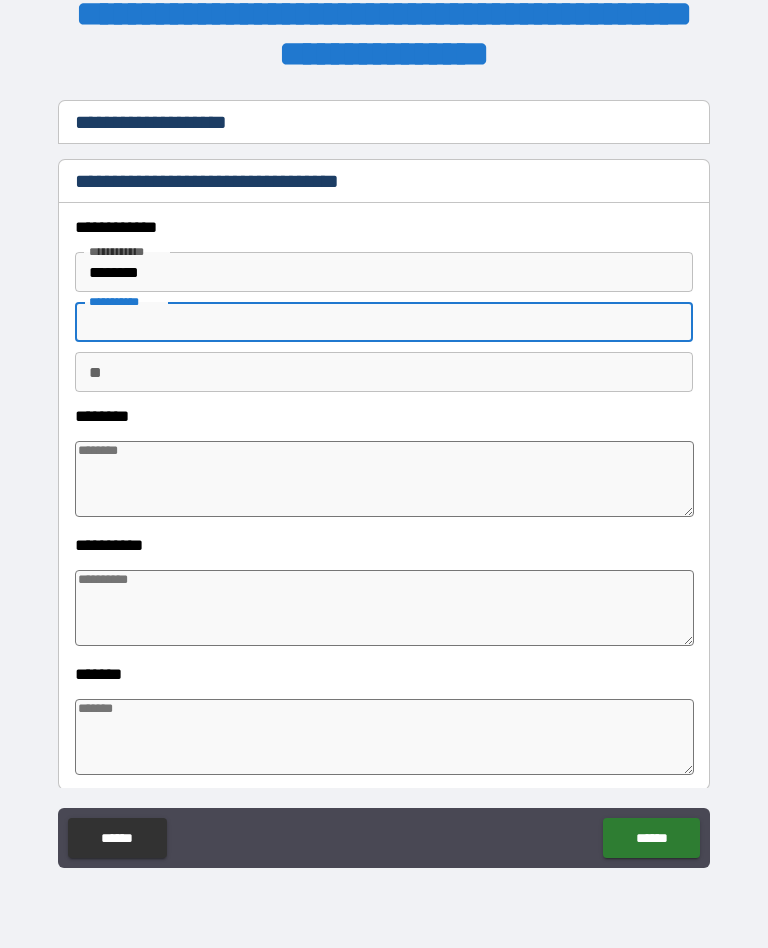 type on "*" 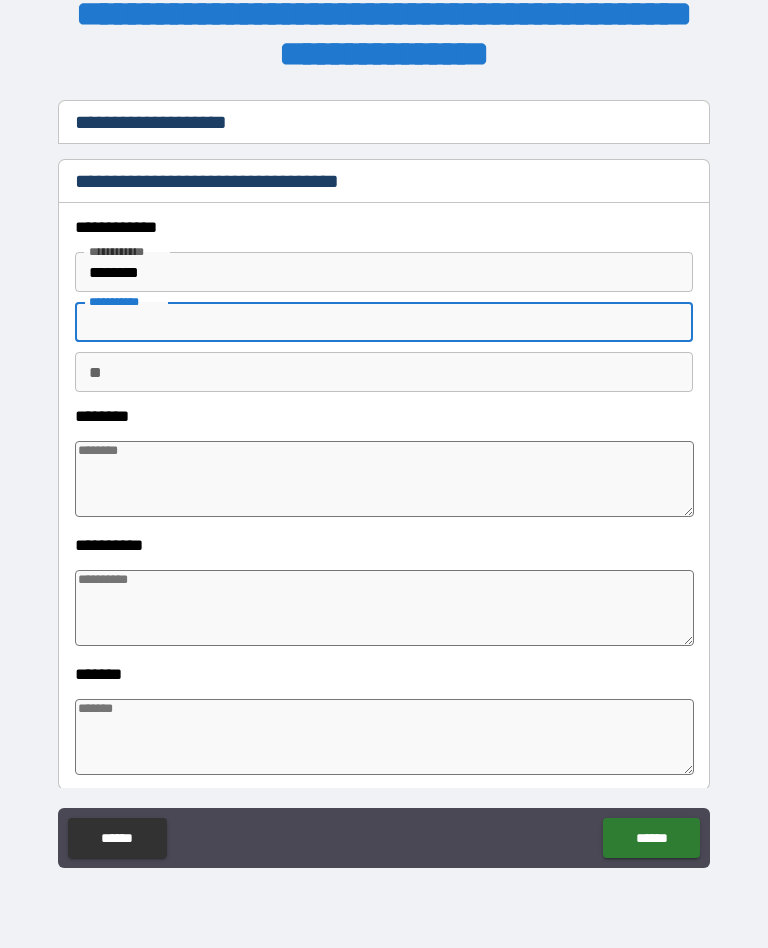 type on "*" 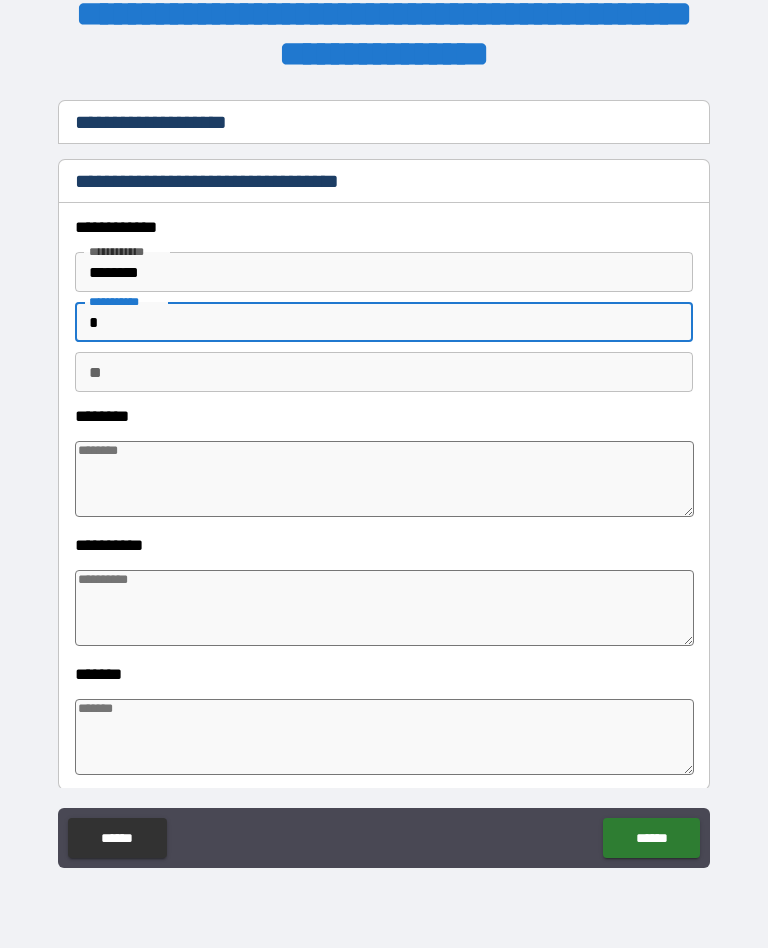 type on "*" 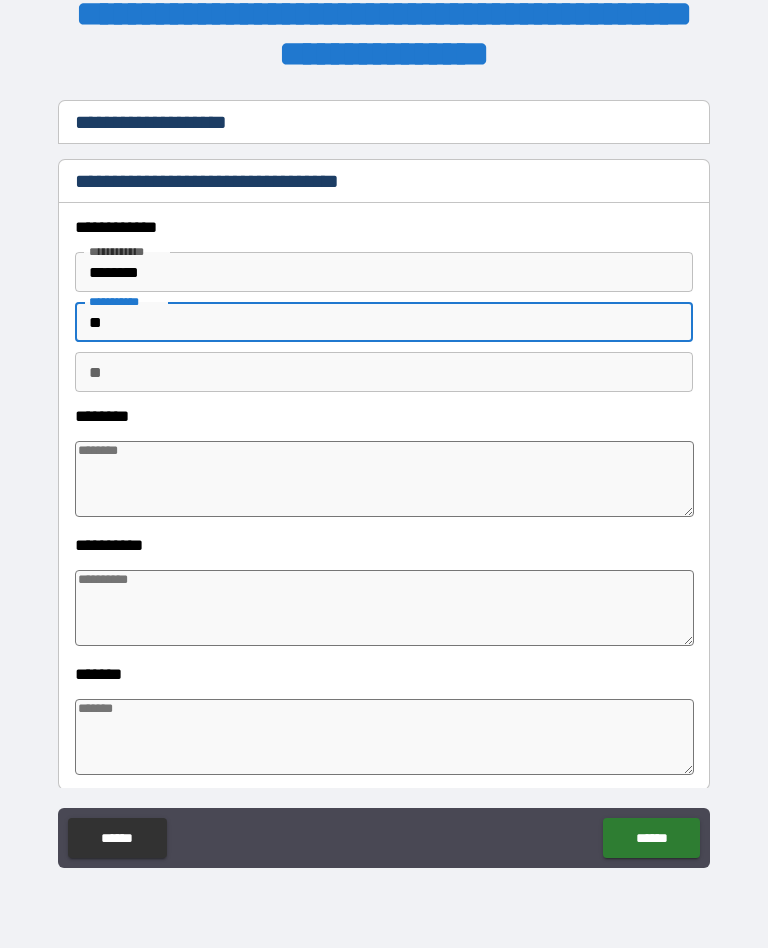 type on "*" 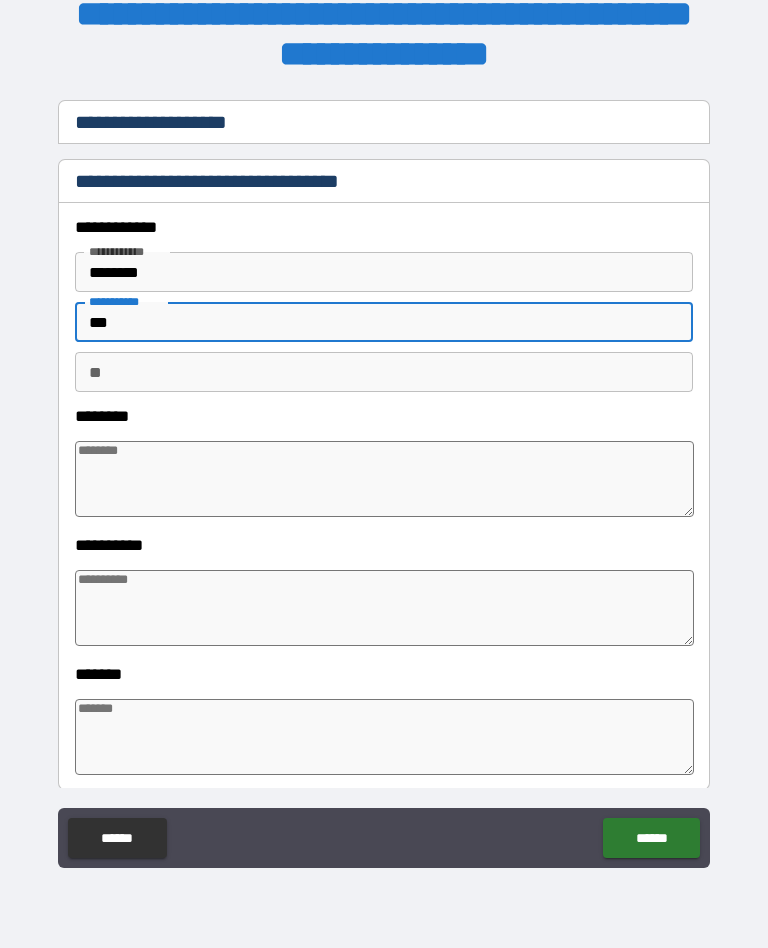 type on "*" 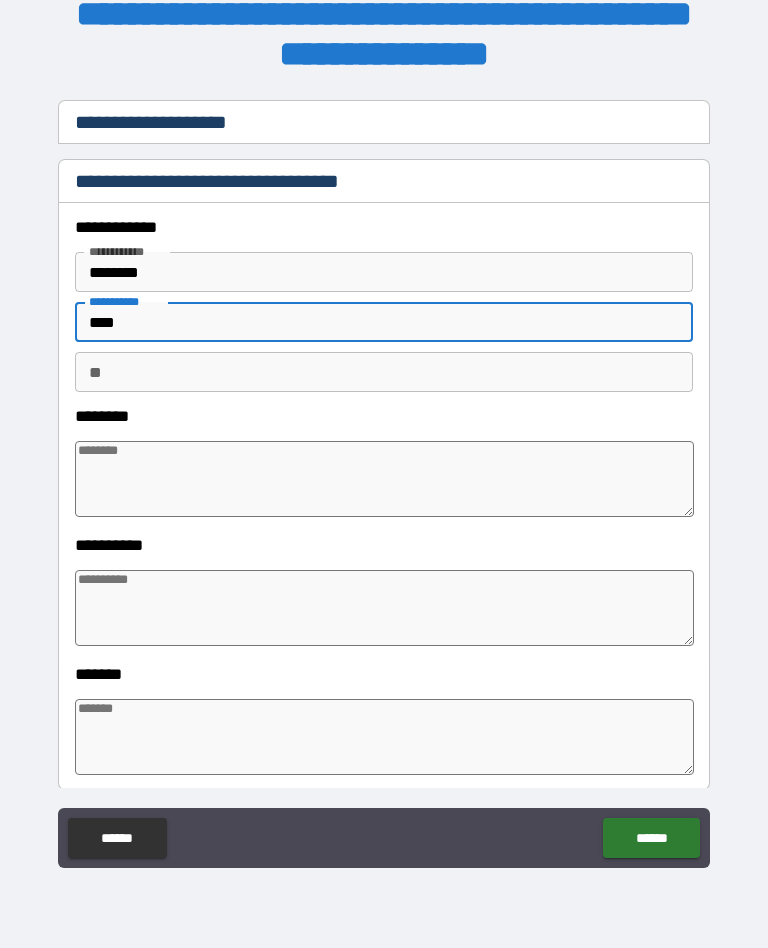type on "*" 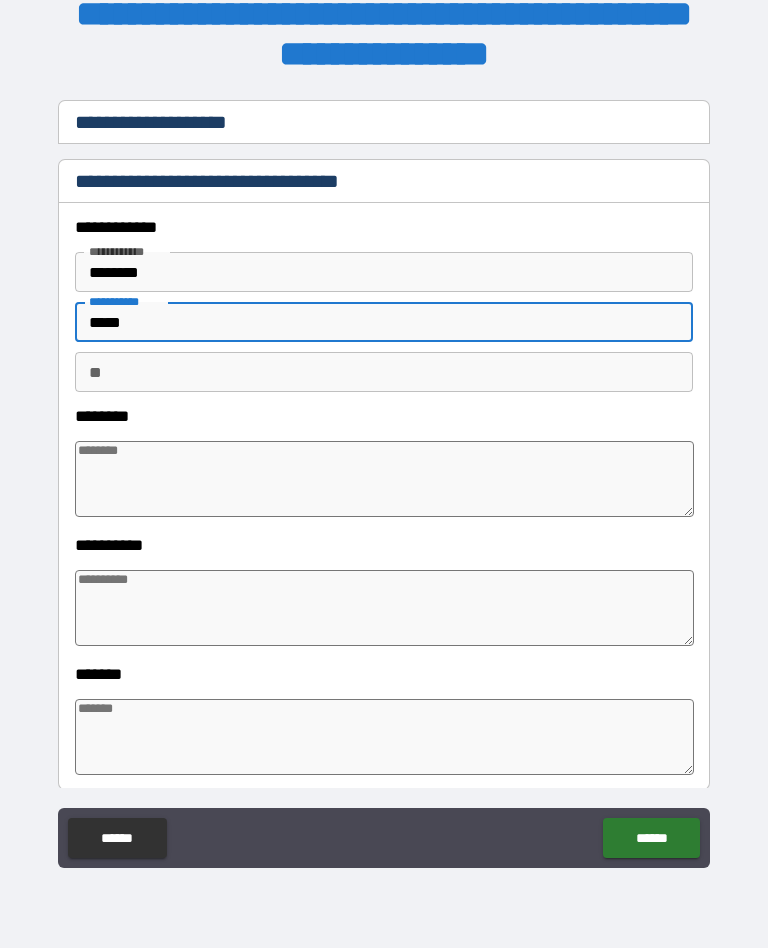 type on "*" 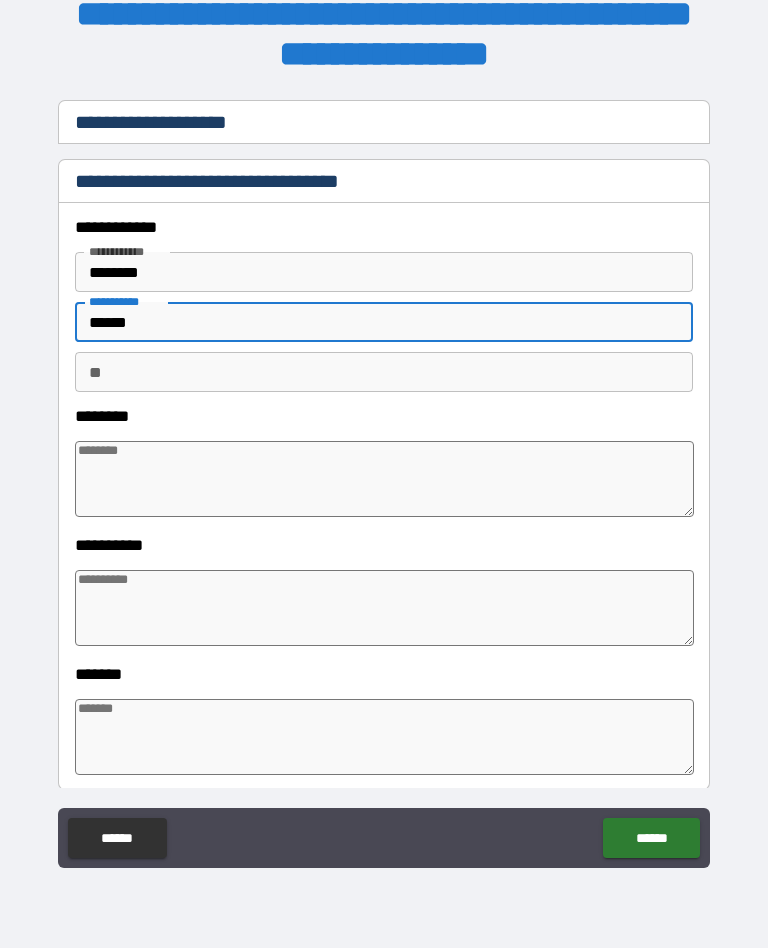 type on "*" 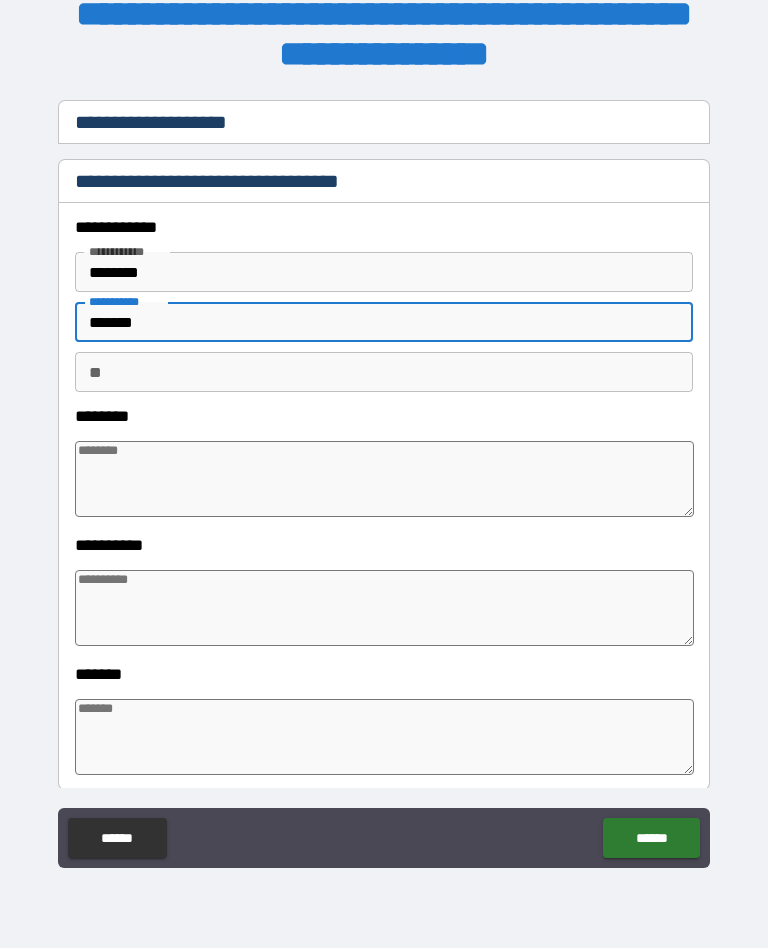 type on "*" 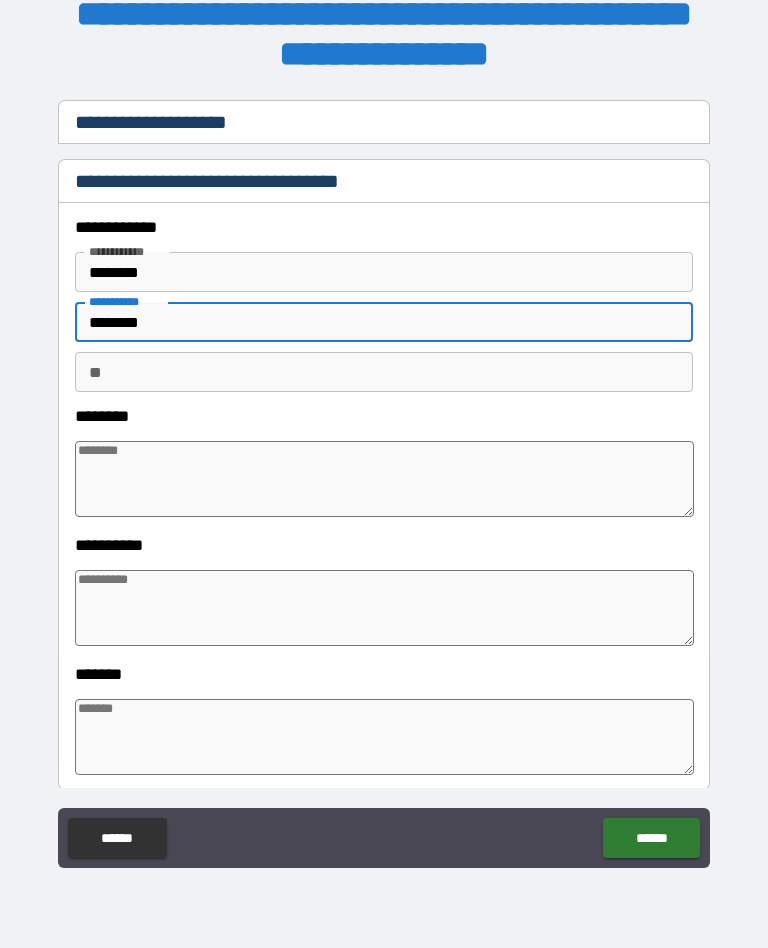 type on "*" 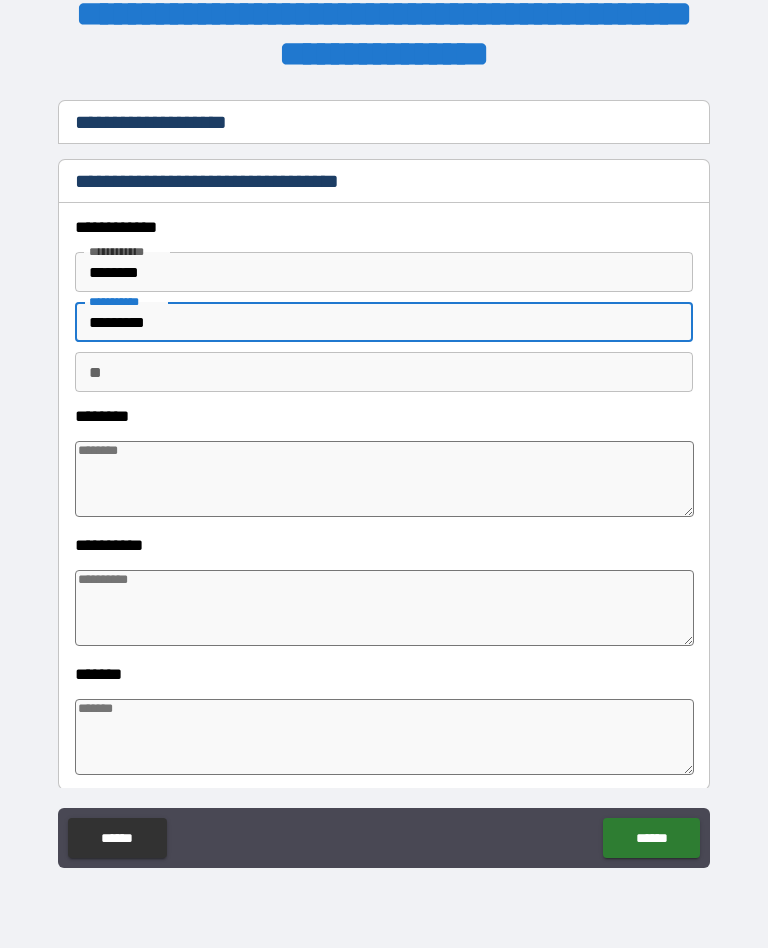 type on "*" 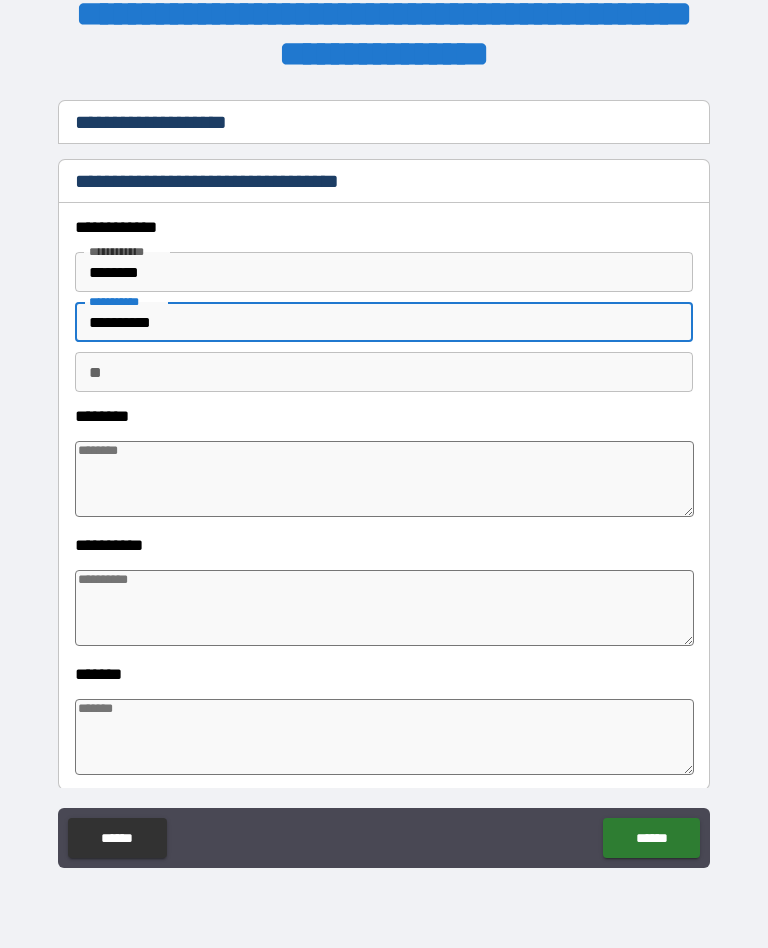 type on "*" 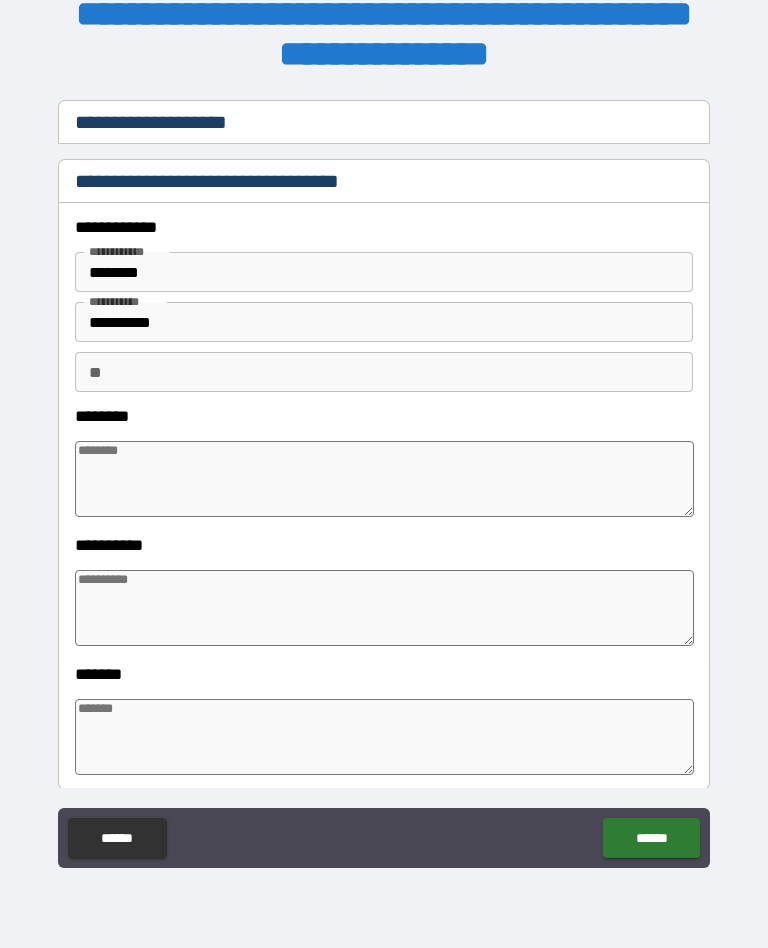 type on "*" 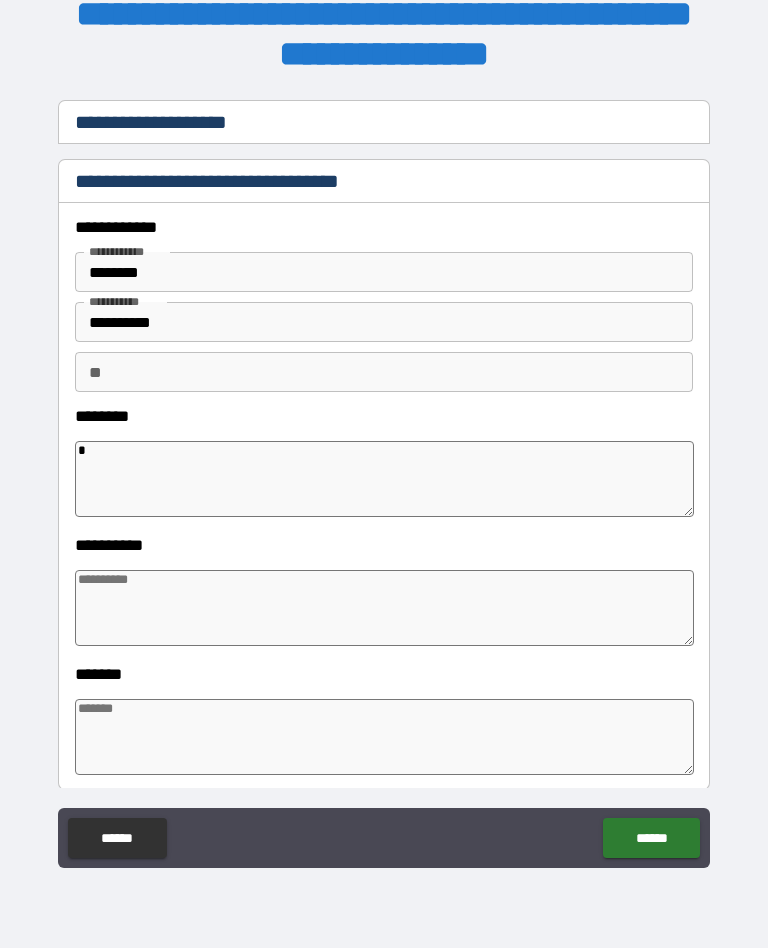 type on "*" 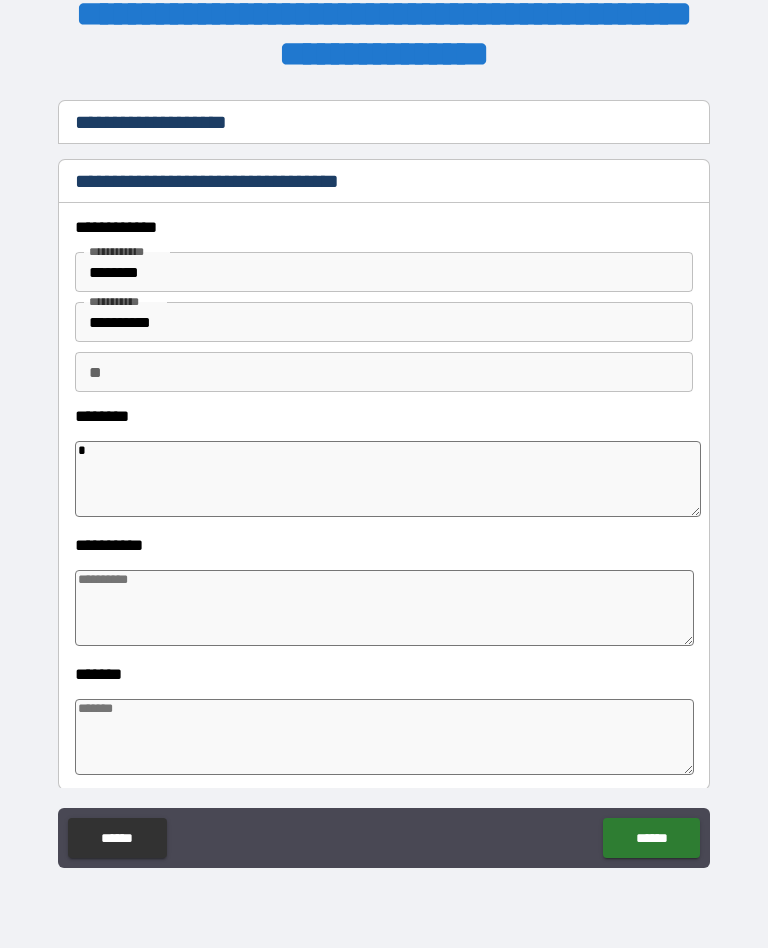 type on "*" 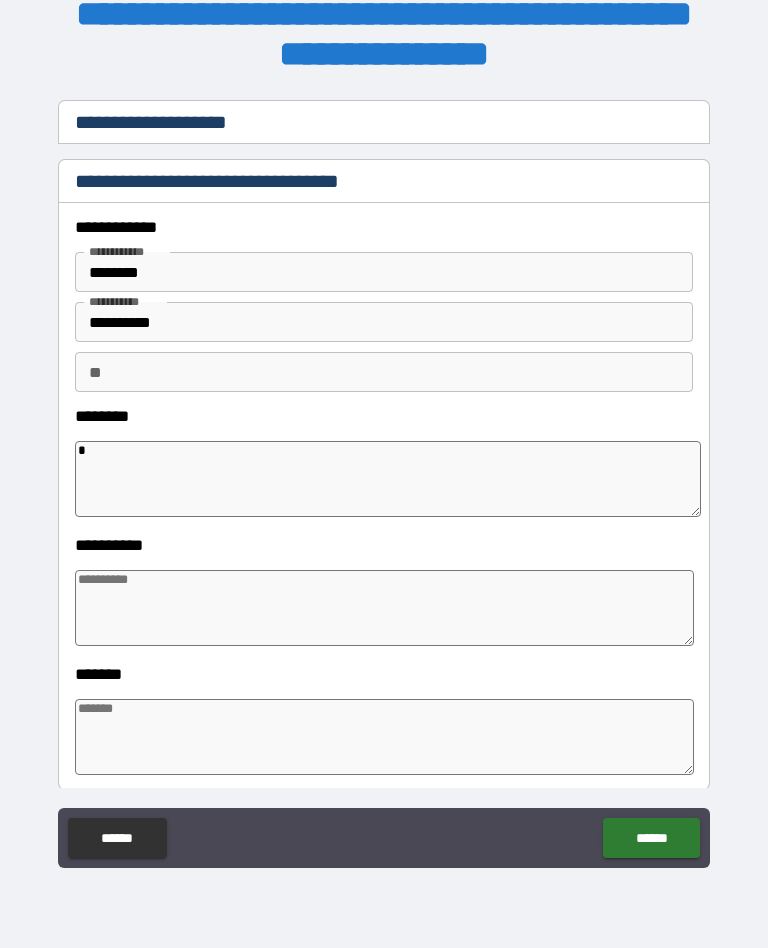 type on "*" 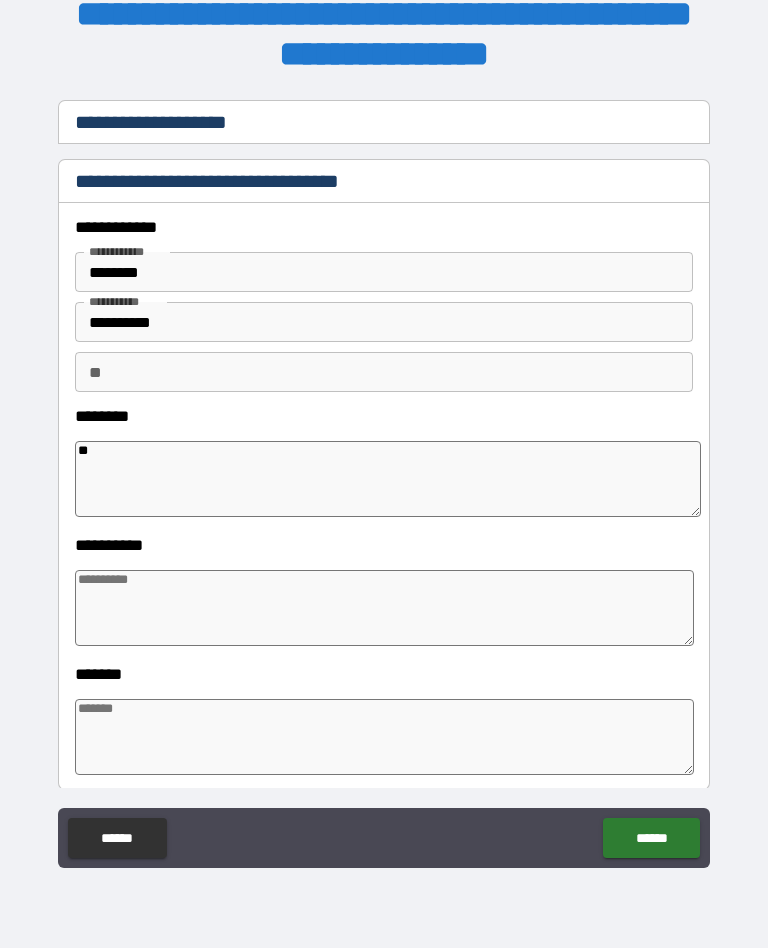 type on "*" 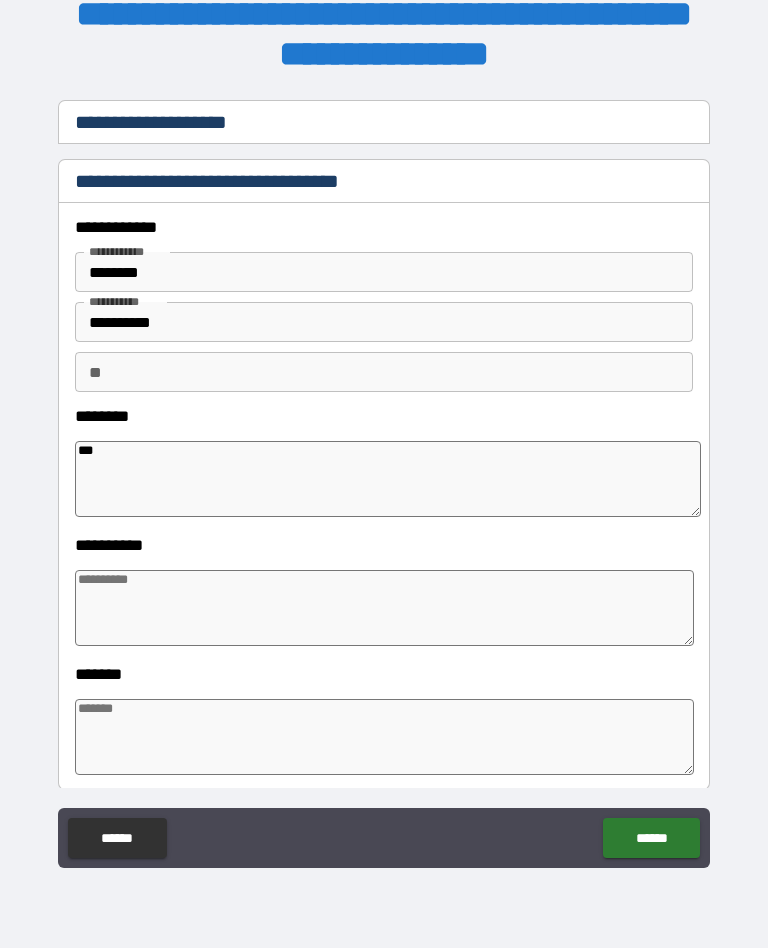 type on "*" 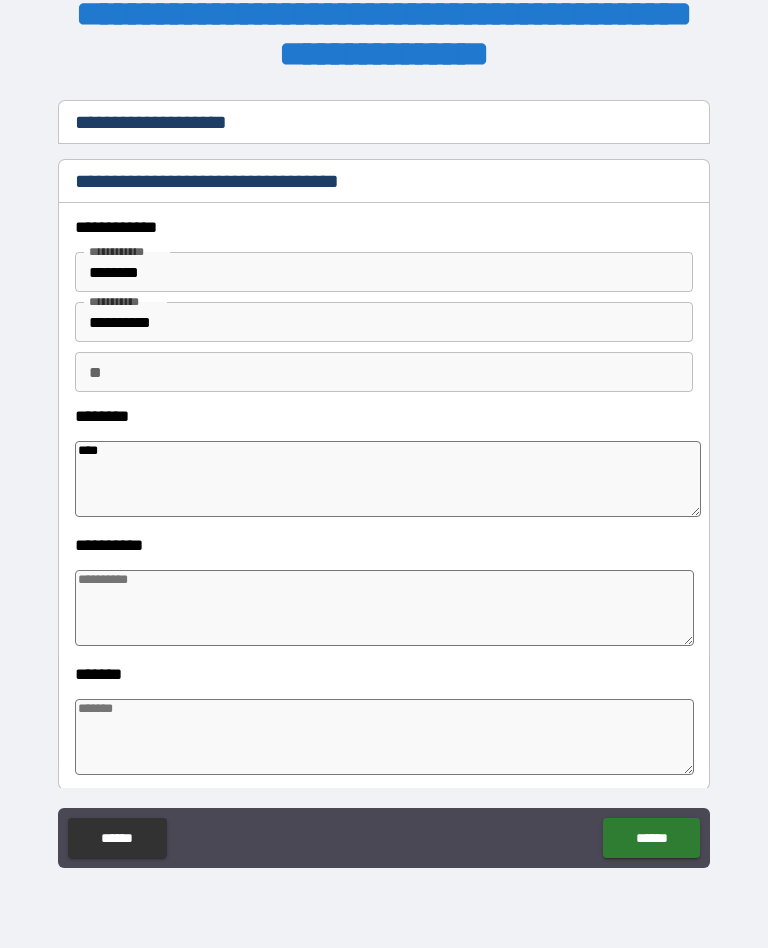 type on "*" 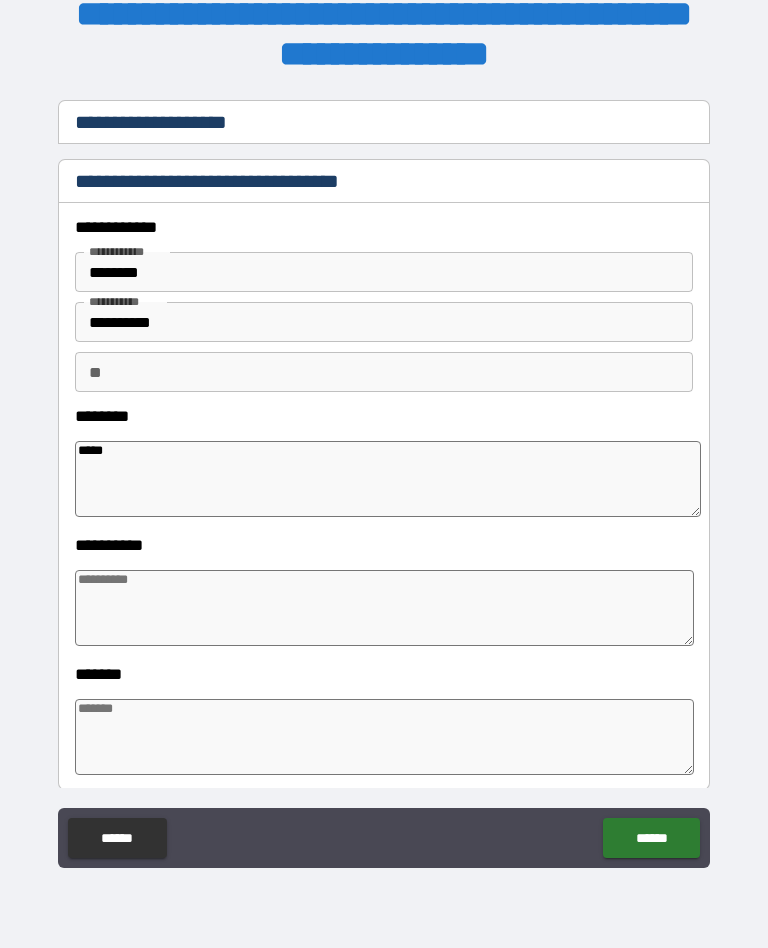 type on "*" 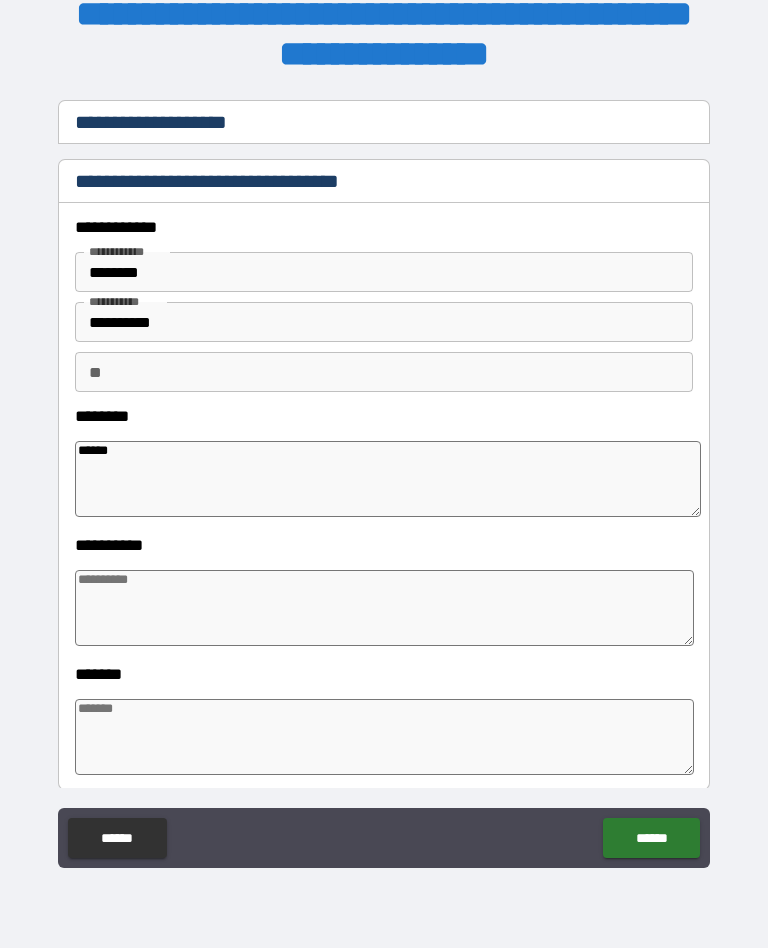type on "*" 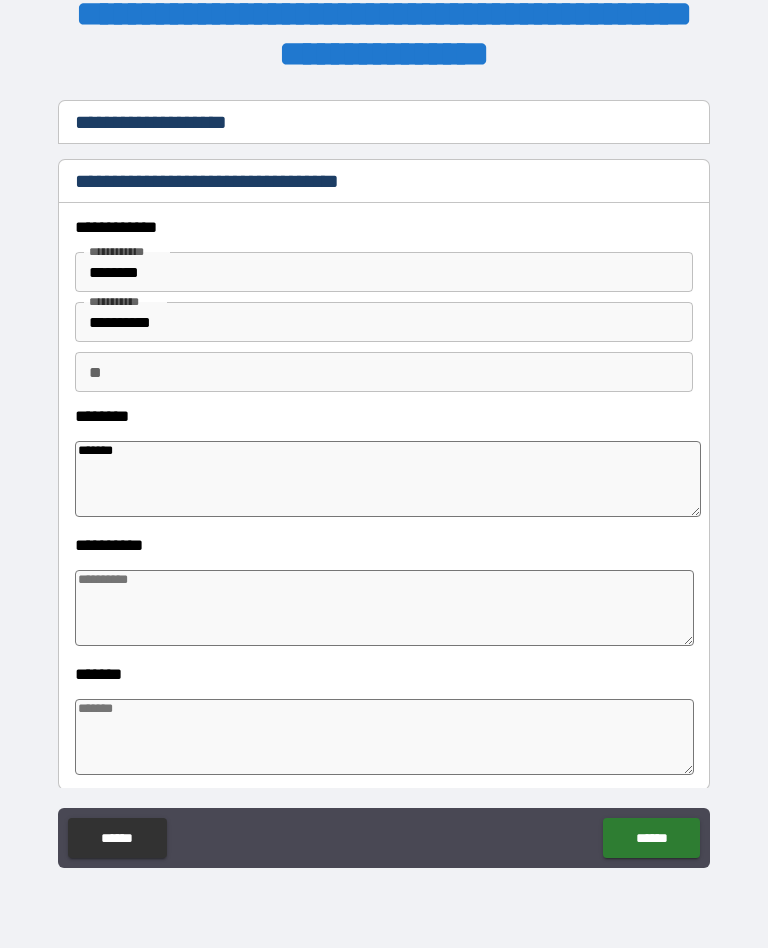 type on "*" 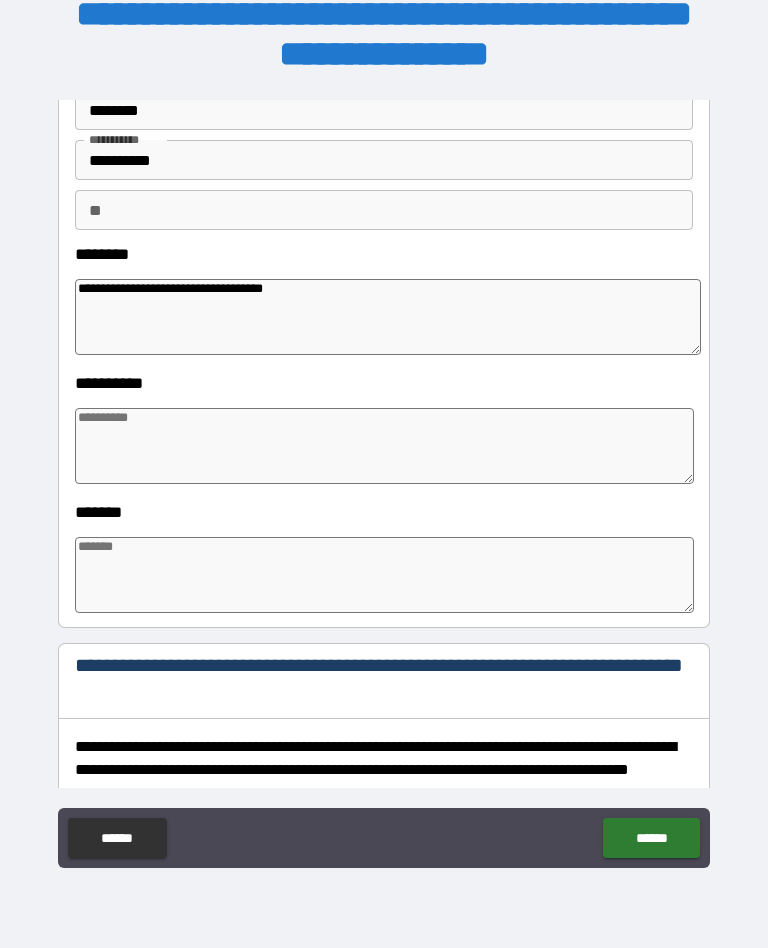 scroll, scrollTop: 164, scrollLeft: 0, axis: vertical 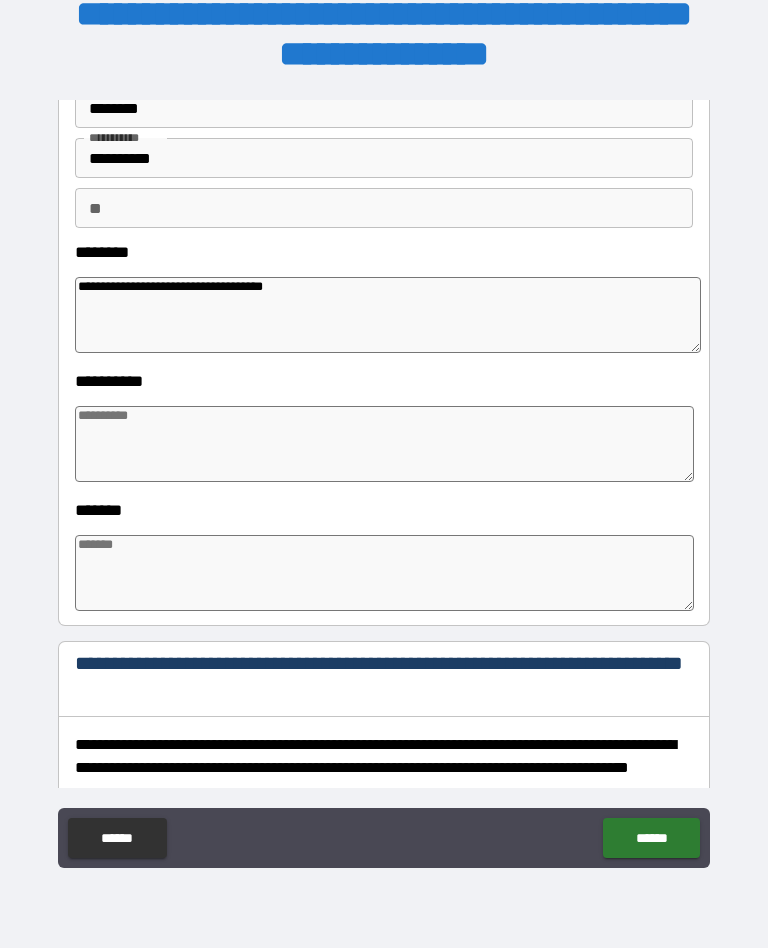 click at bounding box center [384, 444] 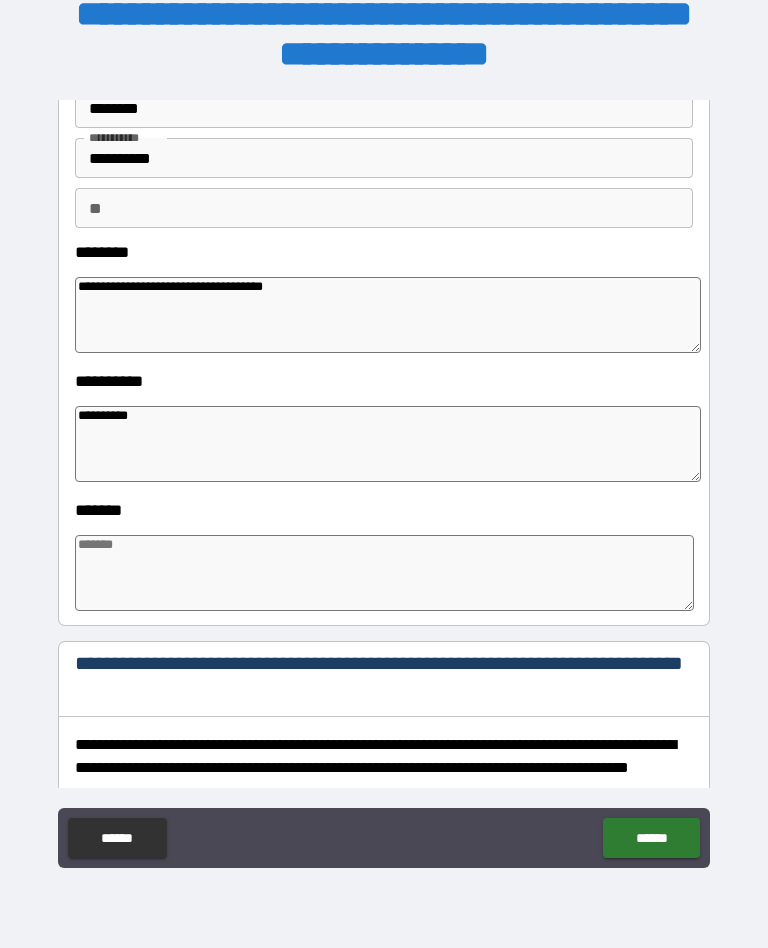 click at bounding box center [384, 573] 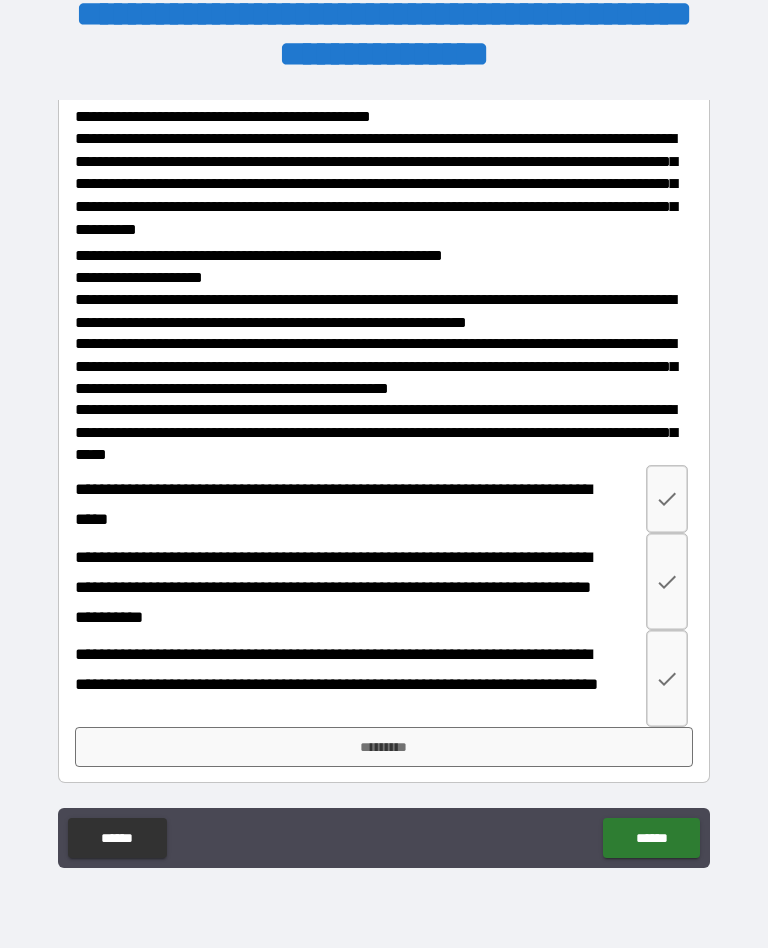 scroll, scrollTop: 1232, scrollLeft: 0, axis: vertical 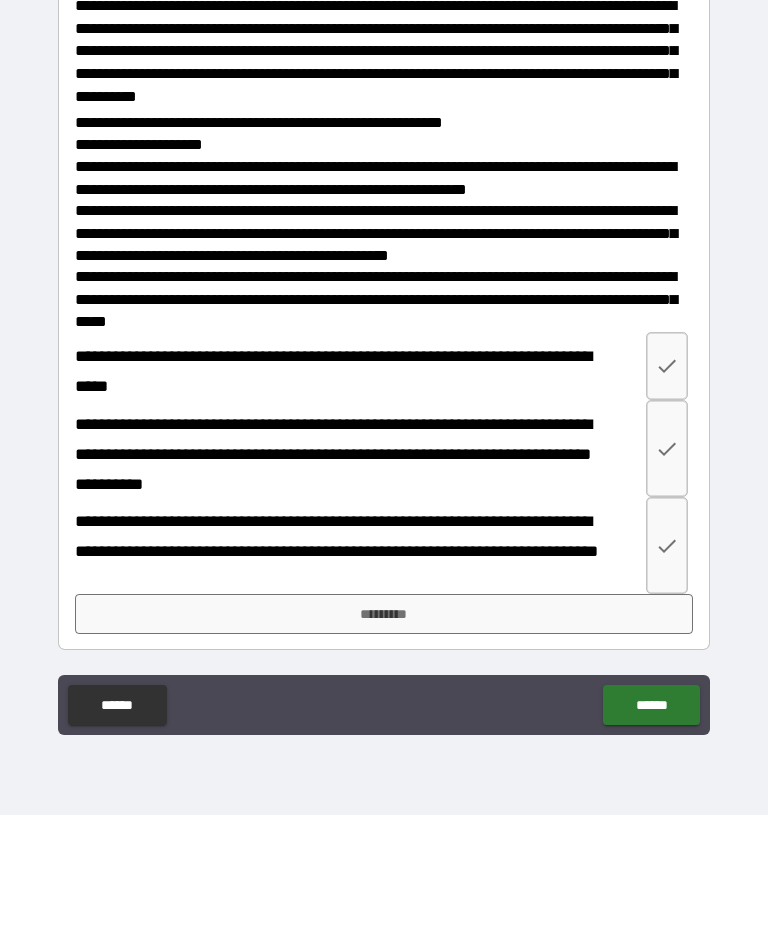 click 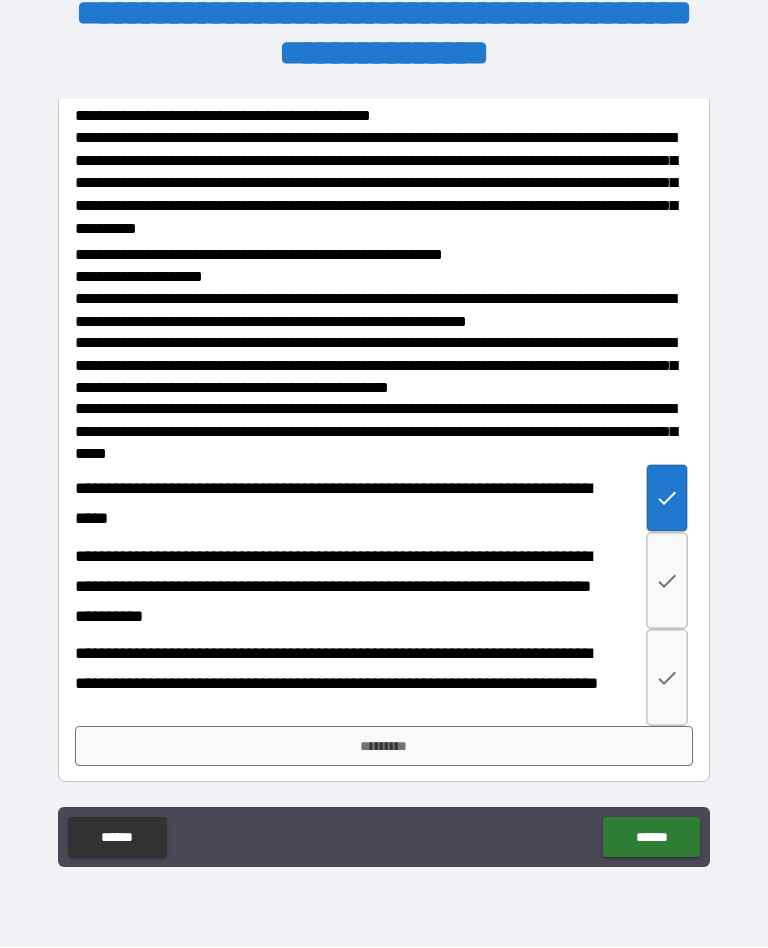 click at bounding box center [667, 581] 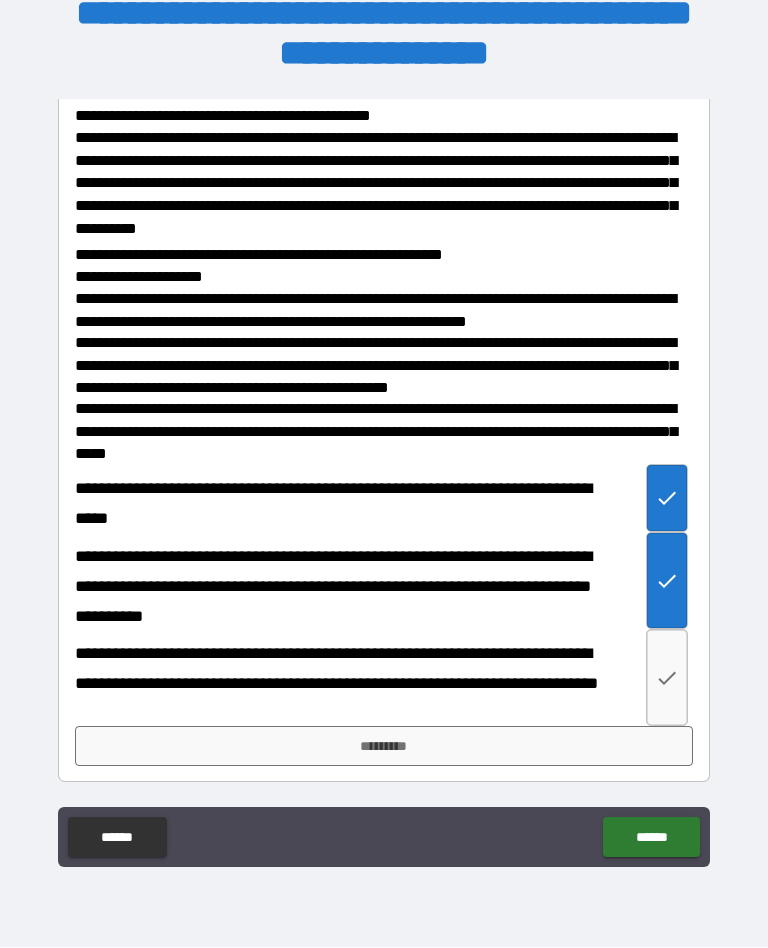 click at bounding box center [667, 678] 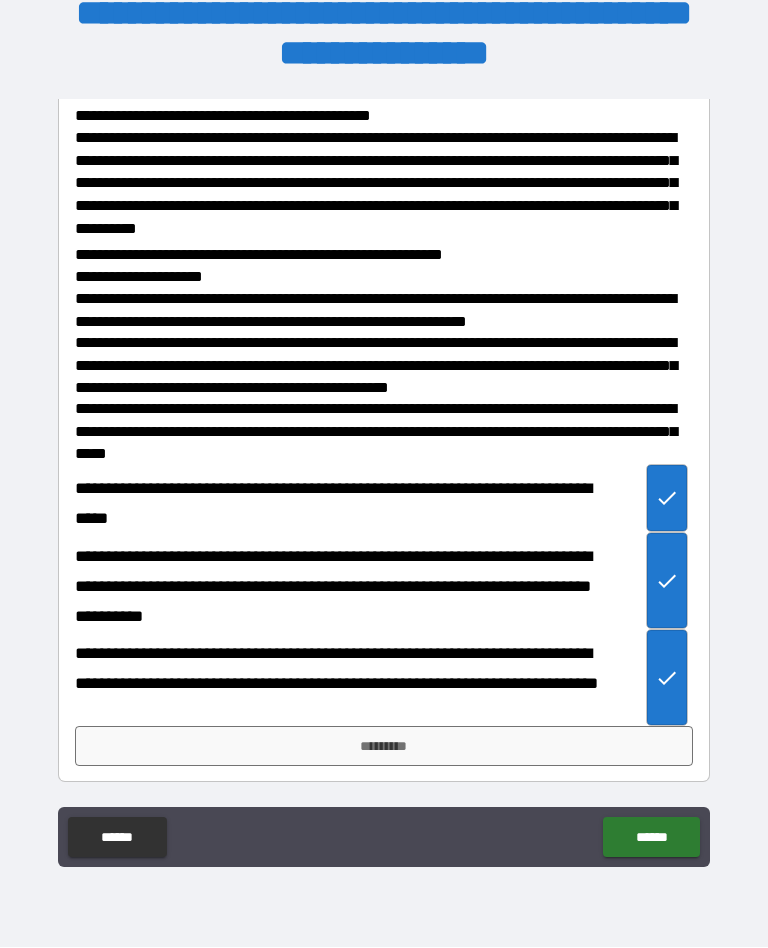 click on "*********" at bounding box center (384, 747) 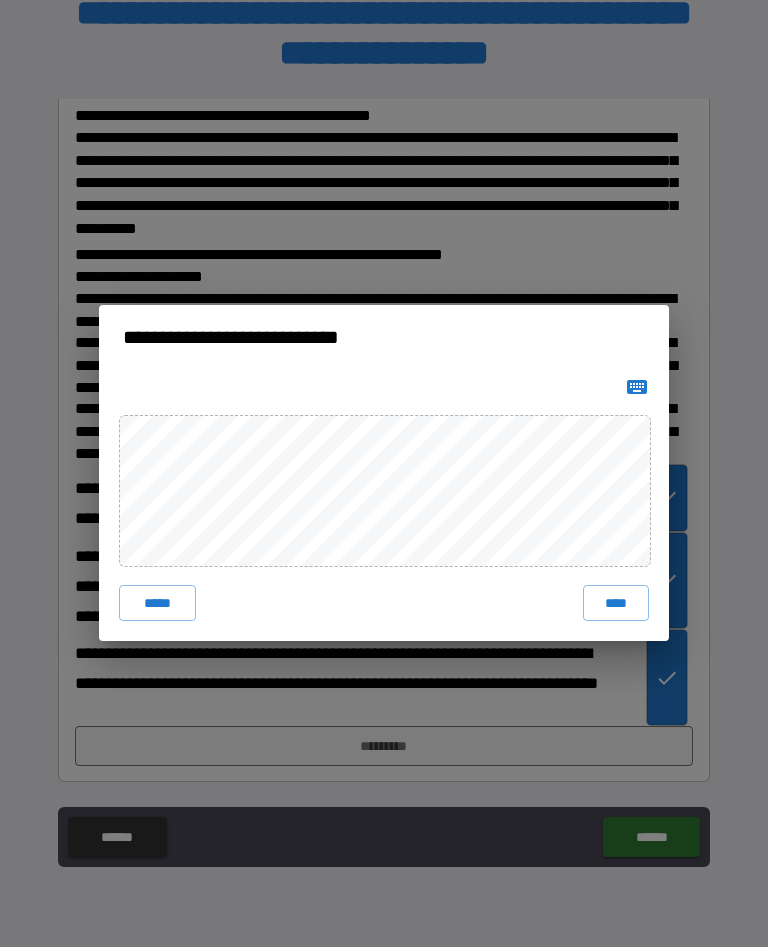 click on "****" at bounding box center (616, 604) 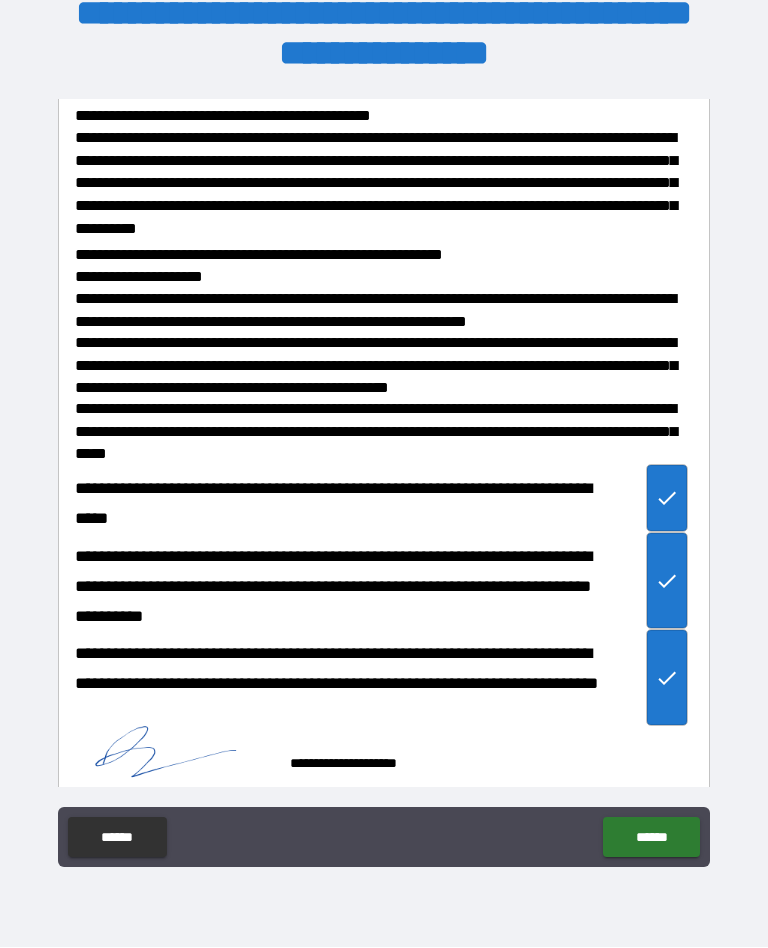 scroll, scrollTop: 1222, scrollLeft: 0, axis: vertical 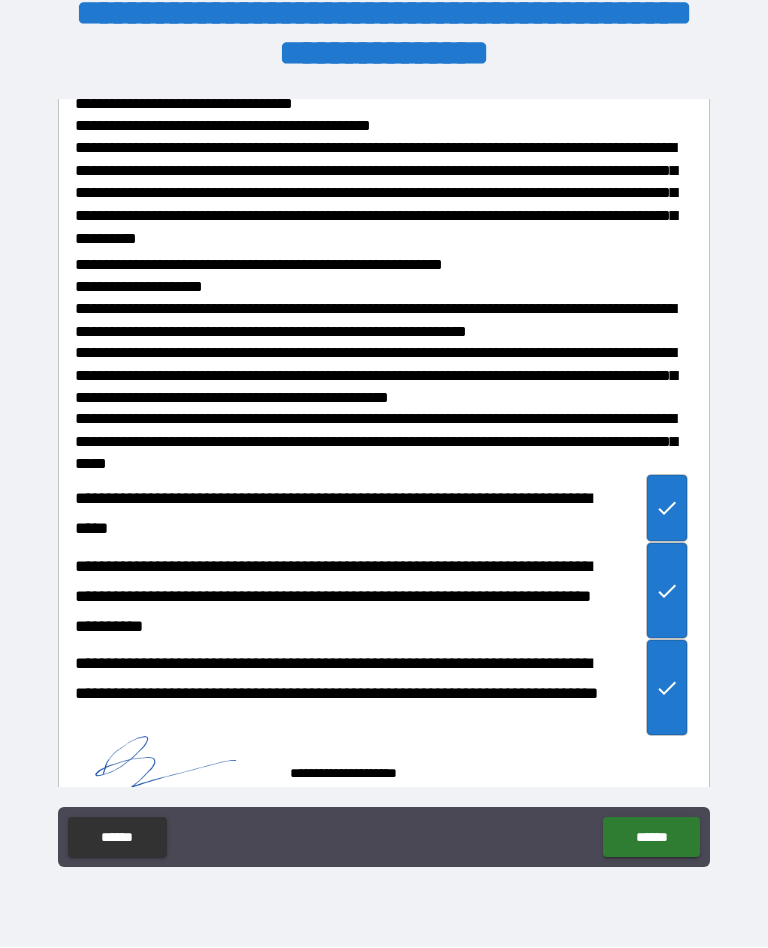 click on "******" at bounding box center (651, 838) 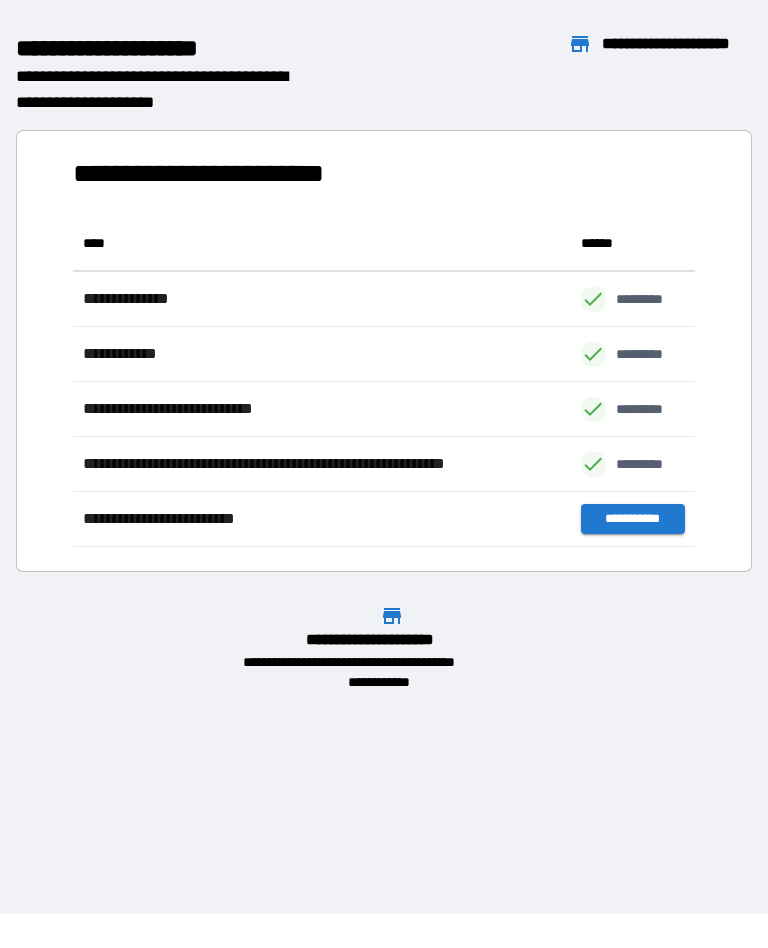scroll, scrollTop: 331, scrollLeft: 622, axis: both 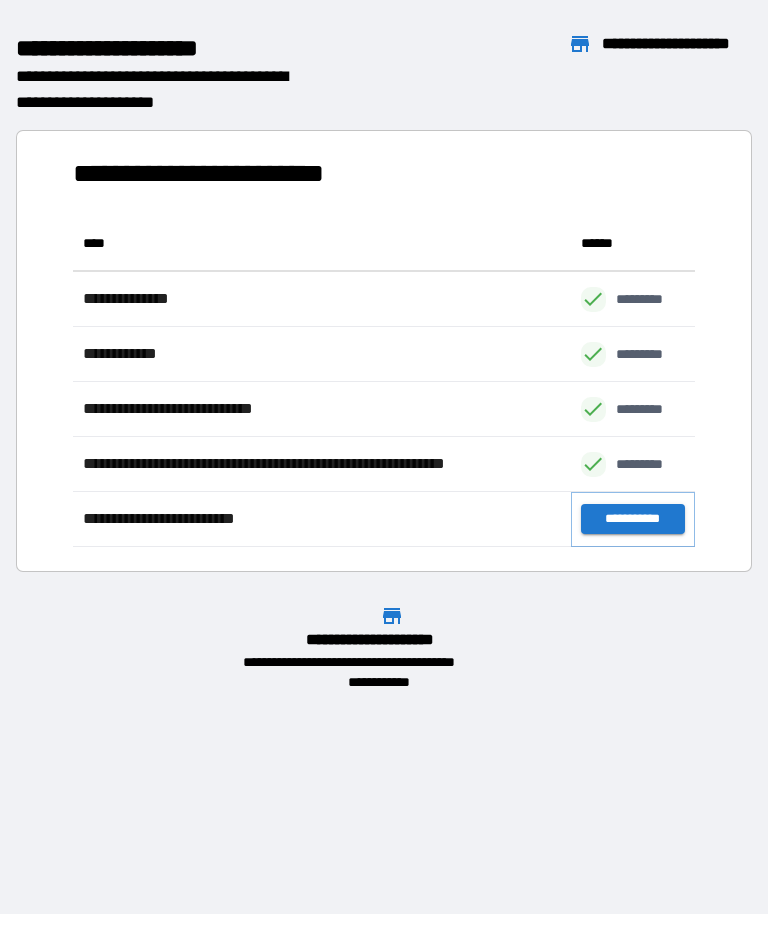 click on "**********" at bounding box center (633, 520) 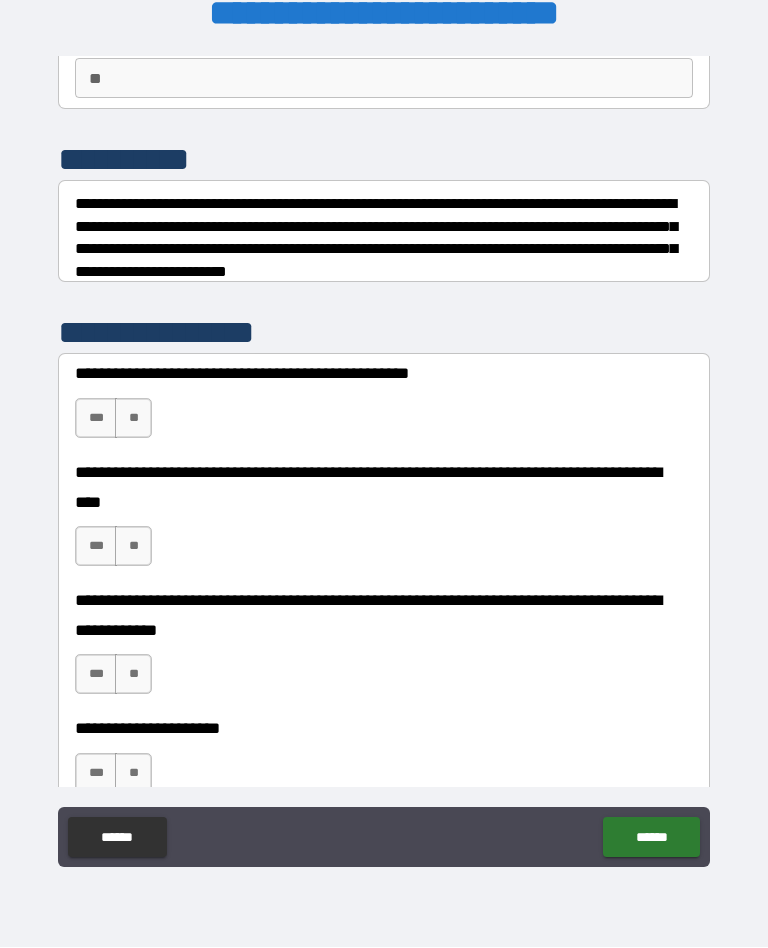 scroll, scrollTop: 203, scrollLeft: 0, axis: vertical 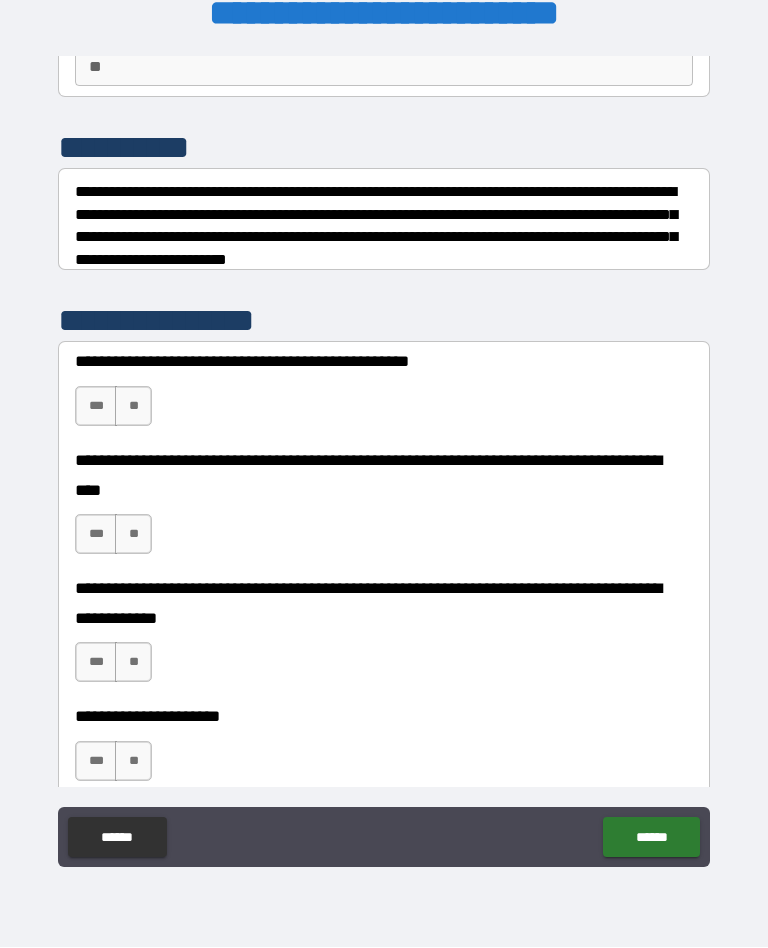 click on "***" at bounding box center [96, 407] 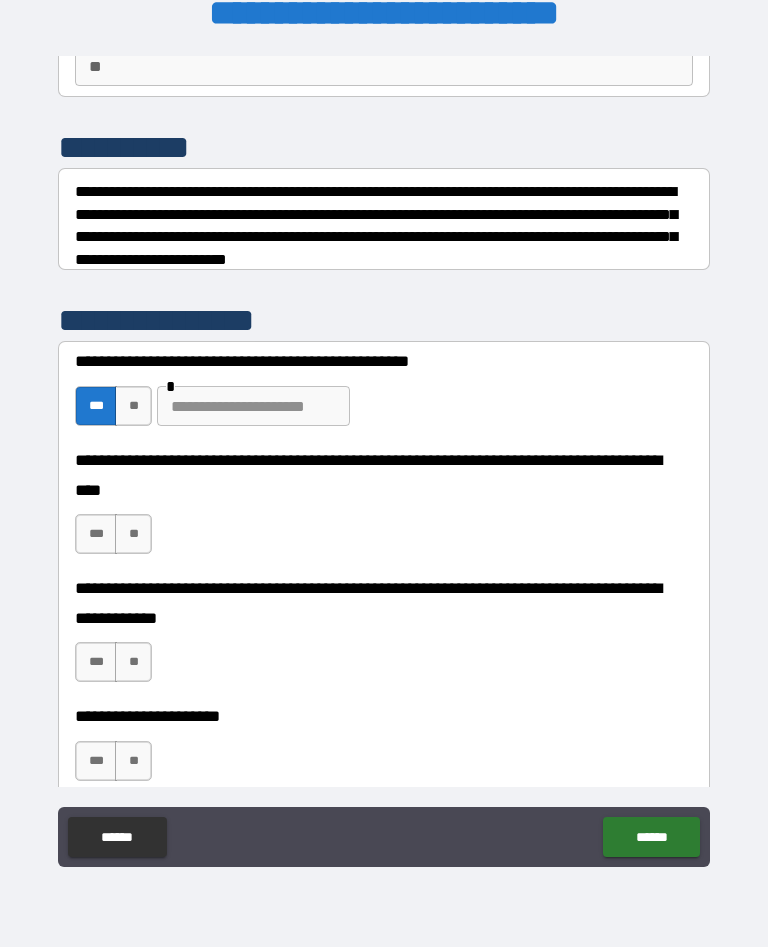 click on "***" at bounding box center [96, 535] 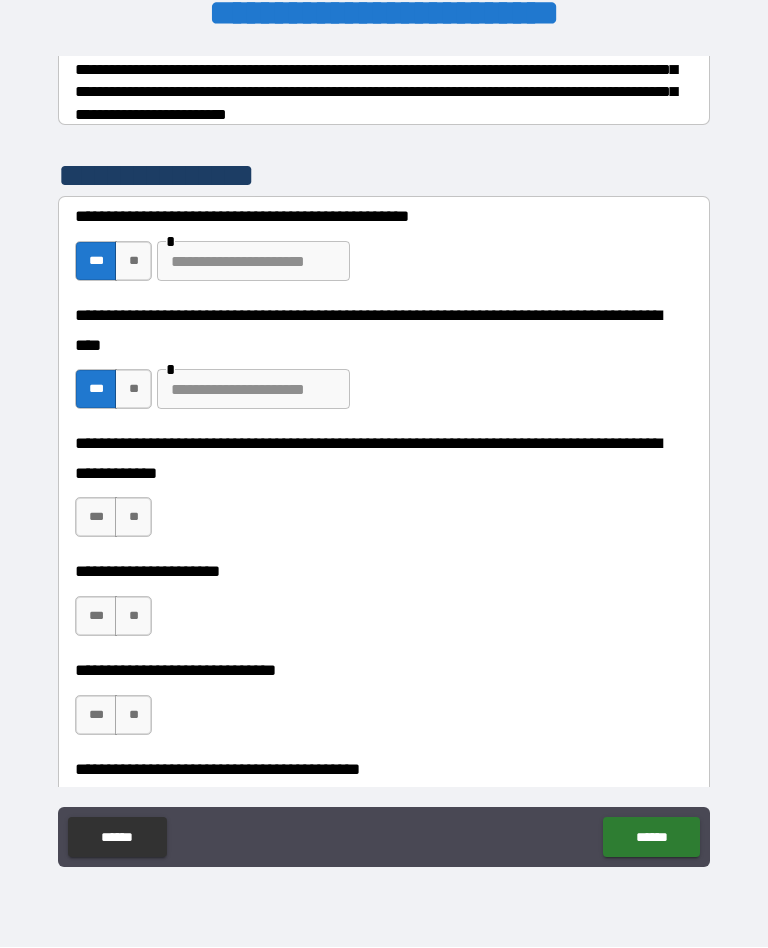scroll, scrollTop: 348, scrollLeft: 0, axis: vertical 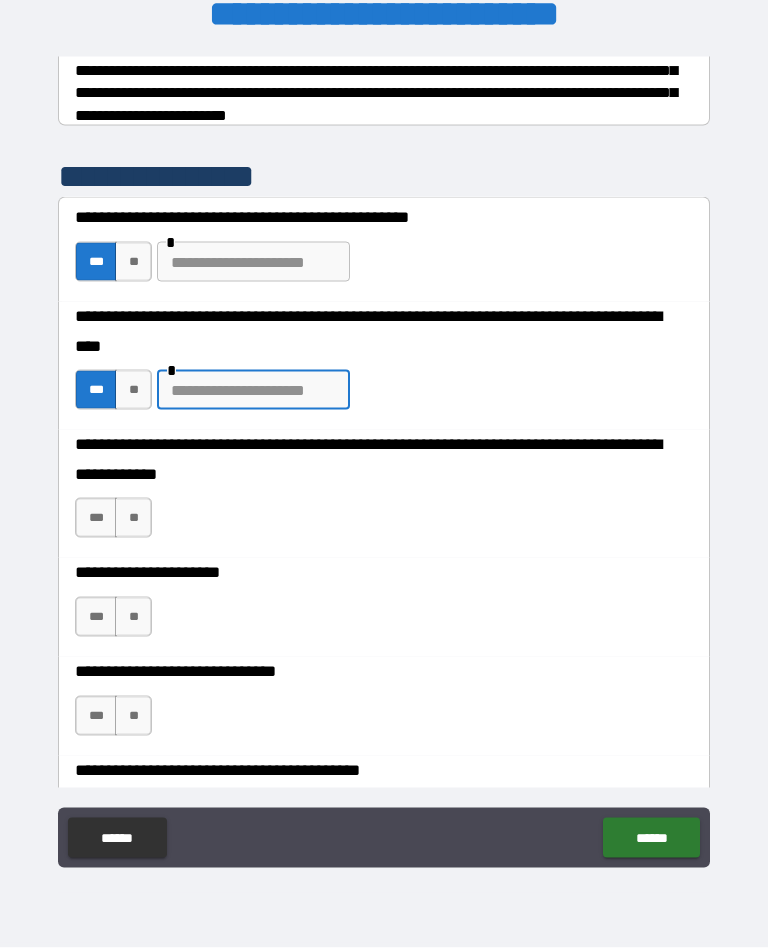 click on "**" at bounding box center [133, 390] 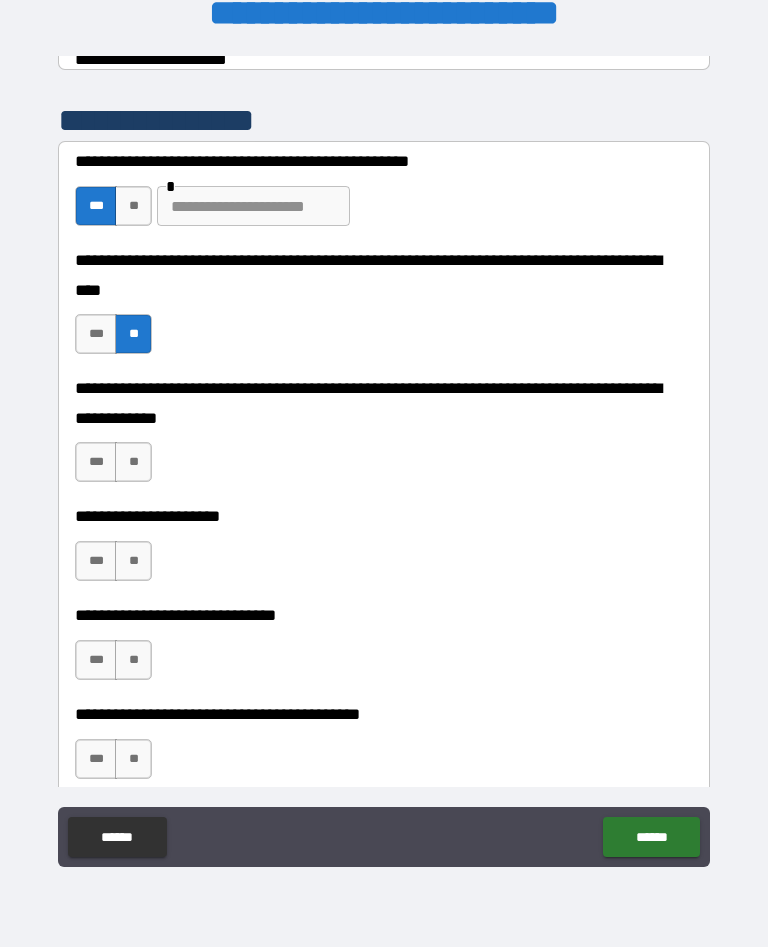 scroll, scrollTop: 414, scrollLeft: 0, axis: vertical 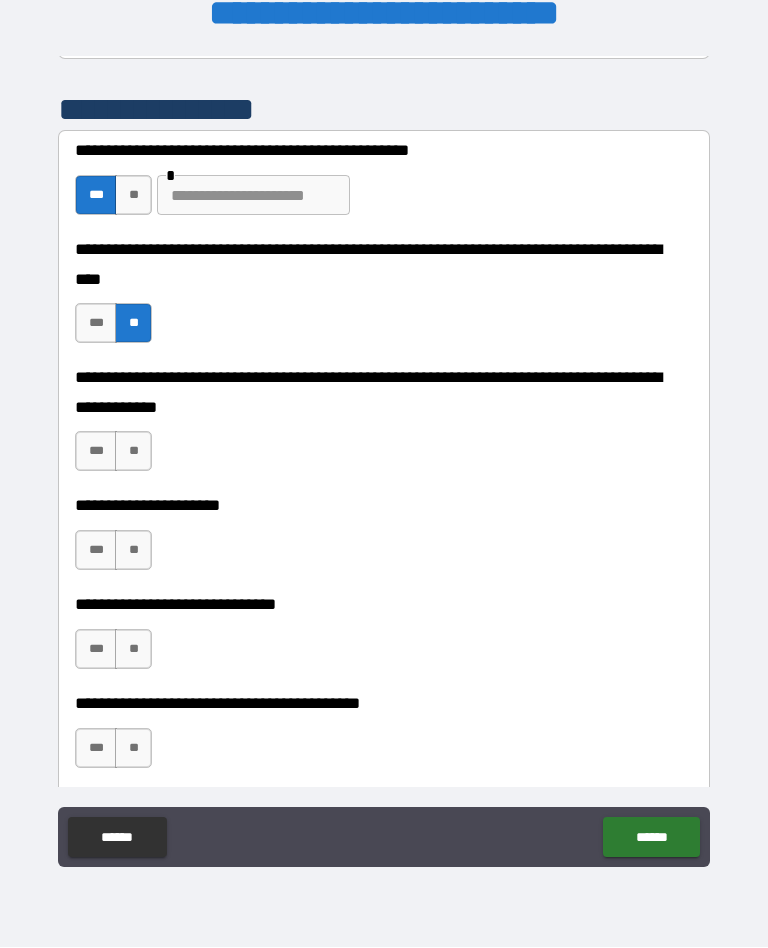 click on "**" at bounding box center (133, 452) 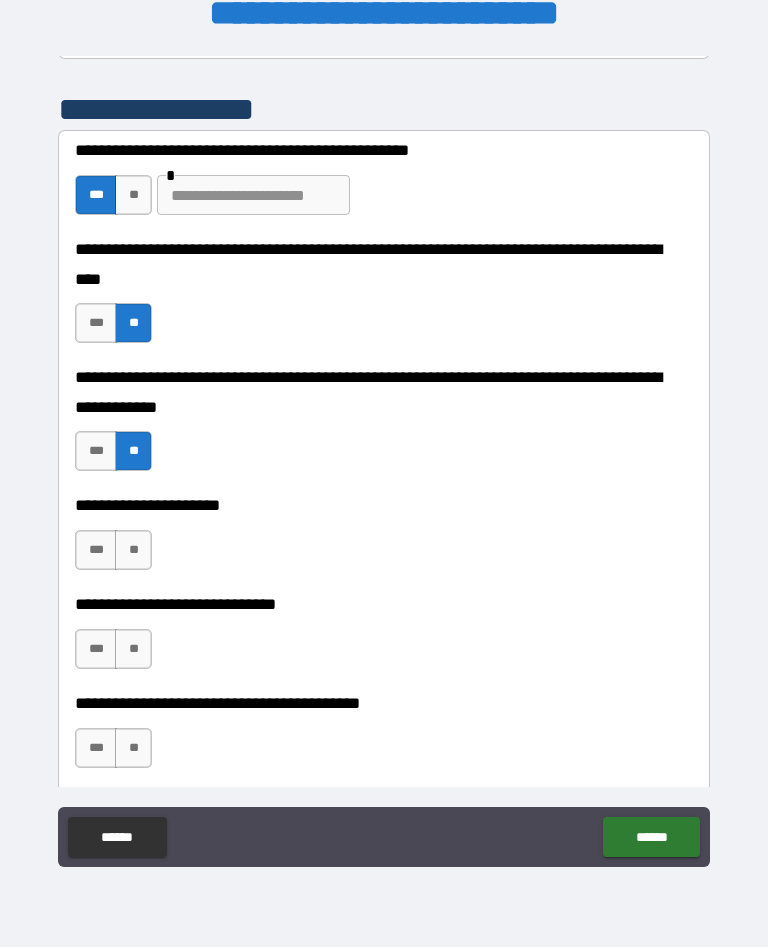 click on "**" at bounding box center [133, 551] 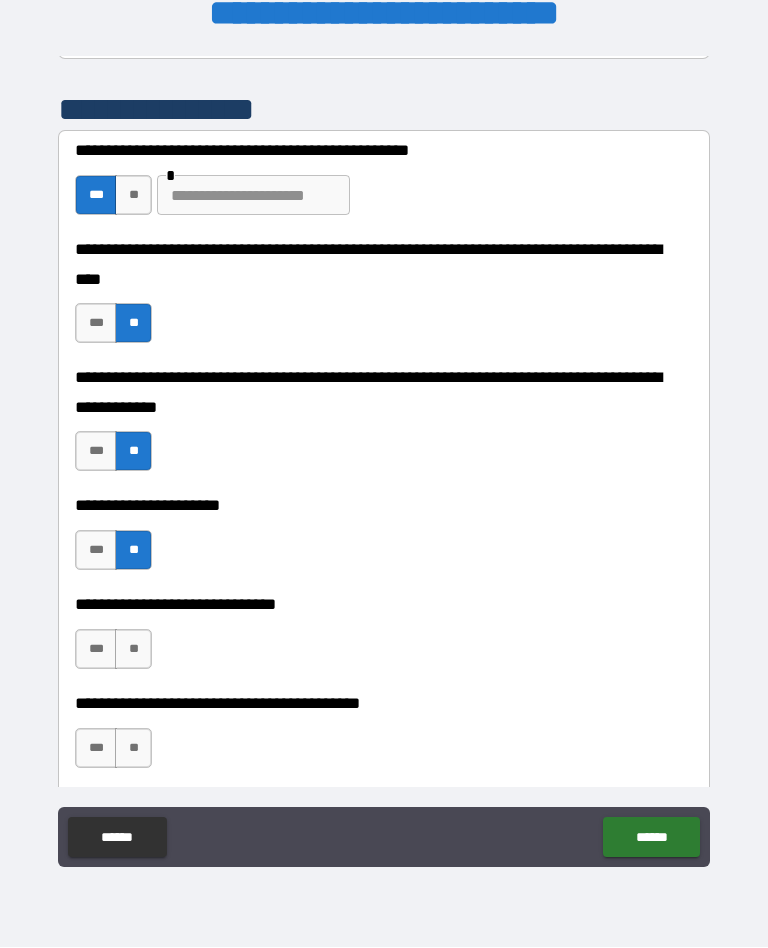 click on "**" at bounding box center (133, 650) 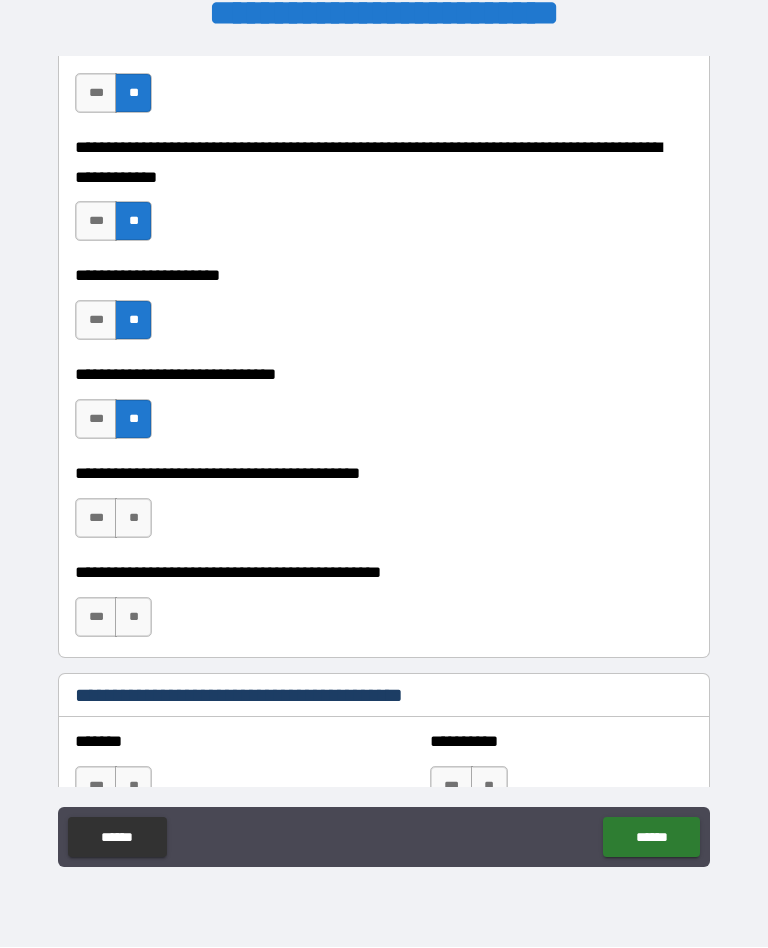 scroll, scrollTop: 647, scrollLeft: 0, axis: vertical 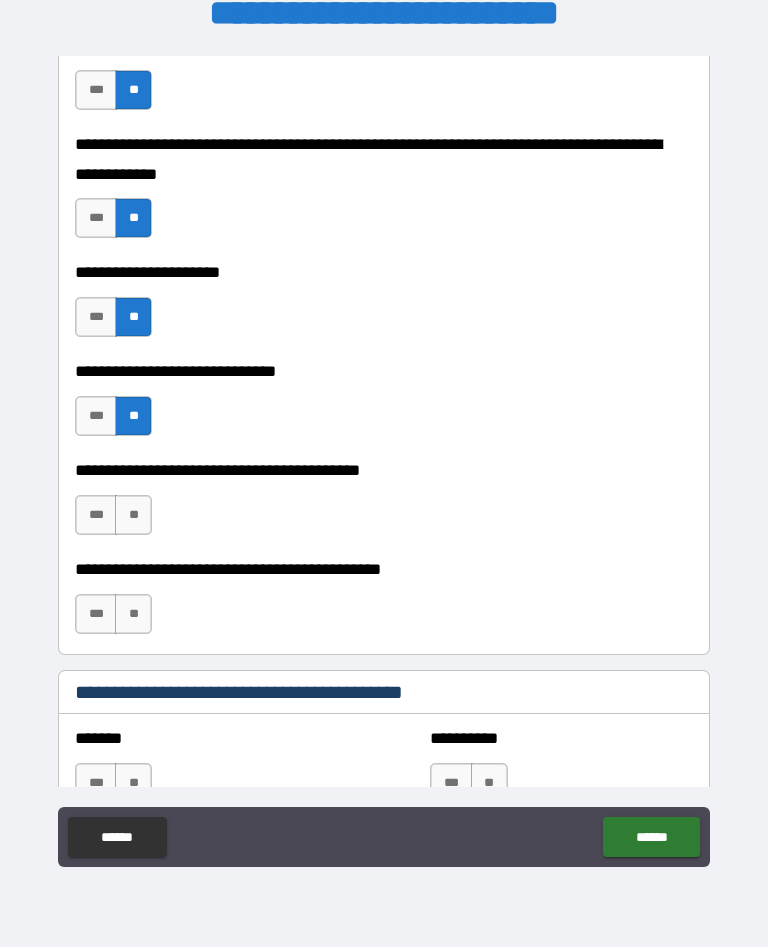 click on "**" at bounding box center (133, 516) 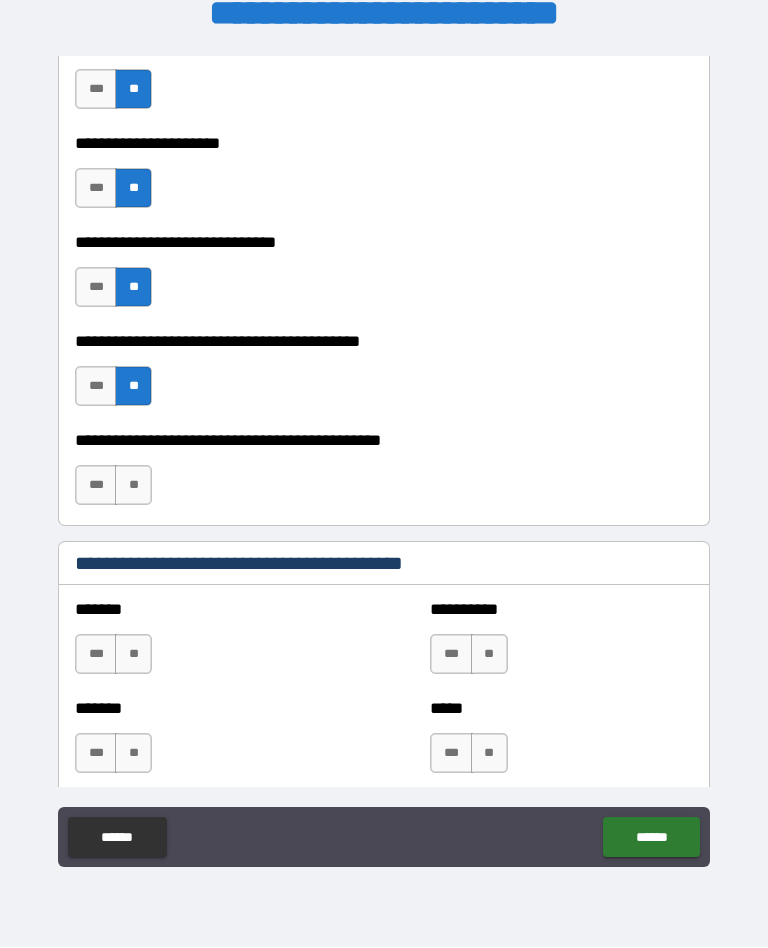 scroll, scrollTop: 777, scrollLeft: 0, axis: vertical 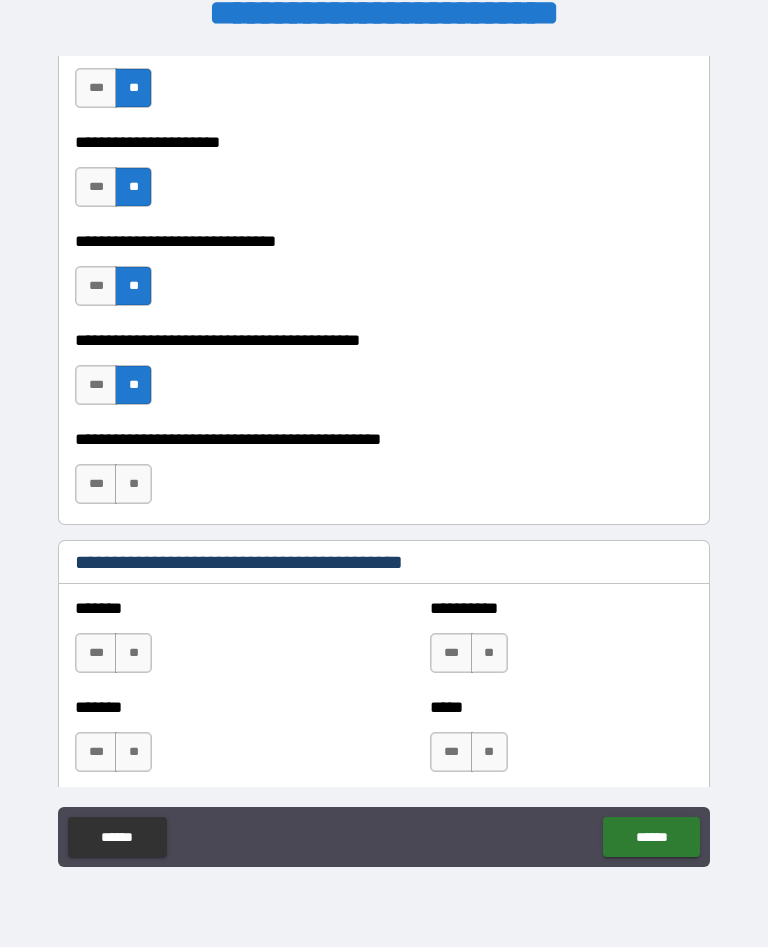click on "**" at bounding box center (133, 485) 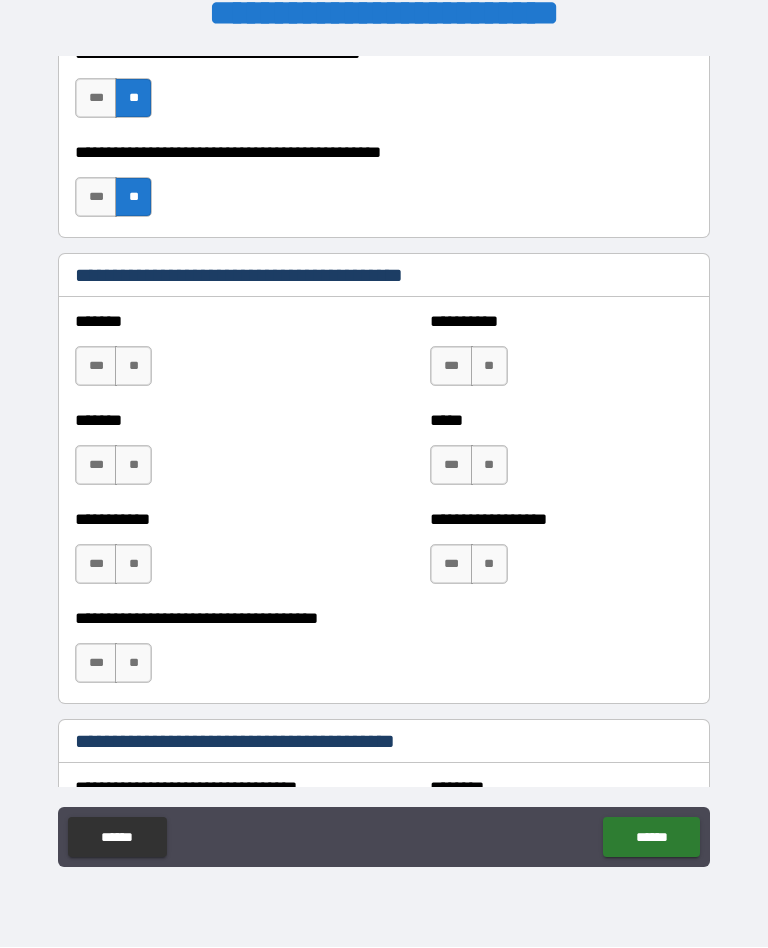 scroll, scrollTop: 1066, scrollLeft: 0, axis: vertical 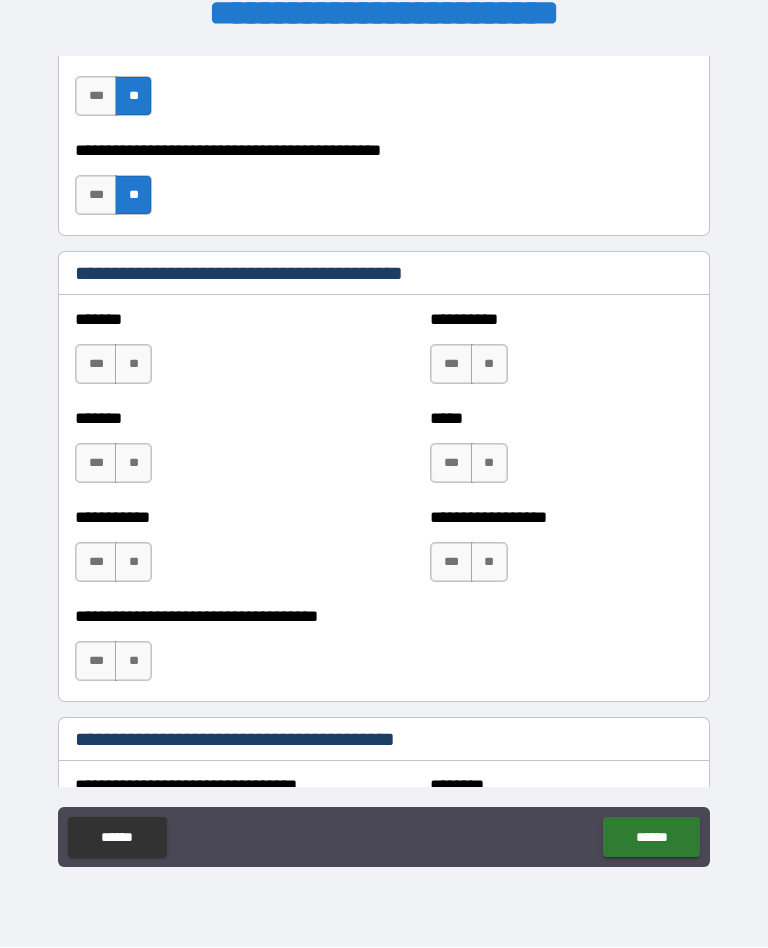 click on "***" at bounding box center (96, 464) 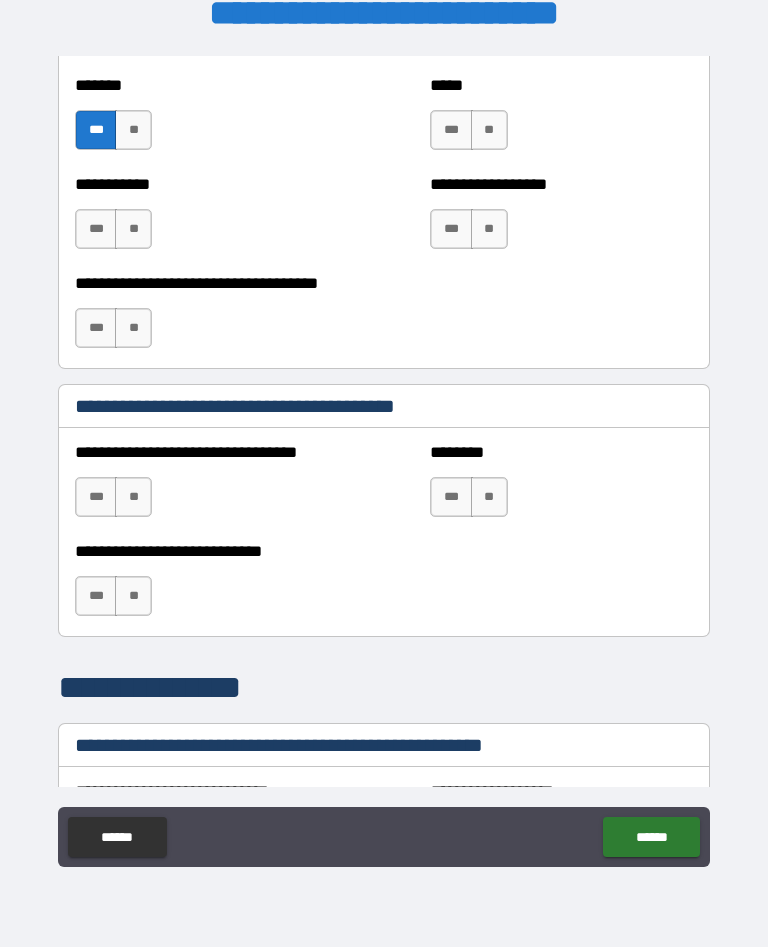 scroll, scrollTop: 1440, scrollLeft: 0, axis: vertical 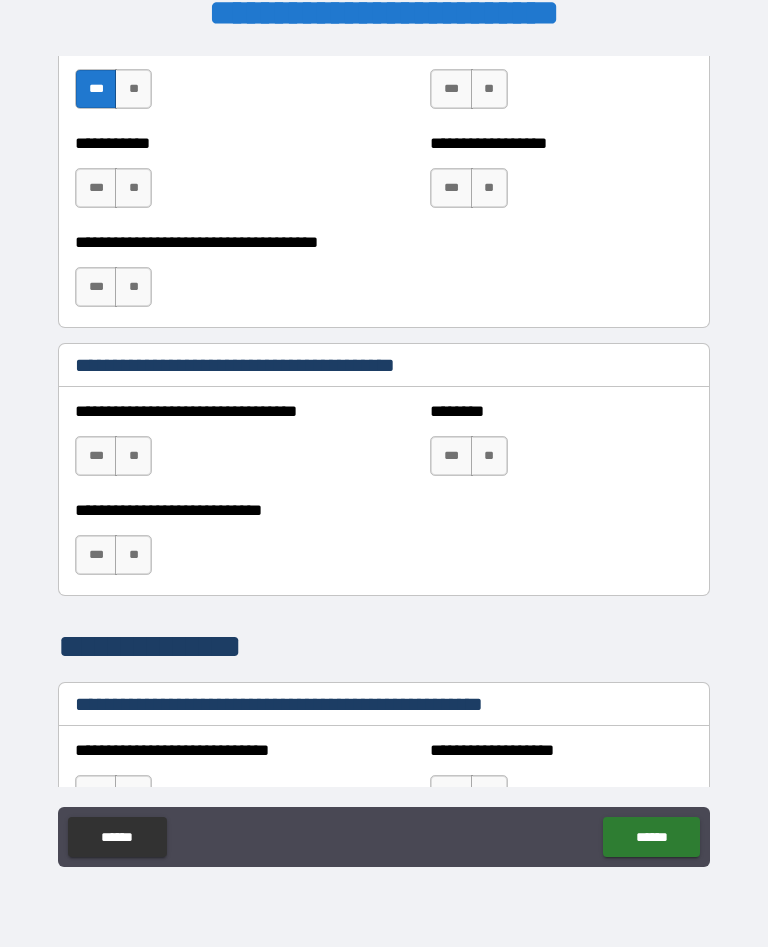 click on "**" at bounding box center [133, 457] 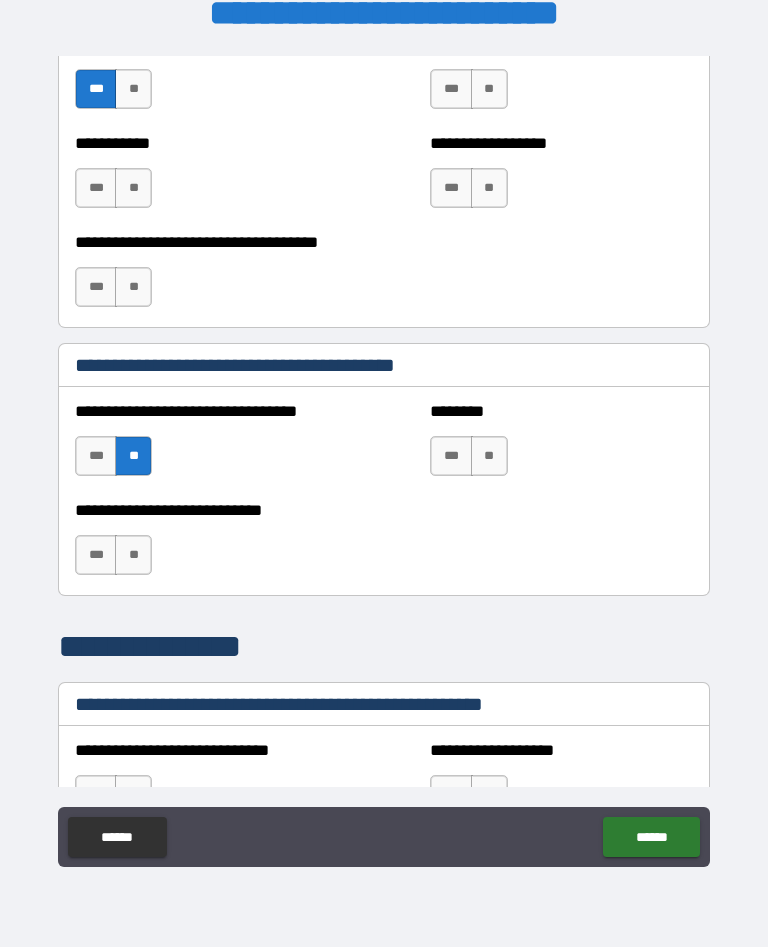 click on "**" at bounding box center [133, 556] 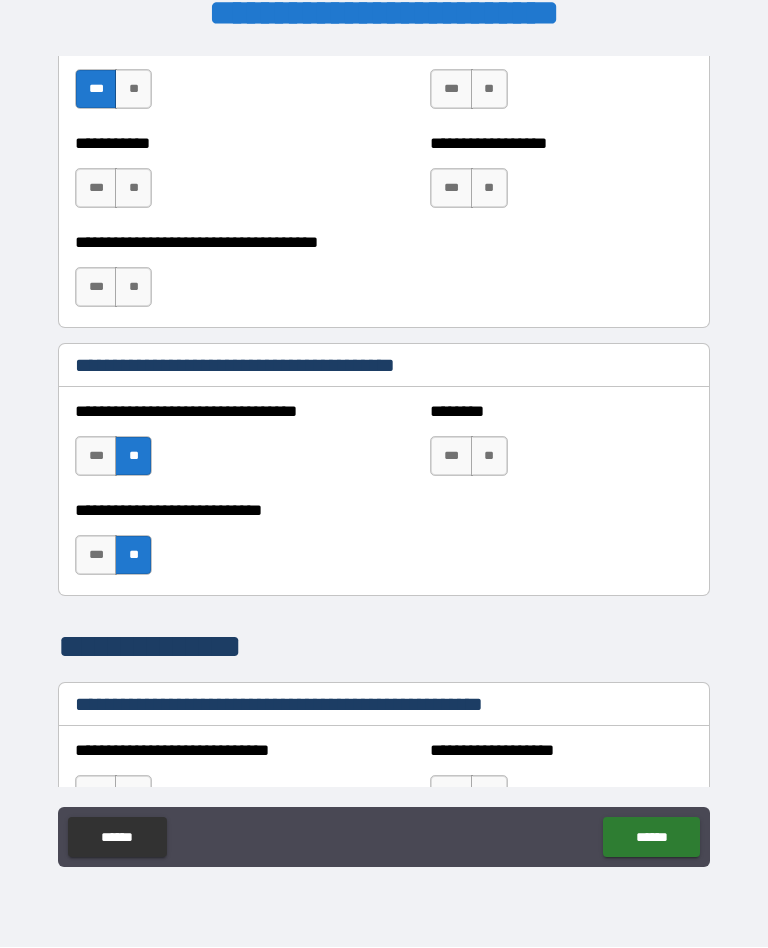 click on "**" at bounding box center [489, 457] 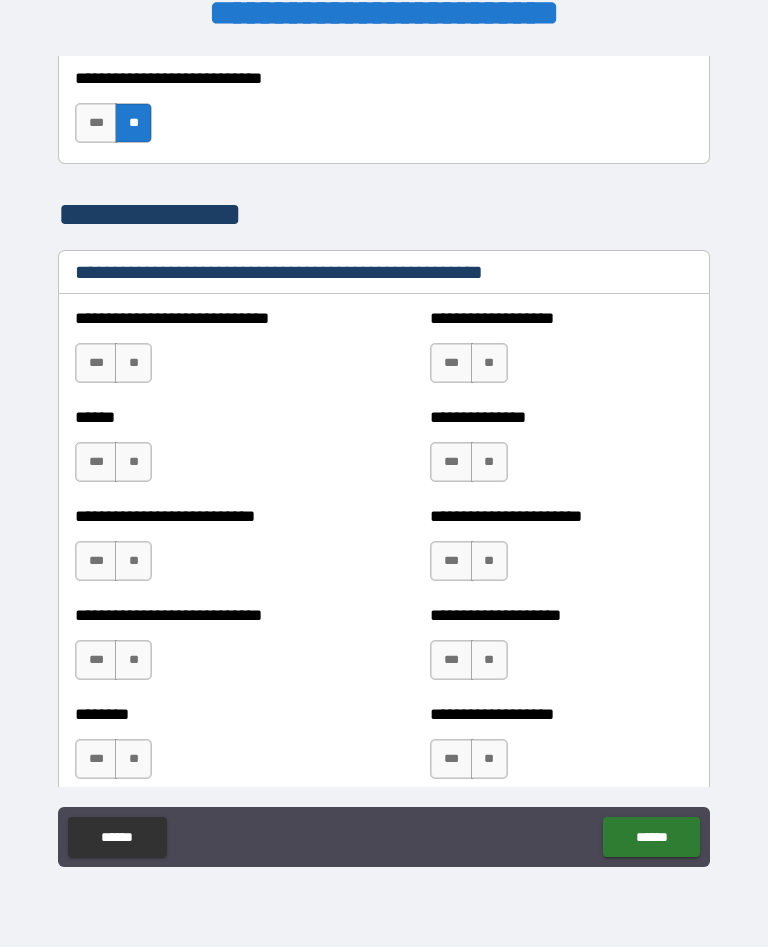 scroll, scrollTop: 1873, scrollLeft: 0, axis: vertical 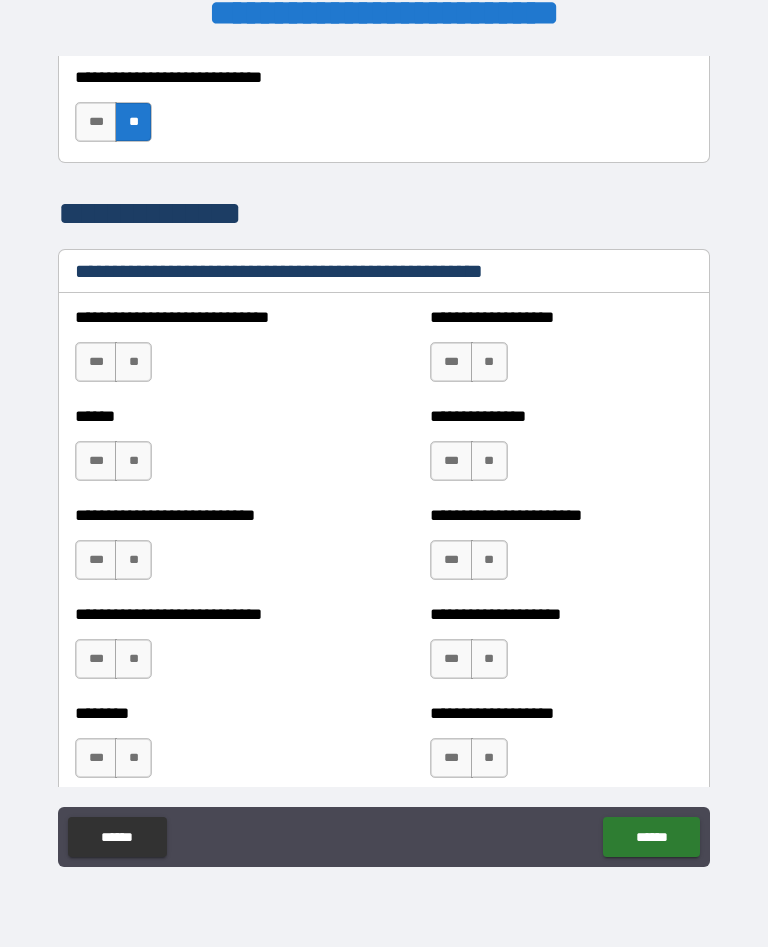 click on "**" at bounding box center (133, 363) 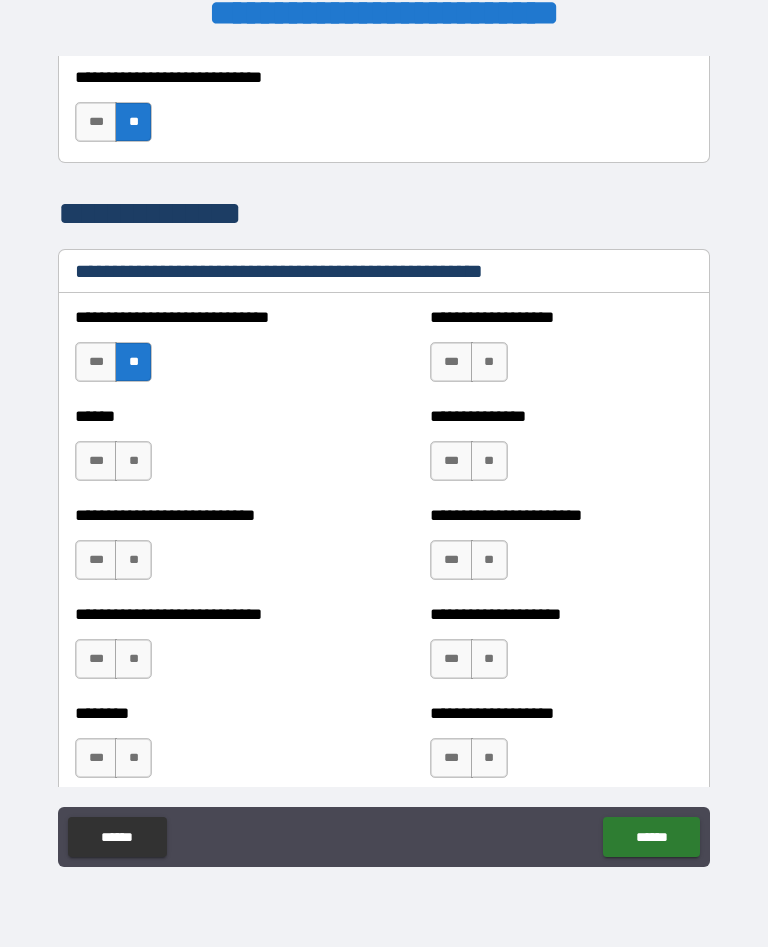 click on "**" at bounding box center (133, 462) 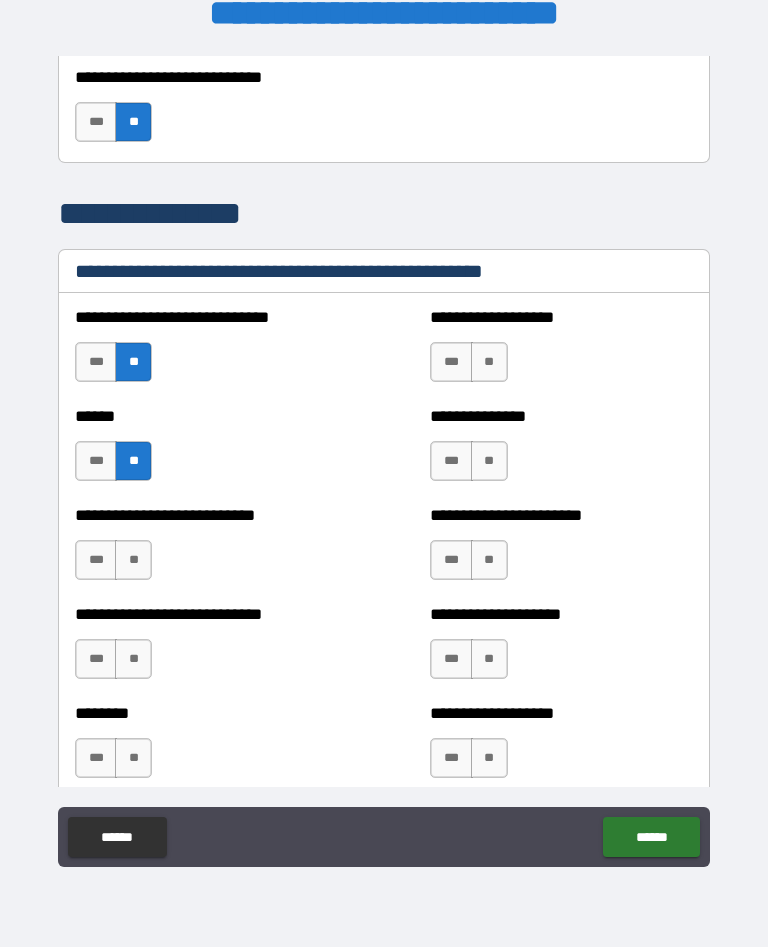 click on "**" at bounding box center [133, 561] 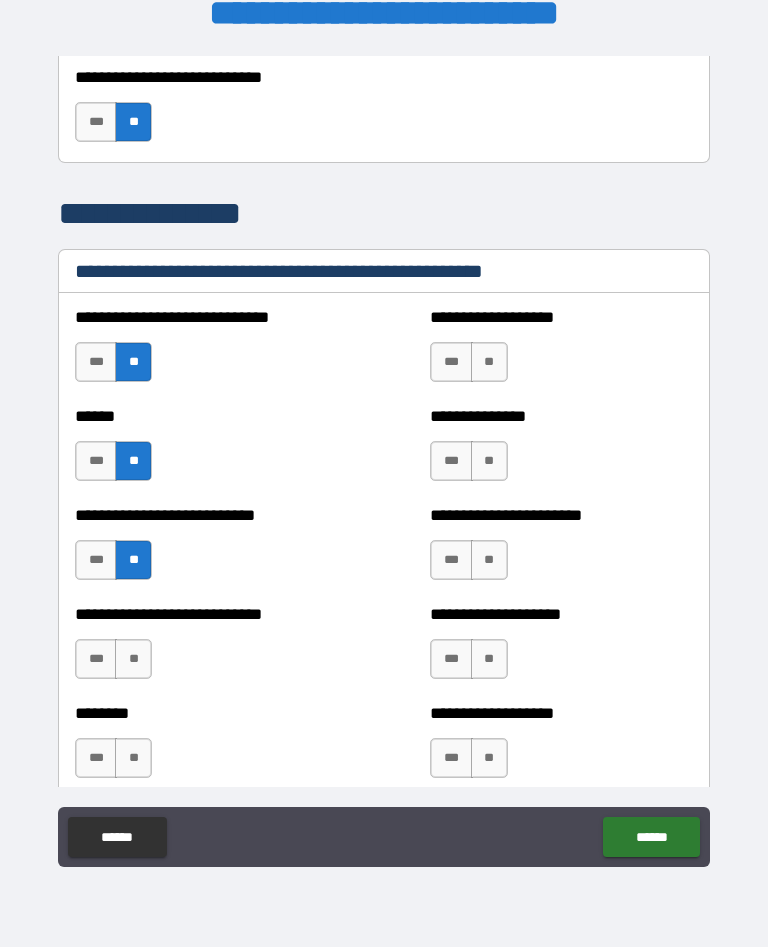 click on "**" at bounding box center (133, 660) 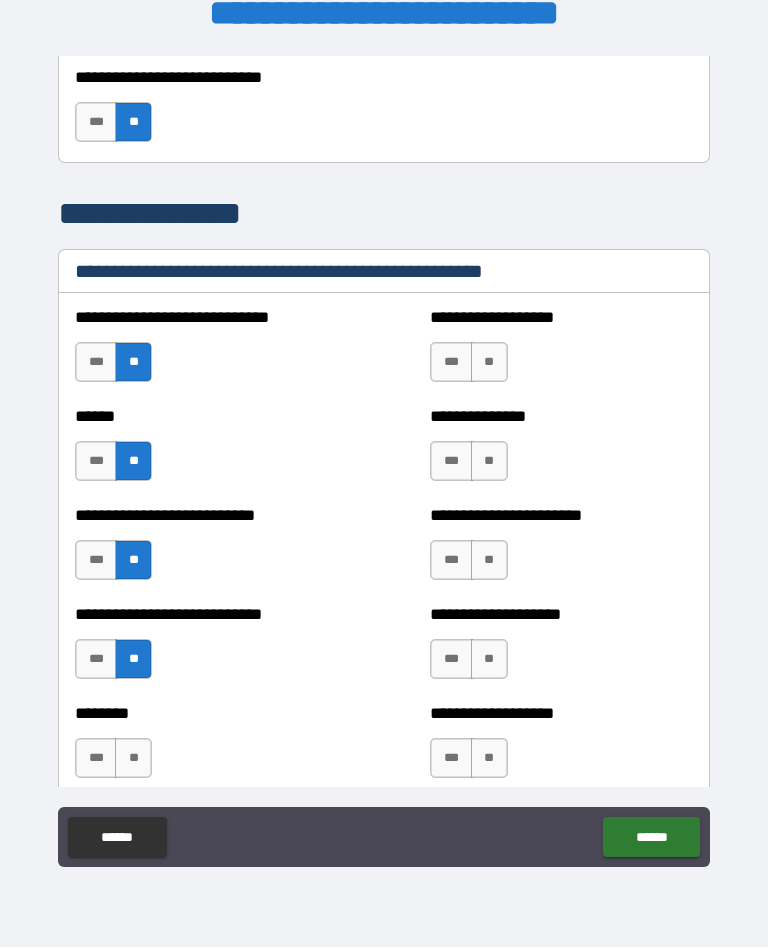 click on "**" at bounding box center (133, 759) 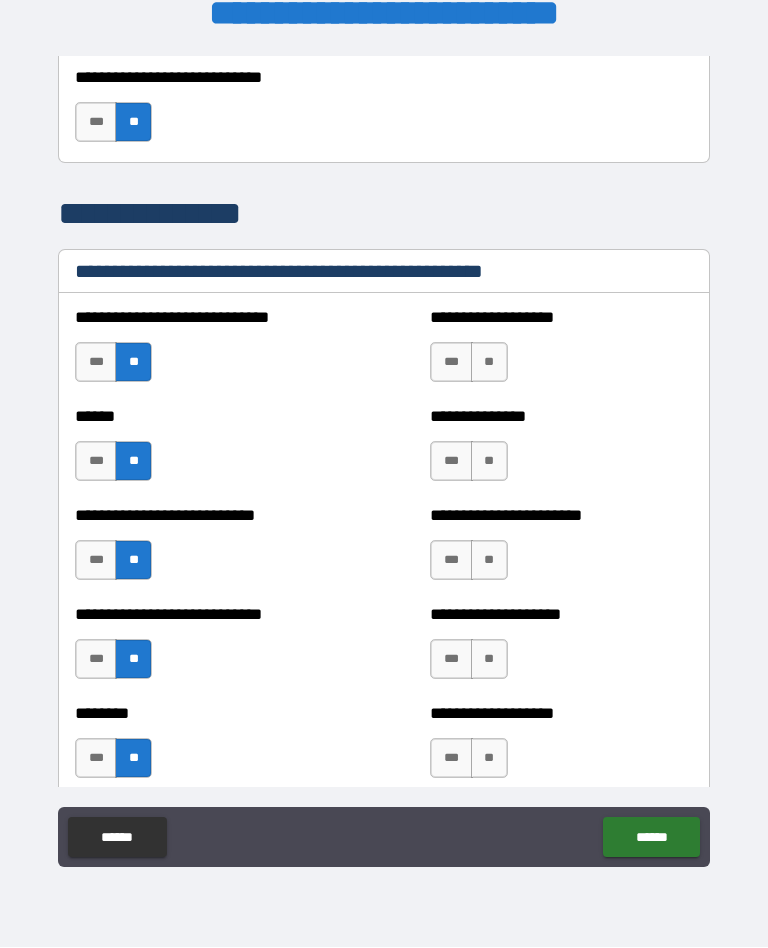 click on "**" at bounding box center (489, 363) 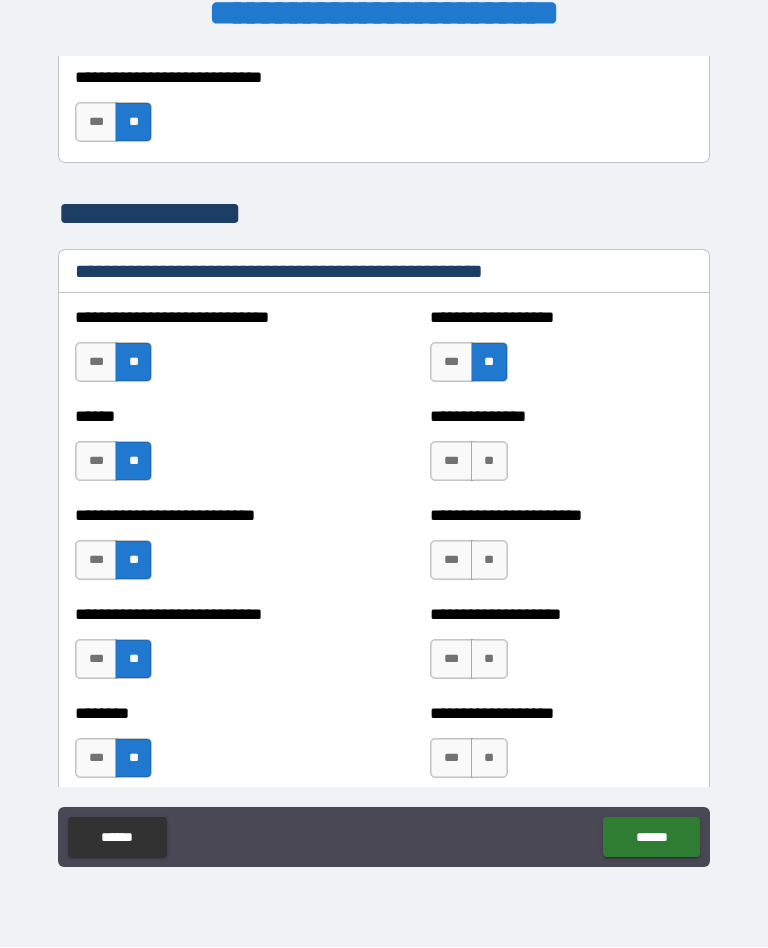 click on "**" at bounding box center (489, 462) 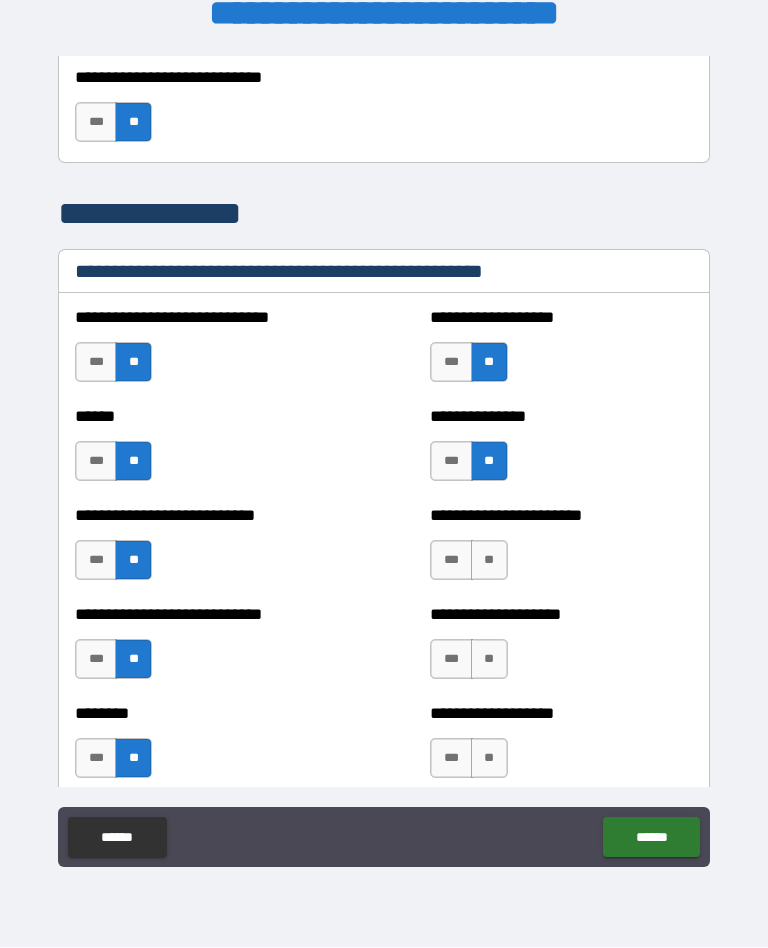 click on "**" at bounding box center (489, 561) 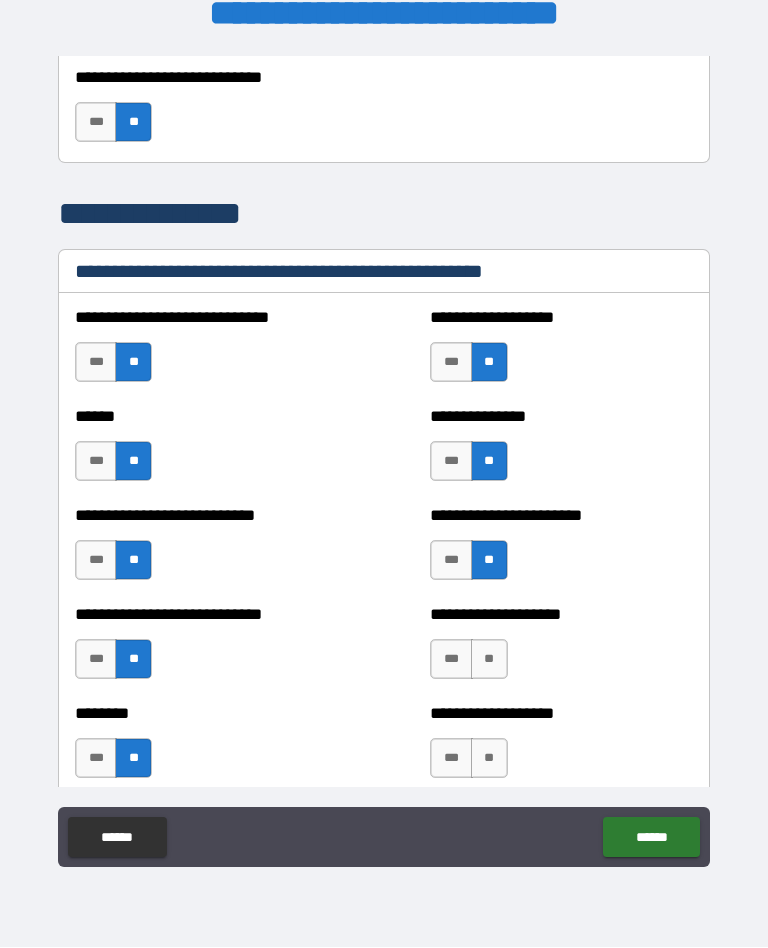 click on "**" at bounding box center [489, 660] 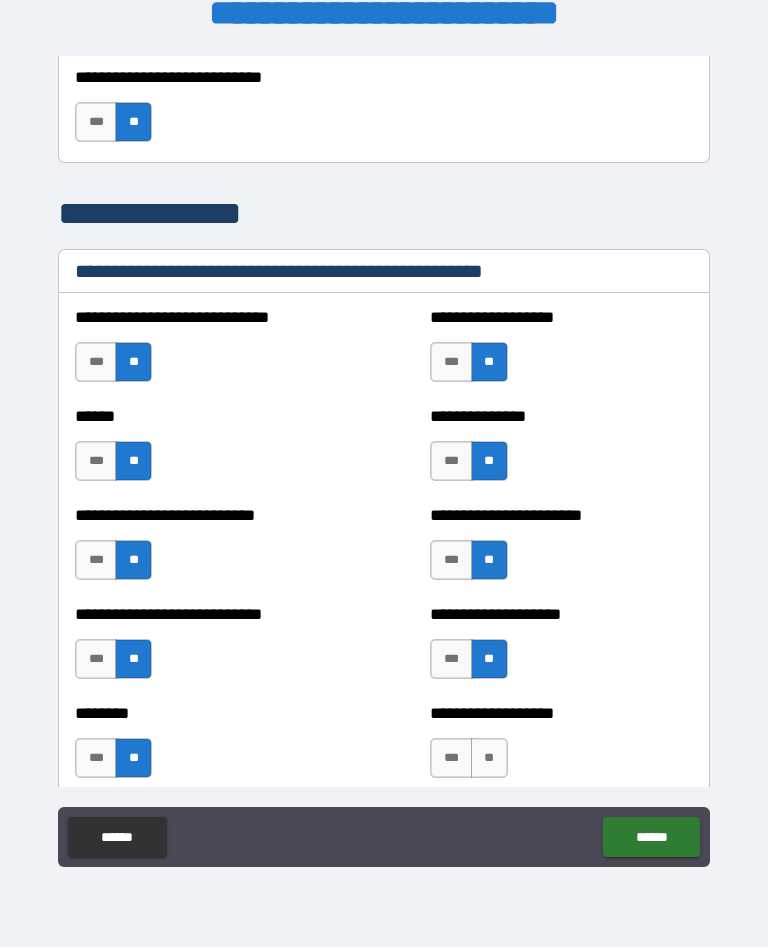 click on "**" at bounding box center [489, 759] 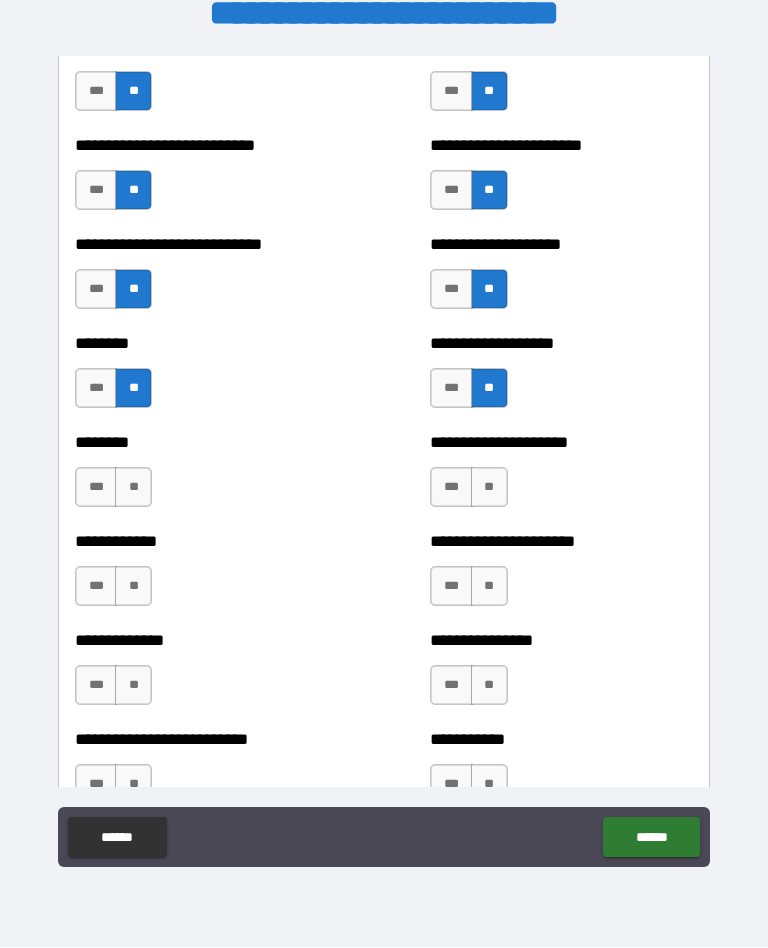scroll, scrollTop: 2248, scrollLeft: 0, axis: vertical 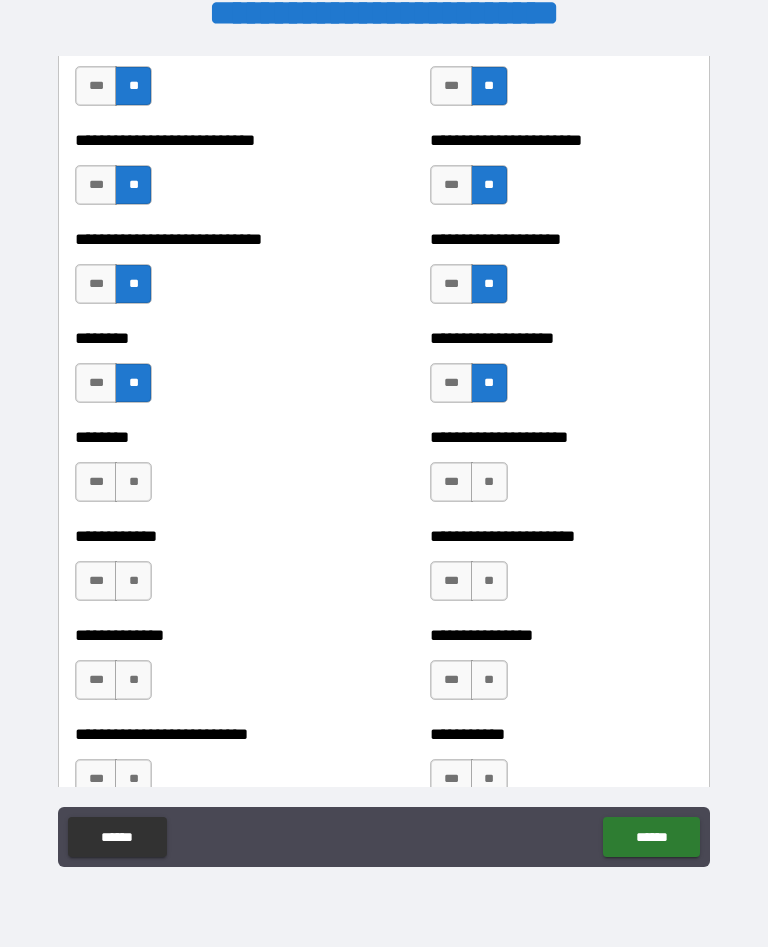 click on "**" at bounding box center [489, 483] 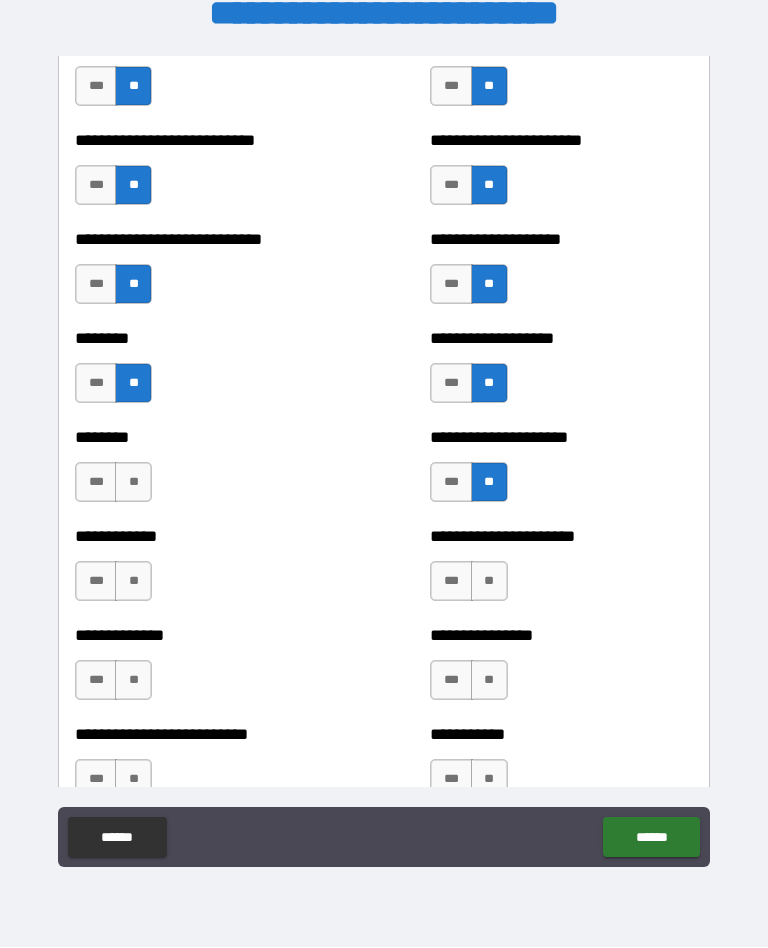 click on "**" at bounding box center [489, 582] 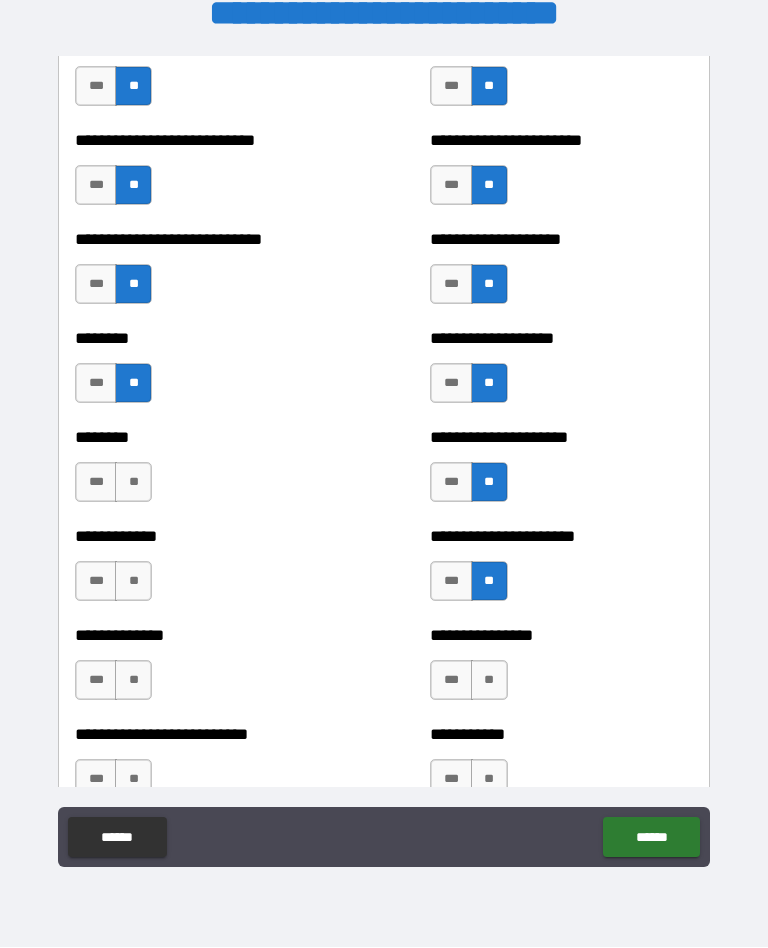 click on "**" at bounding box center [133, 483] 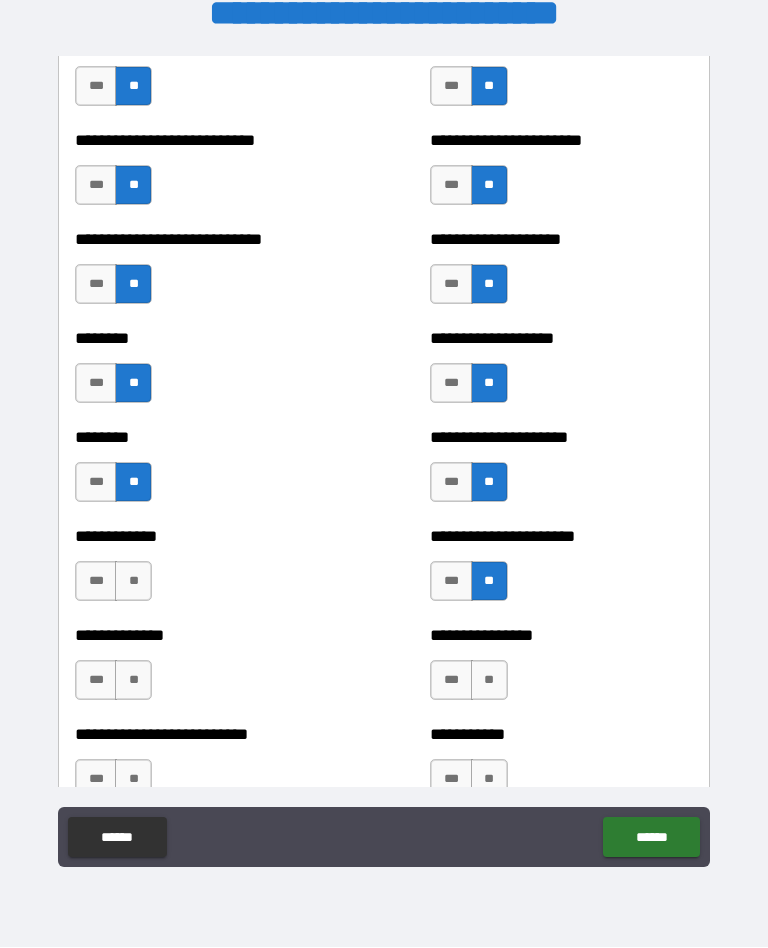click on "**" at bounding box center [133, 582] 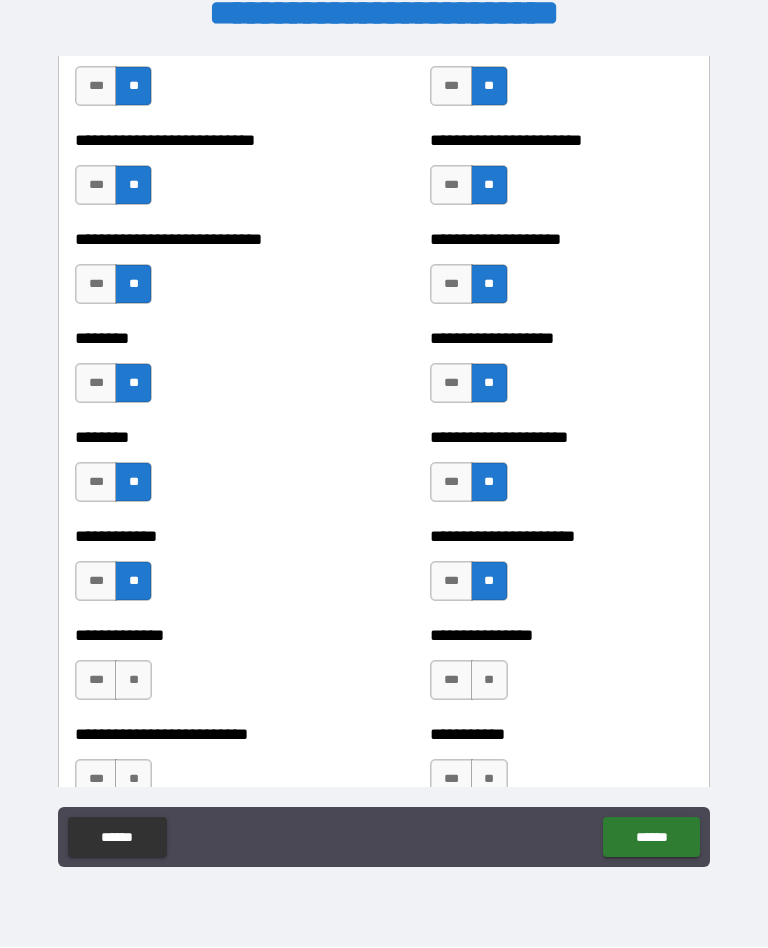 click on "**" at bounding box center [133, 681] 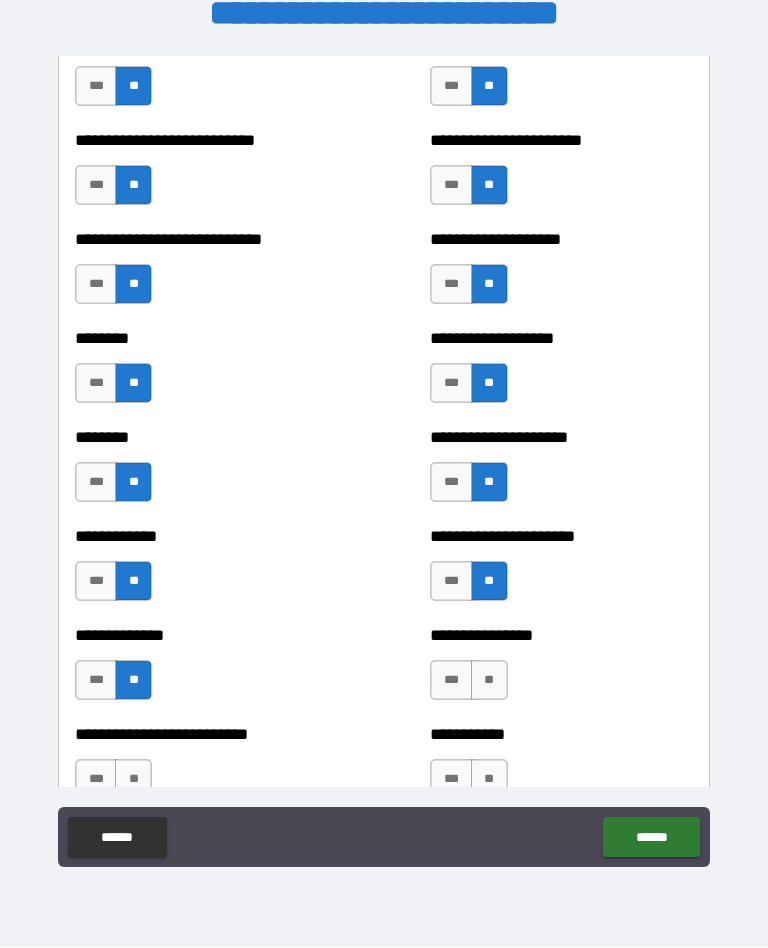 click on "**" at bounding box center (133, 780) 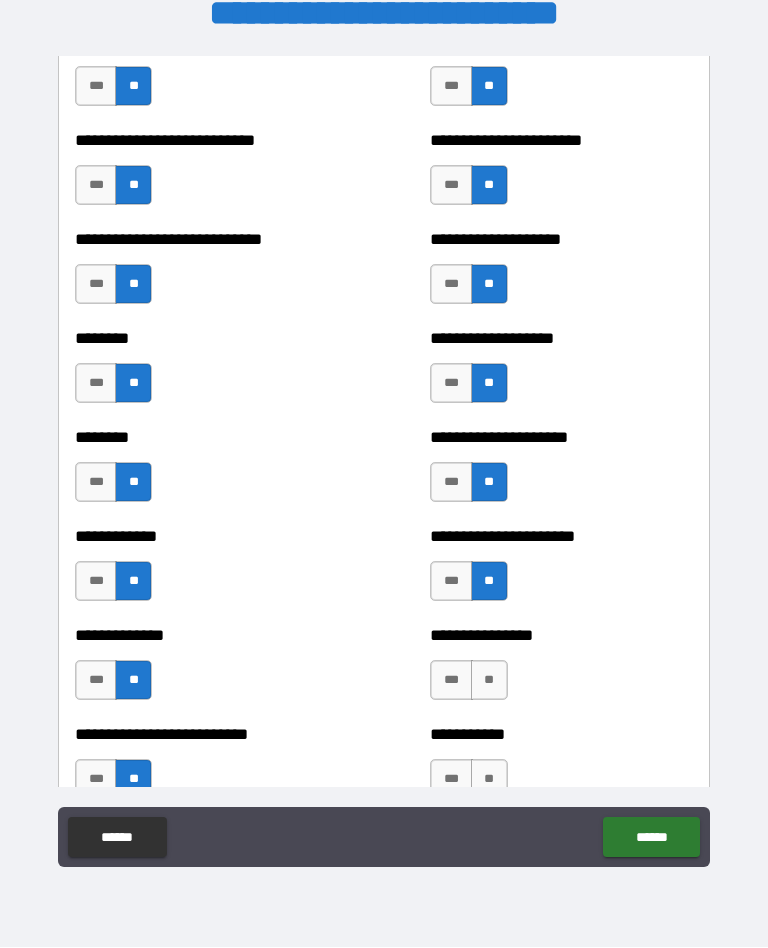 click on "**" at bounding box center [489, 681] 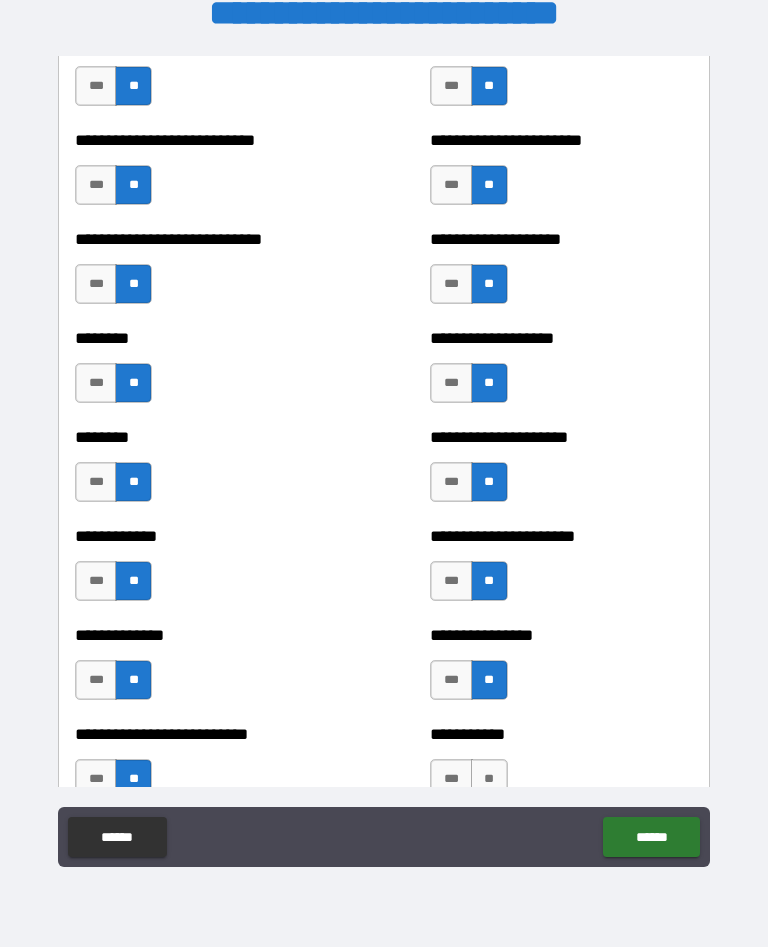 click on "**" at bounding box center [489, 780] 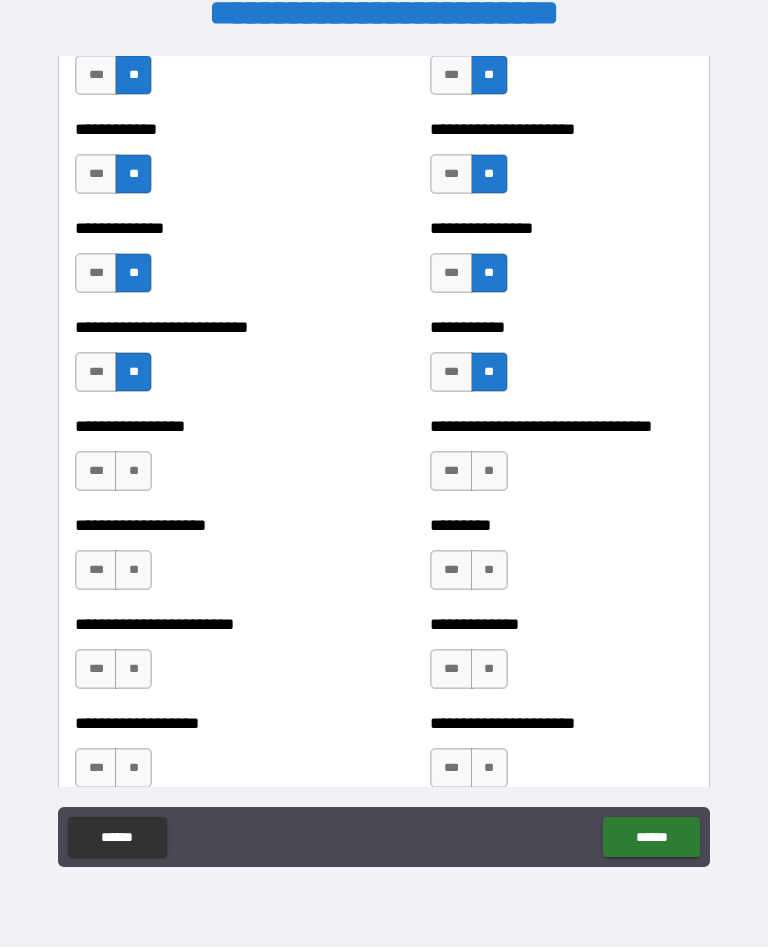 scroll, scrollTop: 2654, scrollLeft: 0, axis: vertical 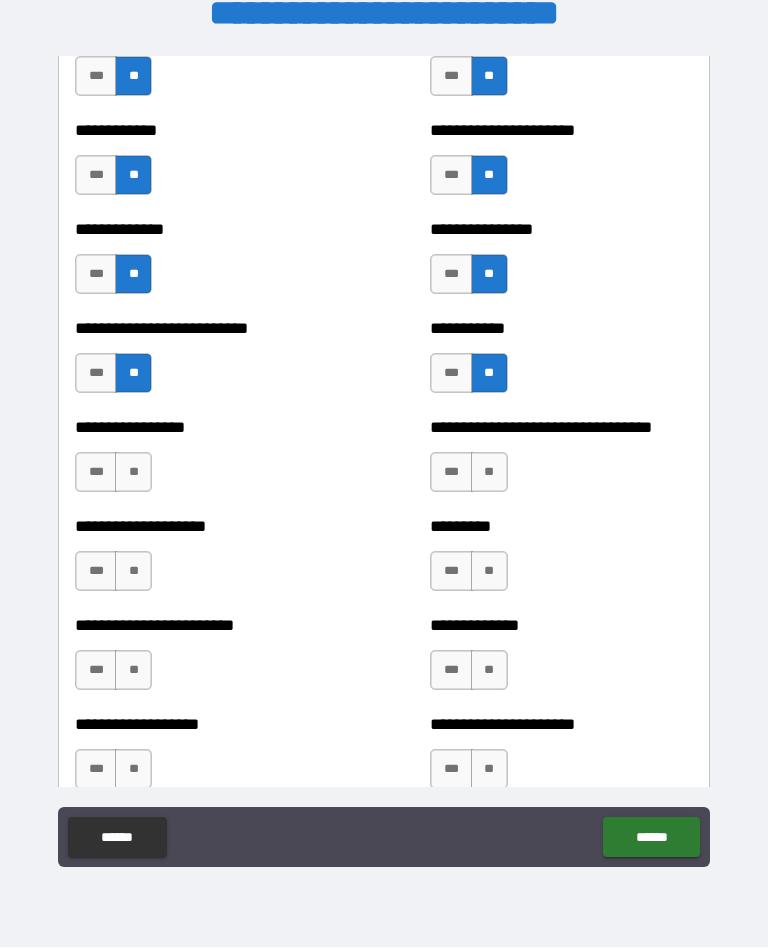 click on "**" at bounding box center (489, 473) 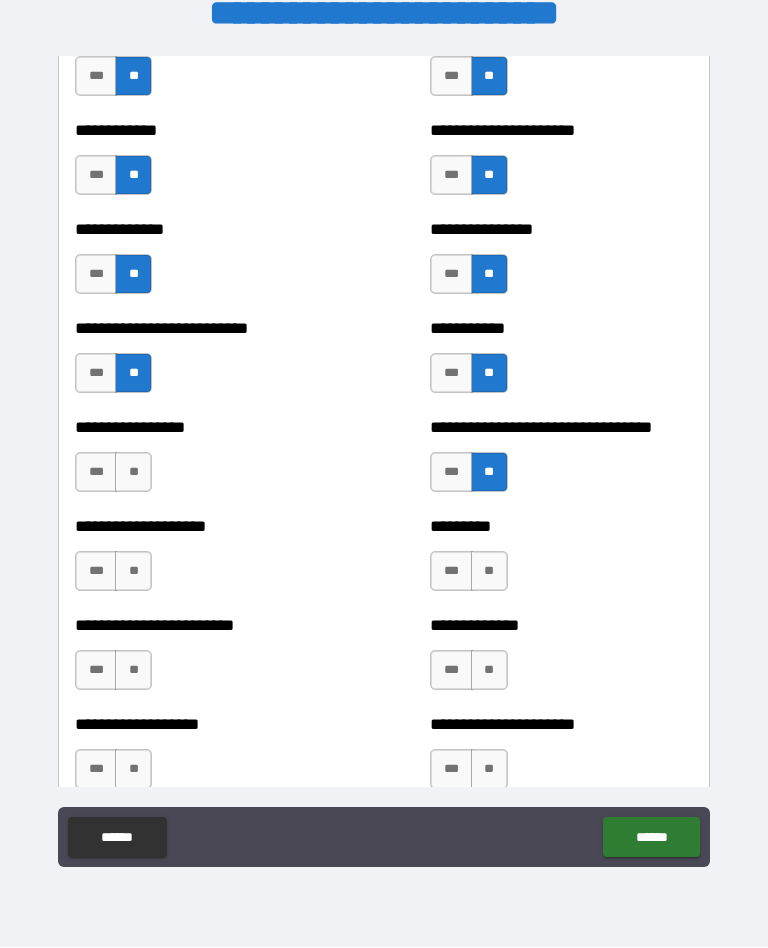 click on "**" at bounding box center (489, 572) 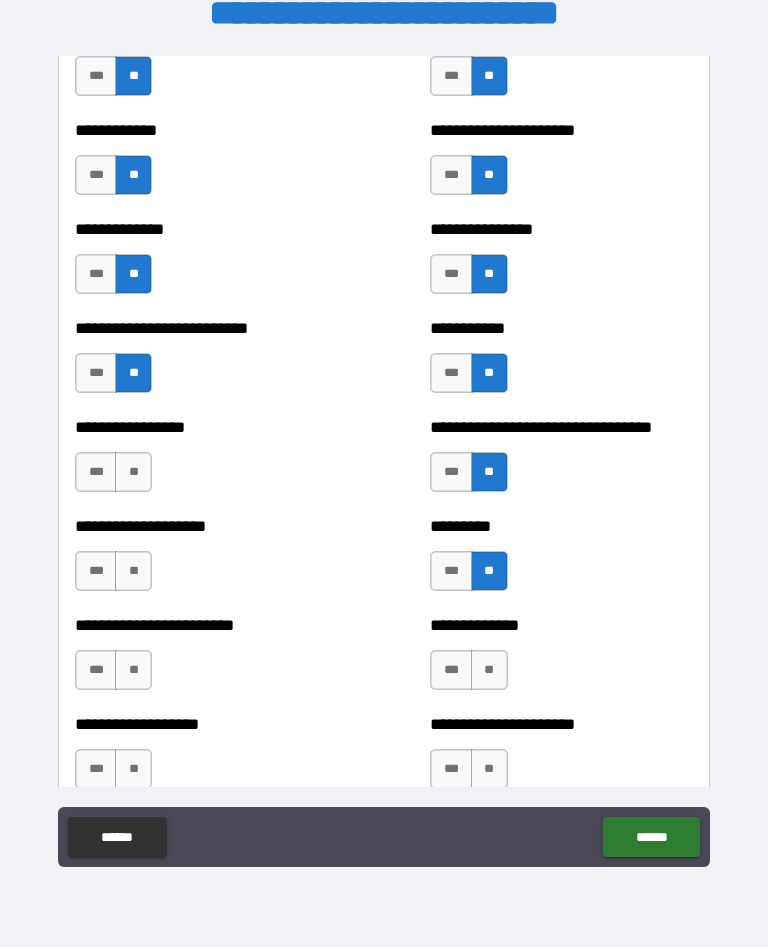click on "**" at bounding box center (489, 671) 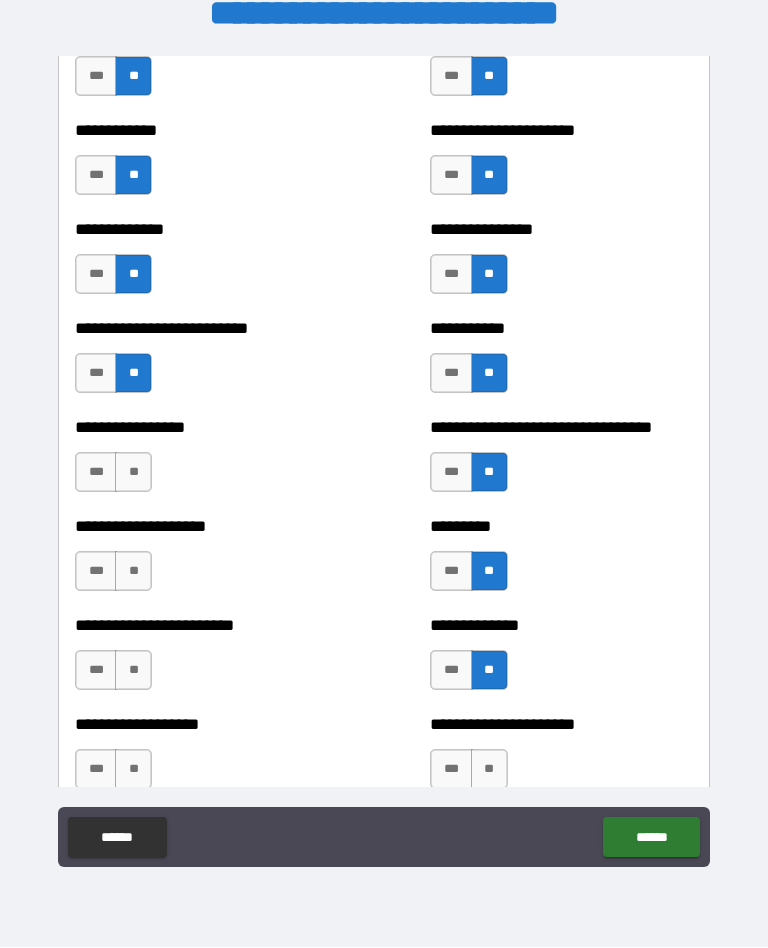 click on "**" at bounding box center [489, 770] 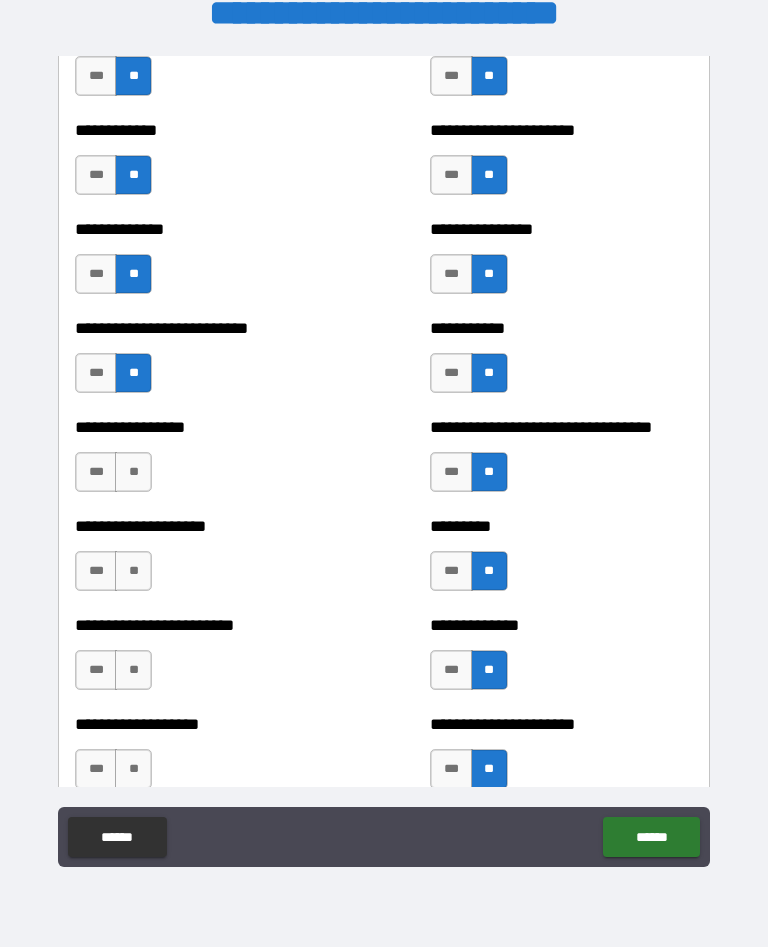 click on "**" at bounding box center [133, 473] 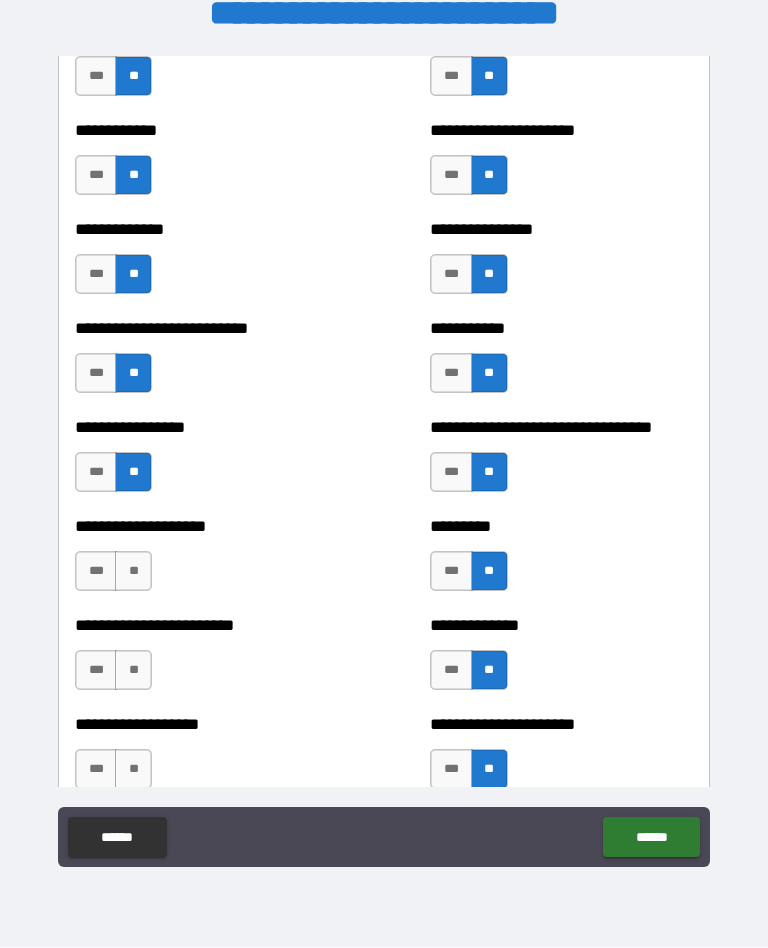 click on "**" at bounding box center [133, 572] 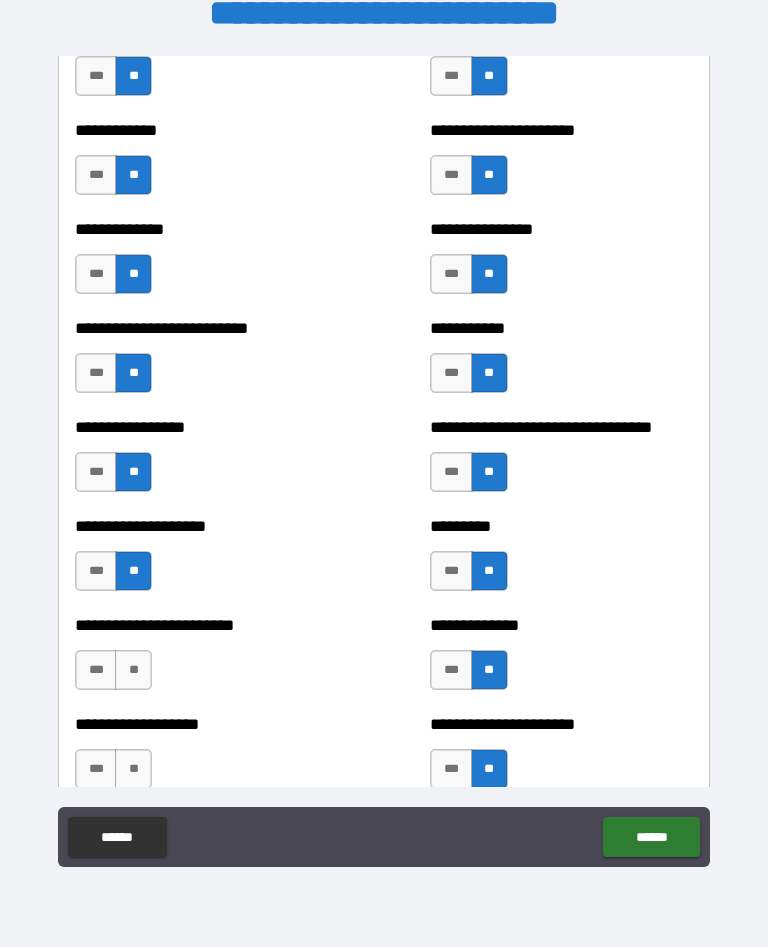 click on "**" at bounding box center (133, 671) 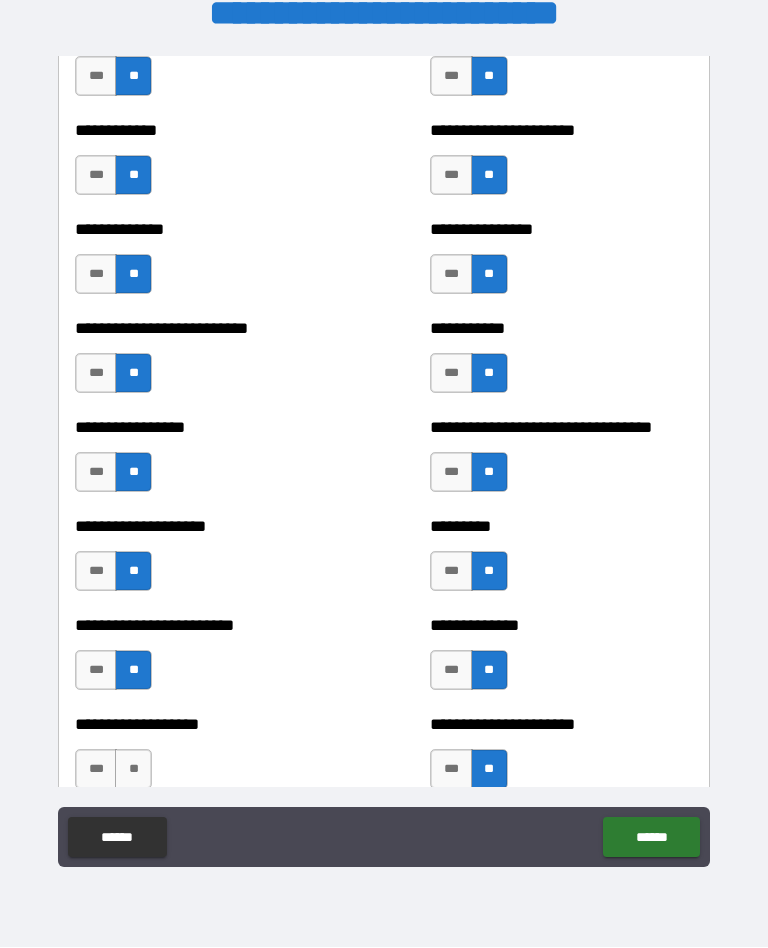 click on "**" at bounding box center (133, 770) 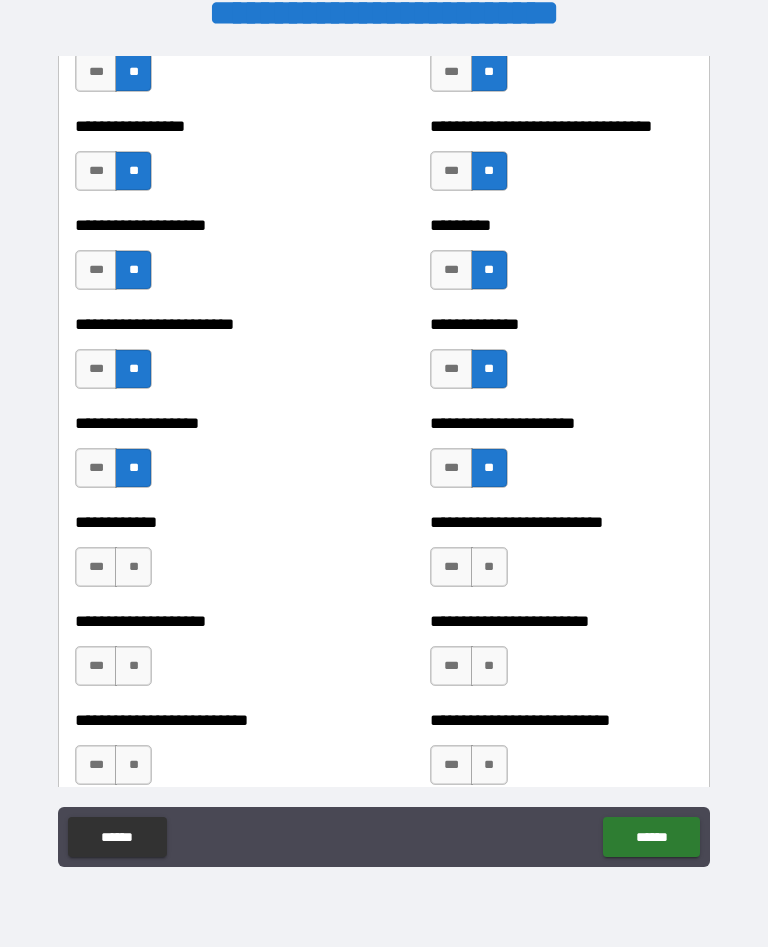 scroll, scrollTop: 2967, scrollLeft: 0, axis: vertical 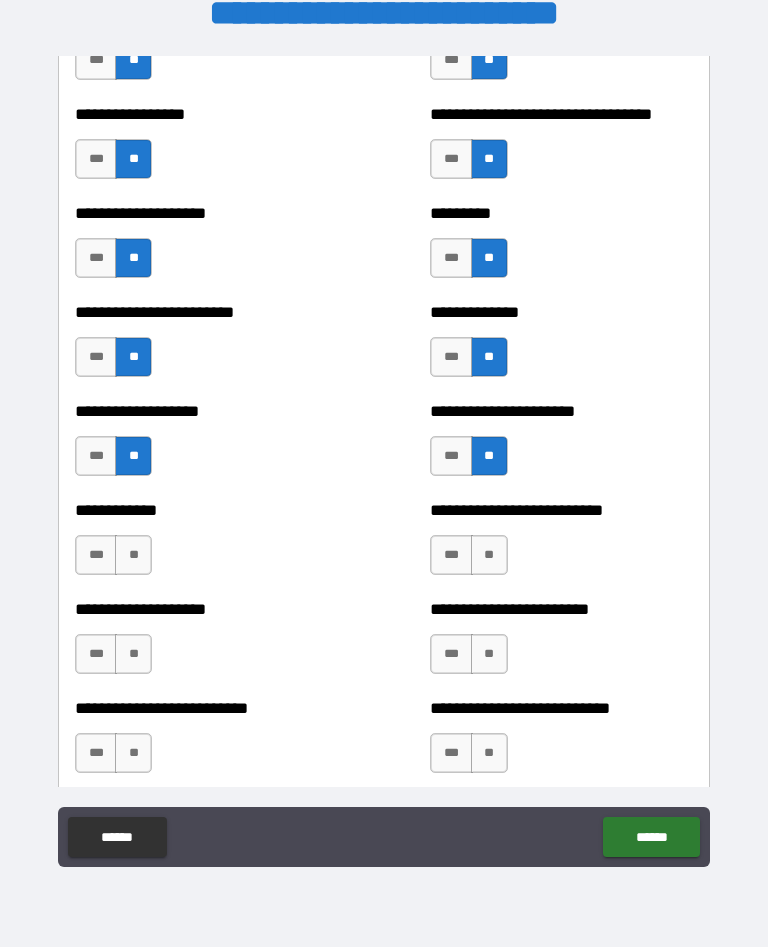 click on "**" at bounding box center (133, 556) 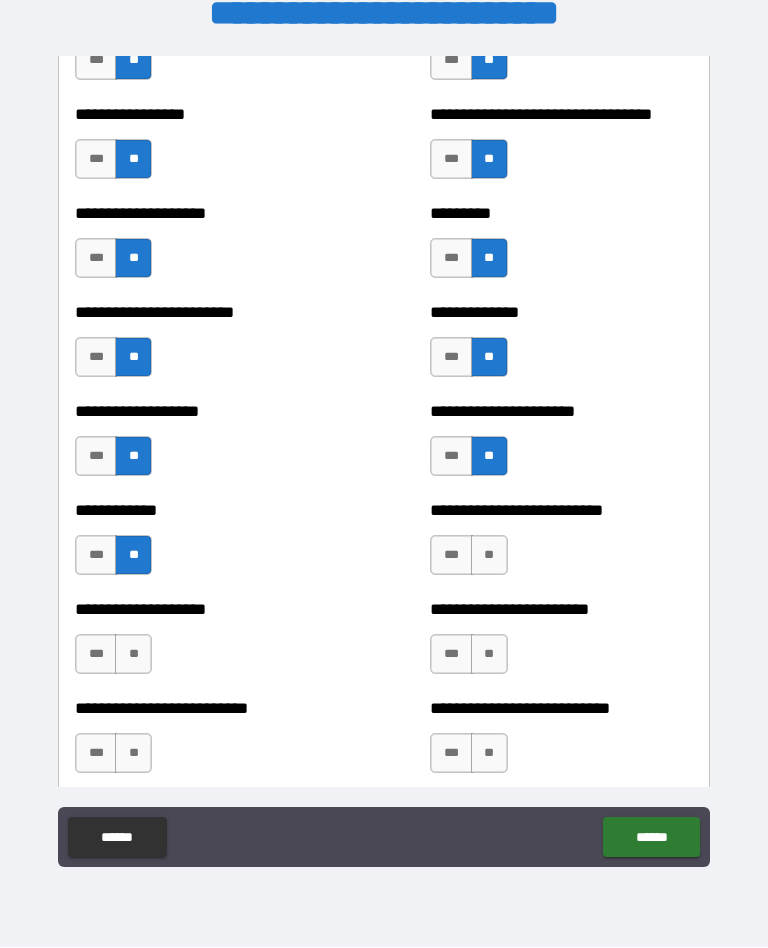 click on "**" at bounding box center (133, 655) 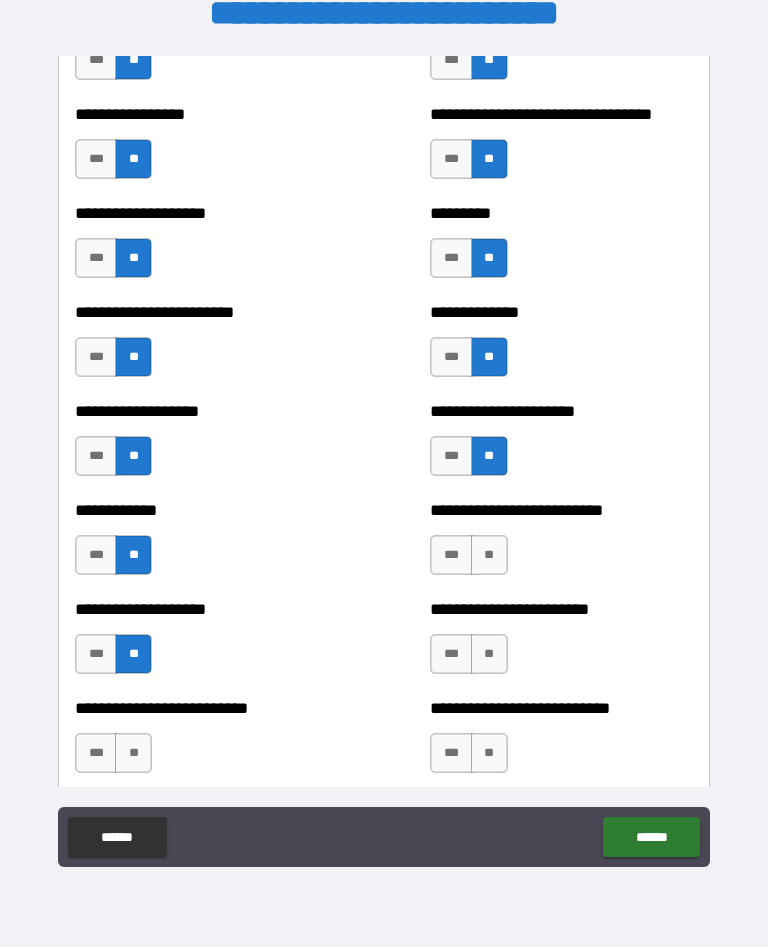 click on "**" at bounding box center (133, 754) 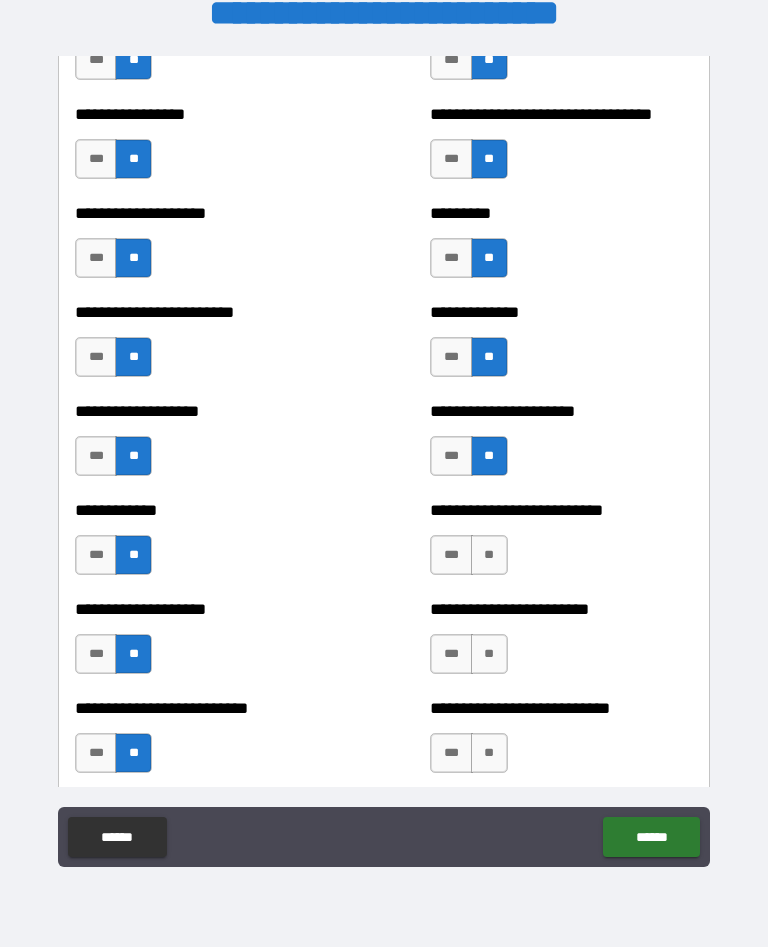 click on "**" at bounding box center (489, 556) 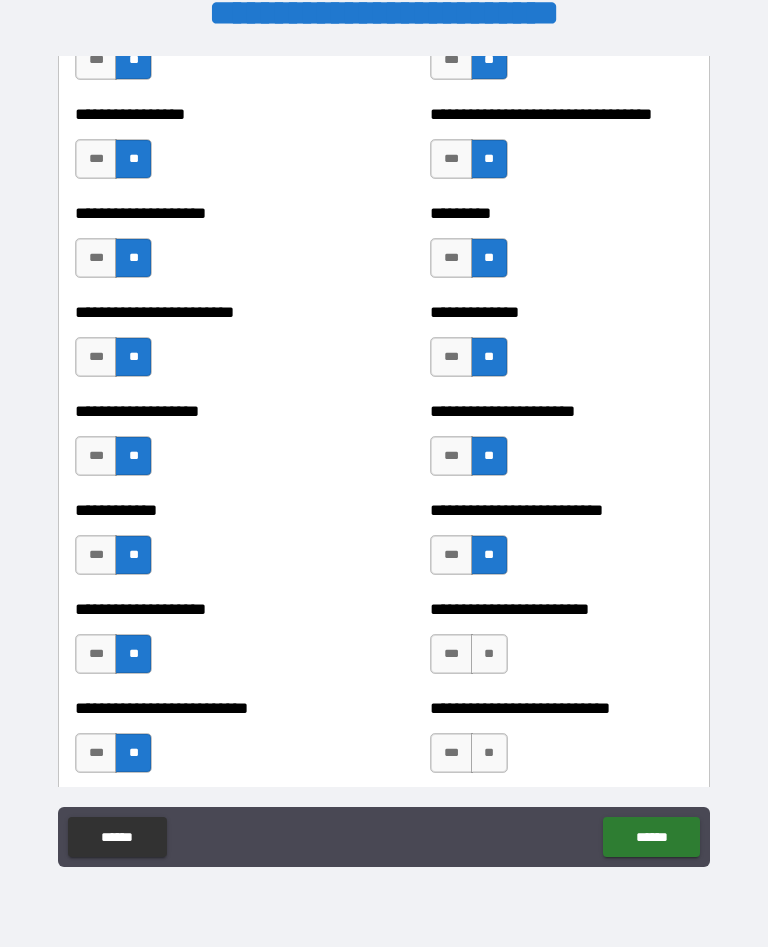click on "**" at bounding box center [489, 655] 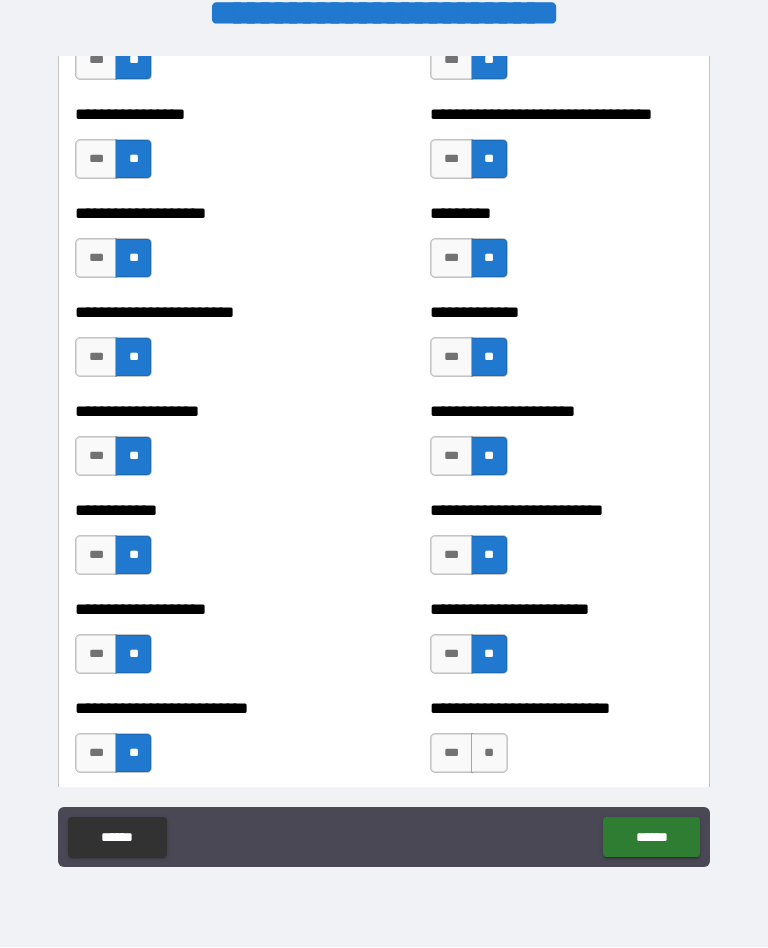 click on "**" at bounding box center [489, 754] 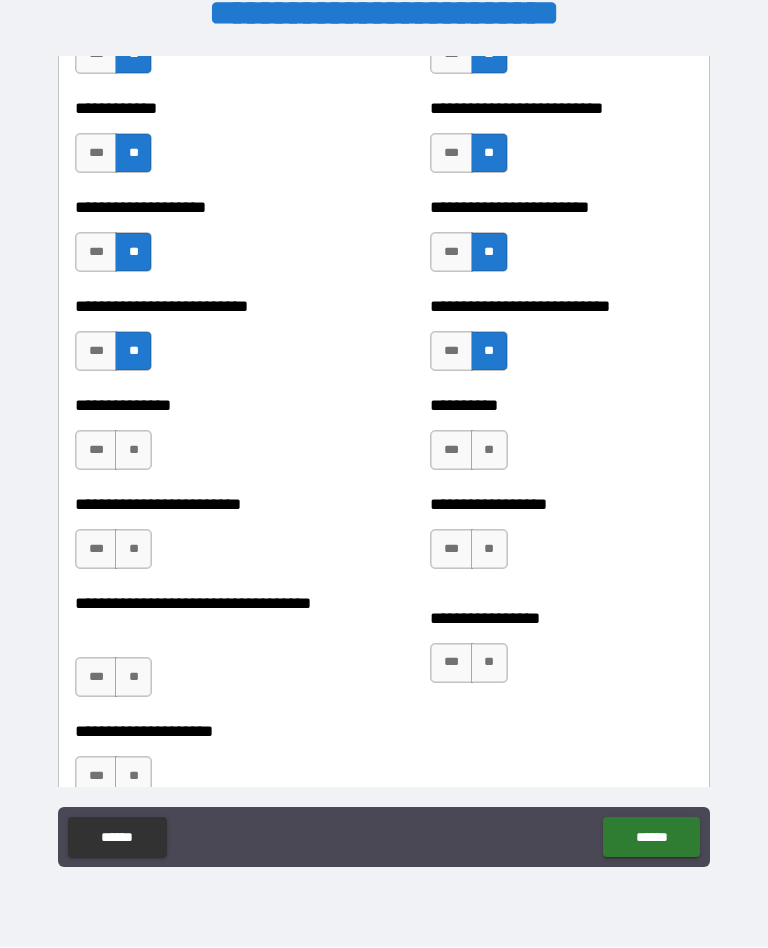 scroll, scrollTop: 3371, scrollLeft: 0, axis: vertical 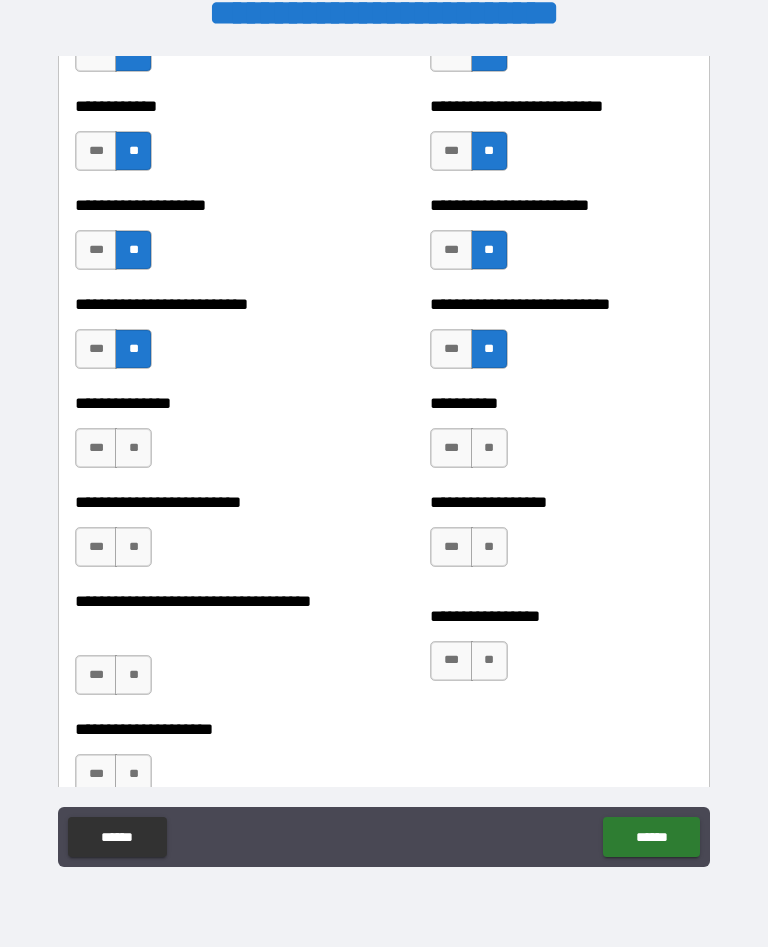 click on "**" at bounding box center (489, 449) 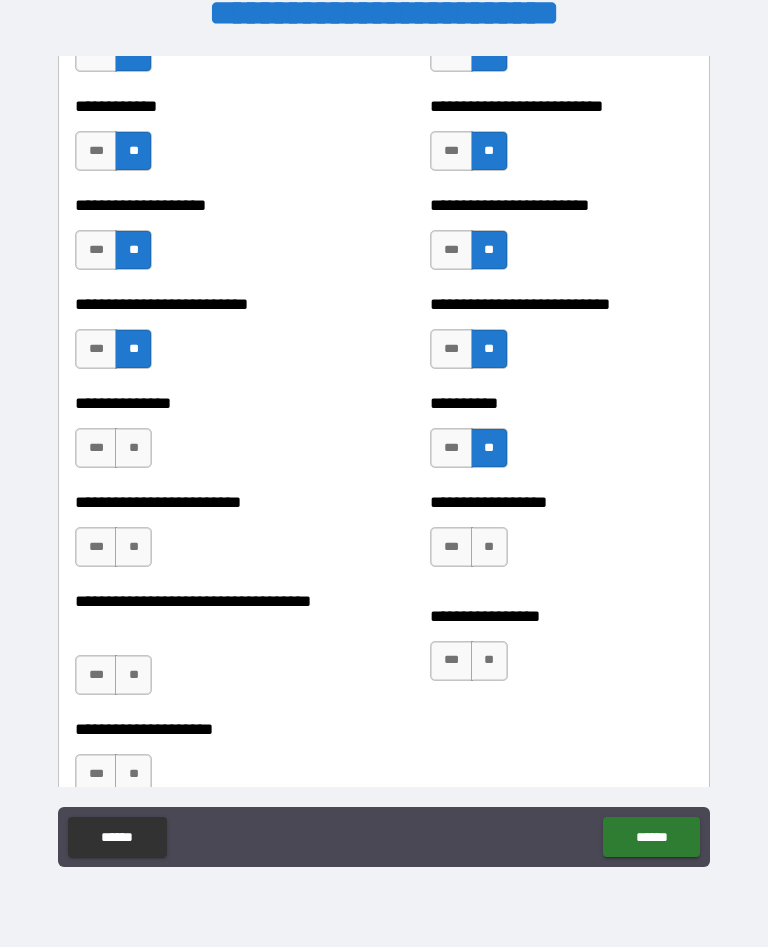 click on "**" at bounding box center (489, 548) 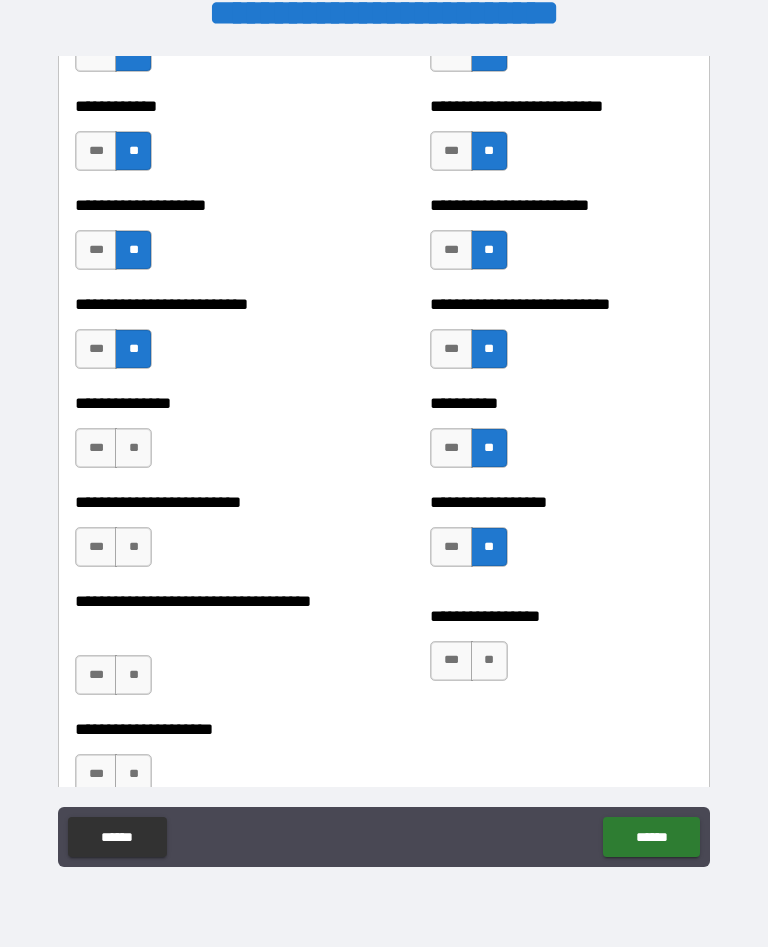 click on "**" at bounding box center [489, 662] 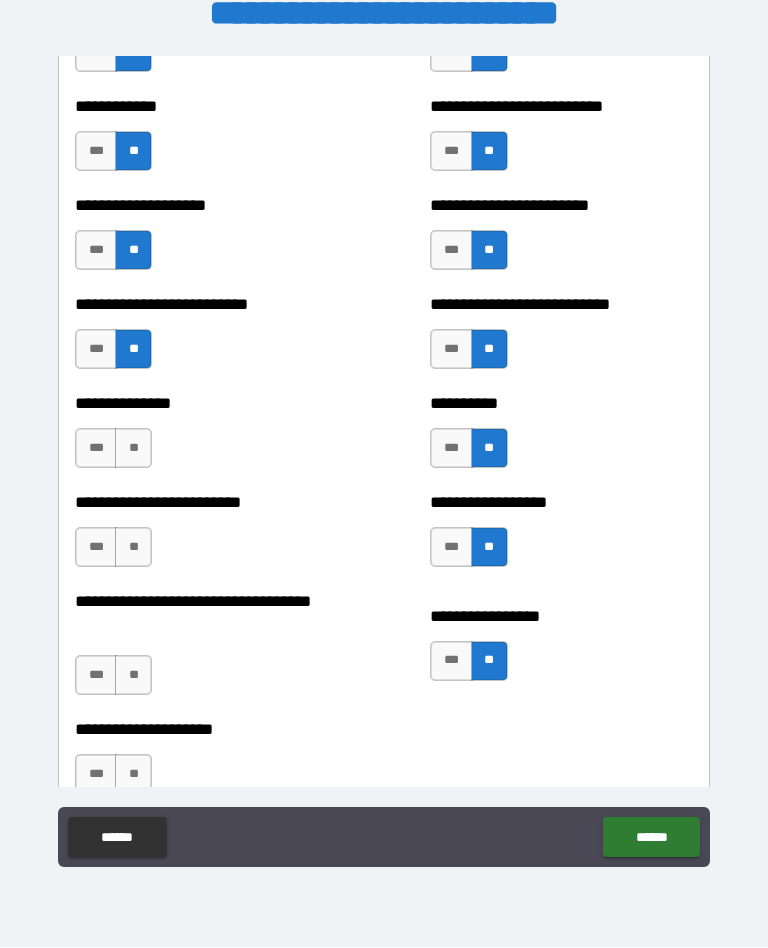click on "**" at bounding box center [133, 676] 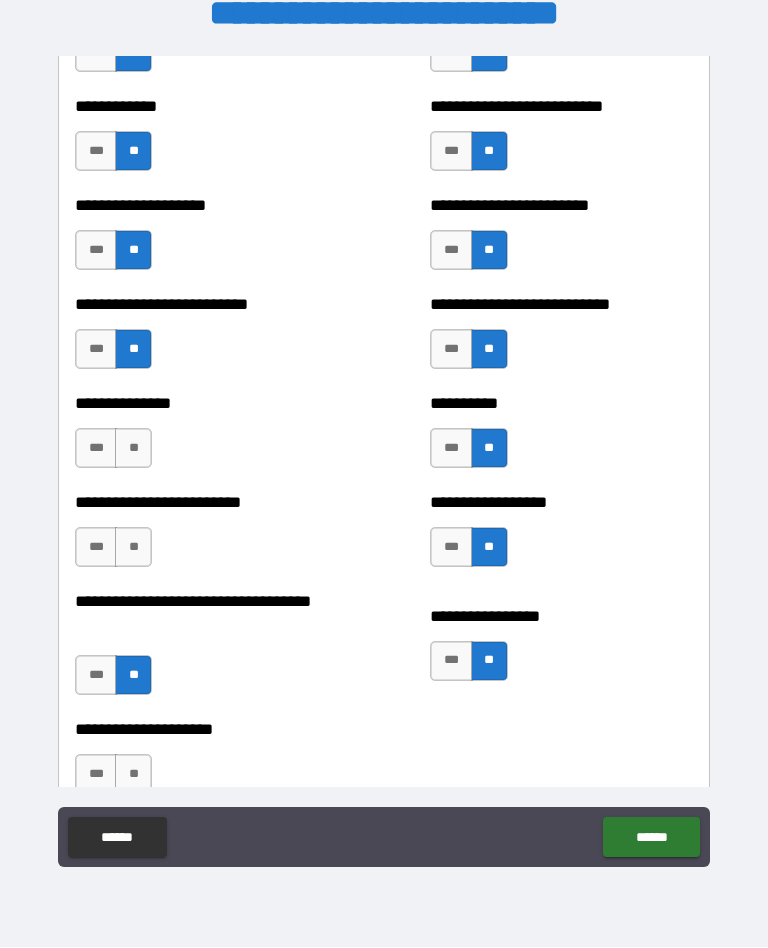 click on "**" at bounding box center [133, 548] 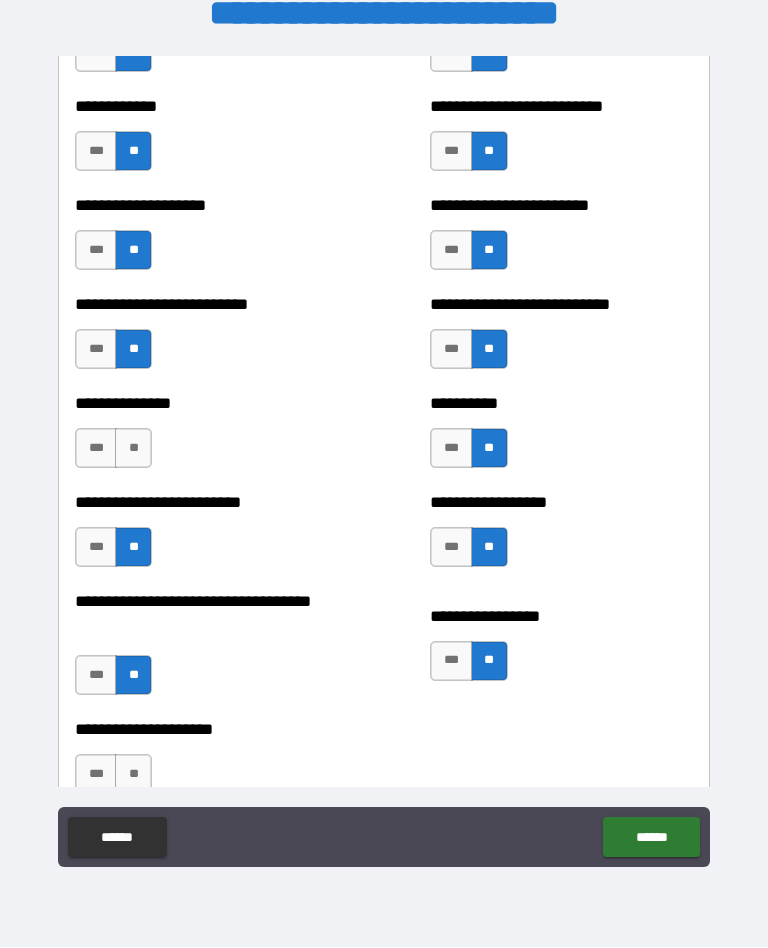 click on "**" at bounding box center [133, 449] 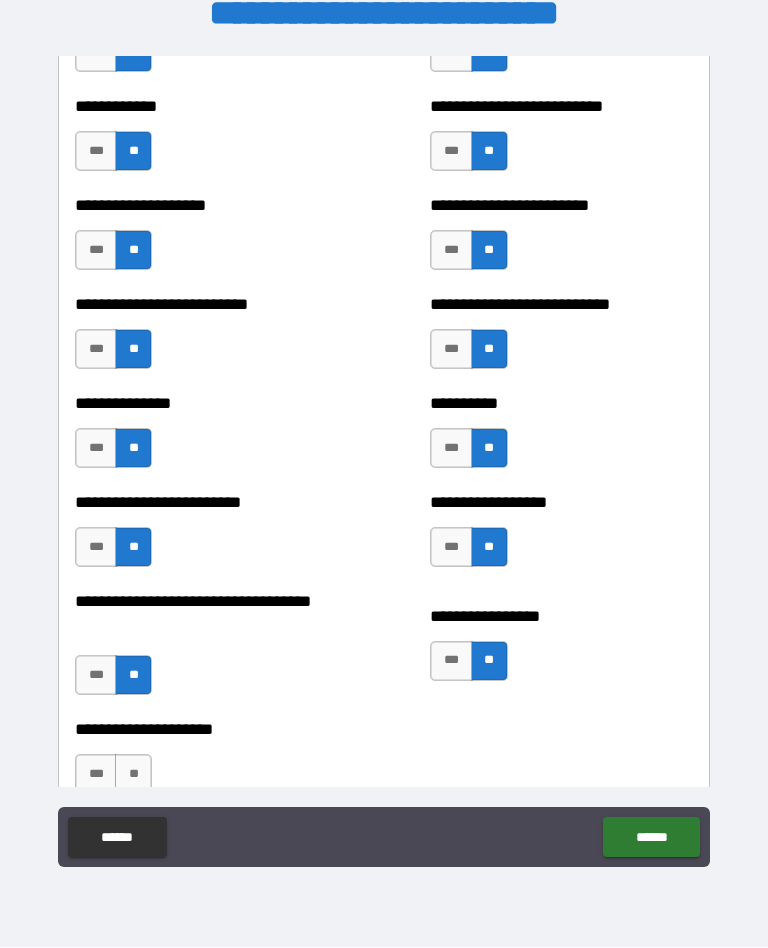 click on "**" at bounding box center [133, 775] 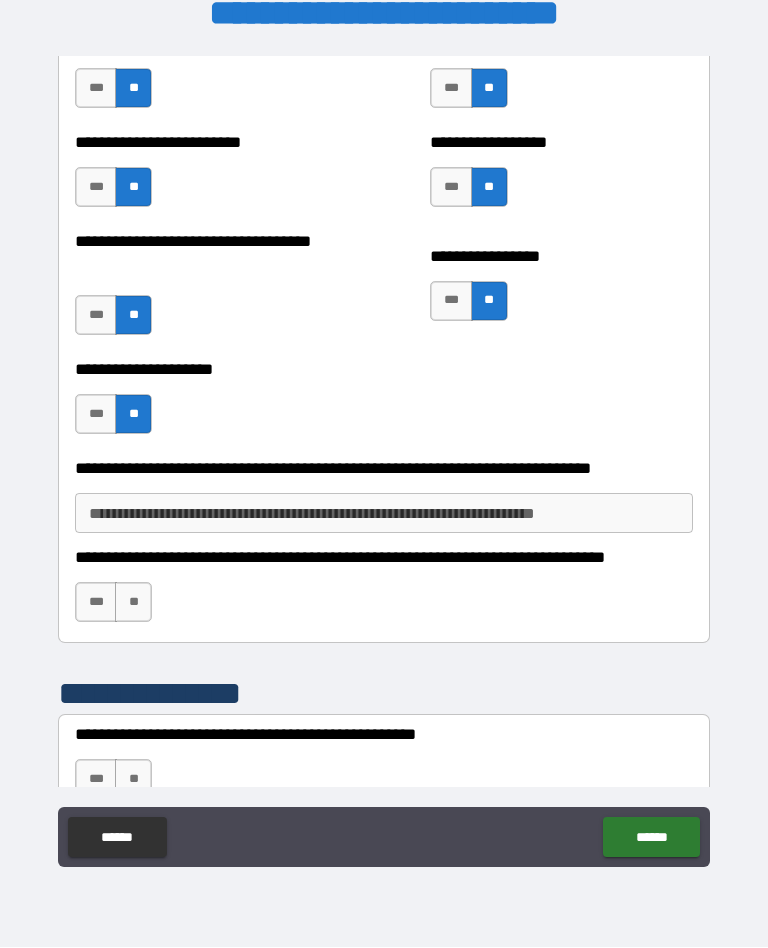 scroll, scrollTop: 3731, scrollLeft: 0, axis: vertical 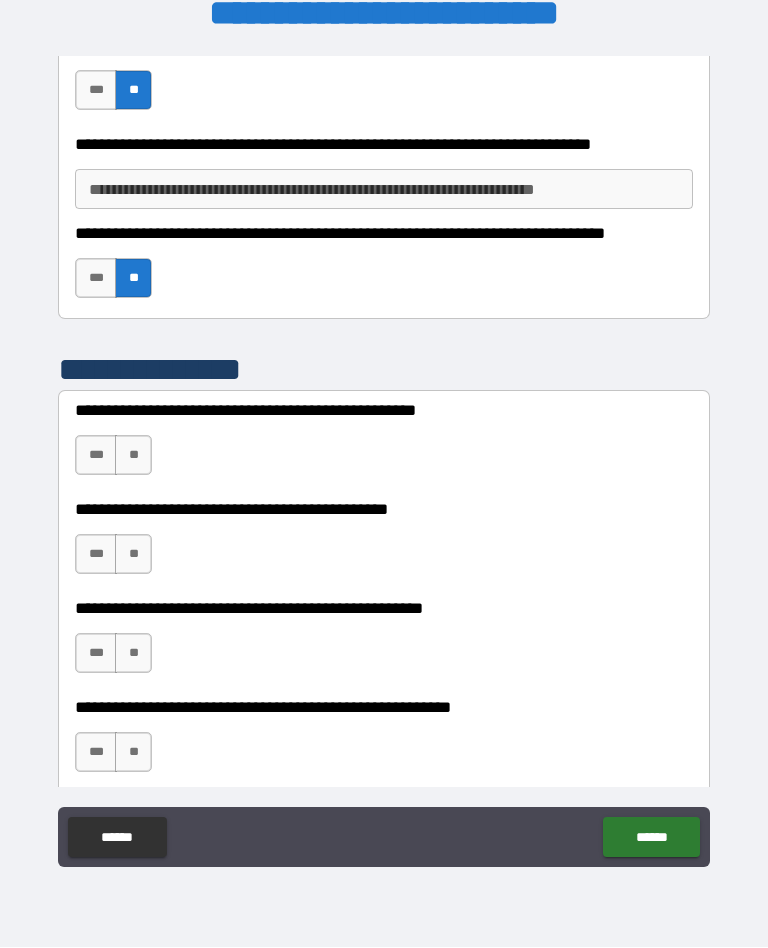 click on "**" at bounding box center (133, 456) 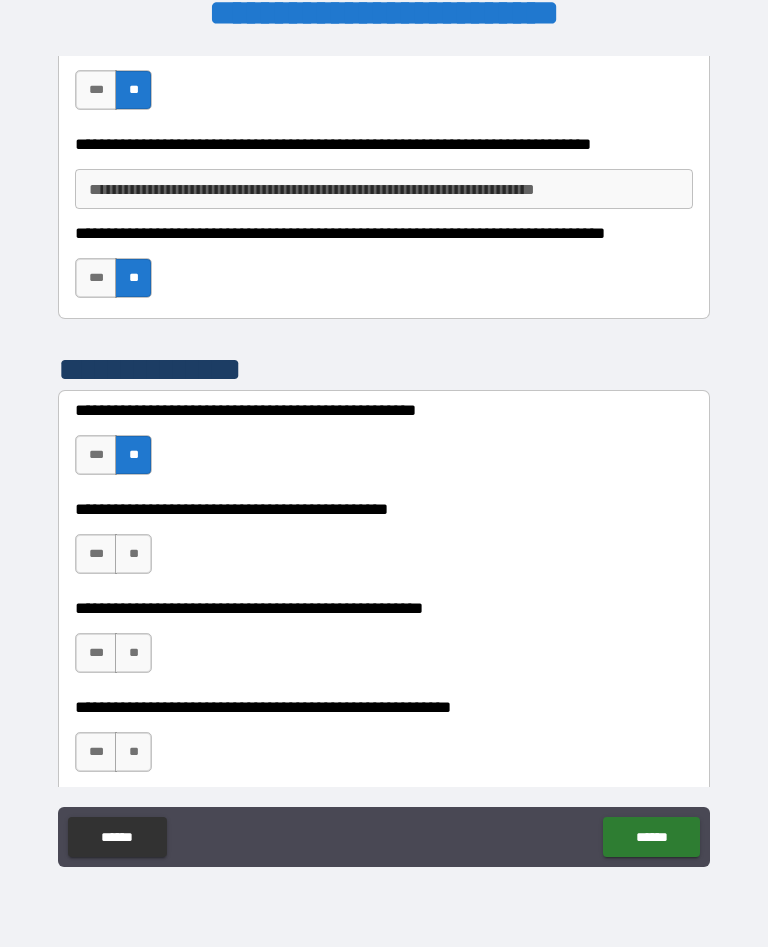 click on "**" at bounding box center (133, 555) 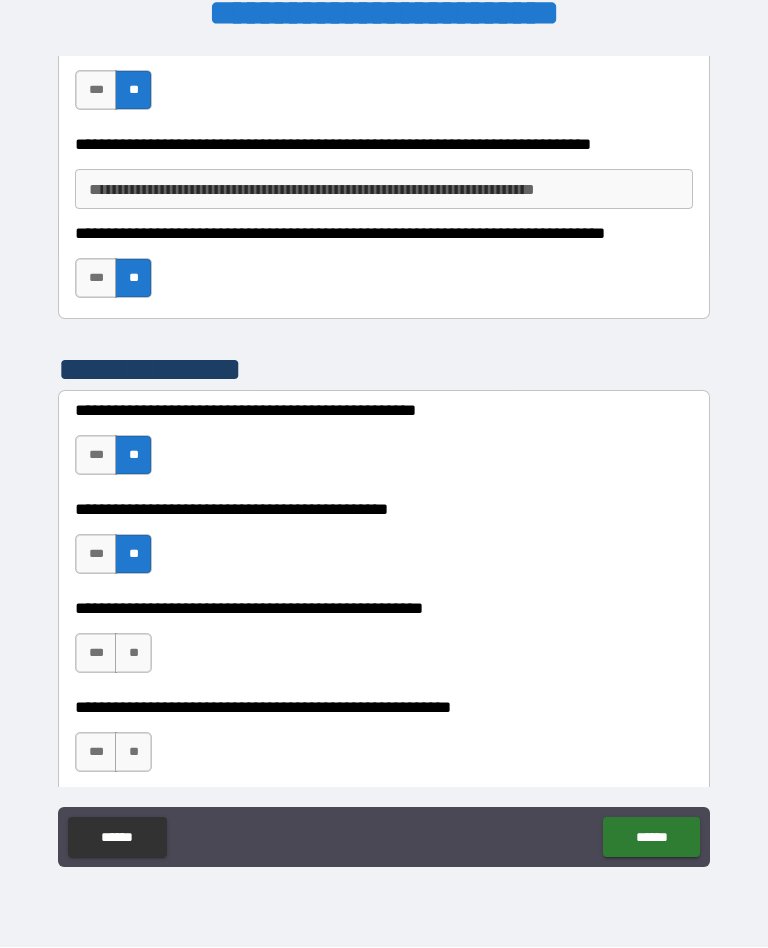 click on "**********" at bounding box center (384, 644) 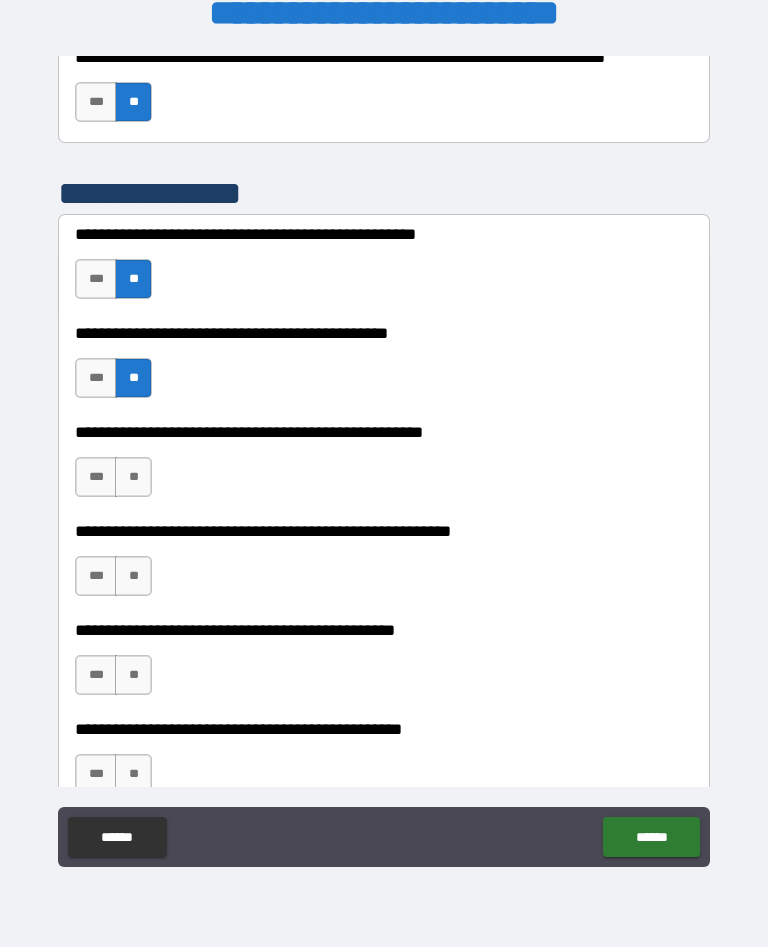 scroll, scrollTop: 4232, scrollLeft: 0, axis: vertical 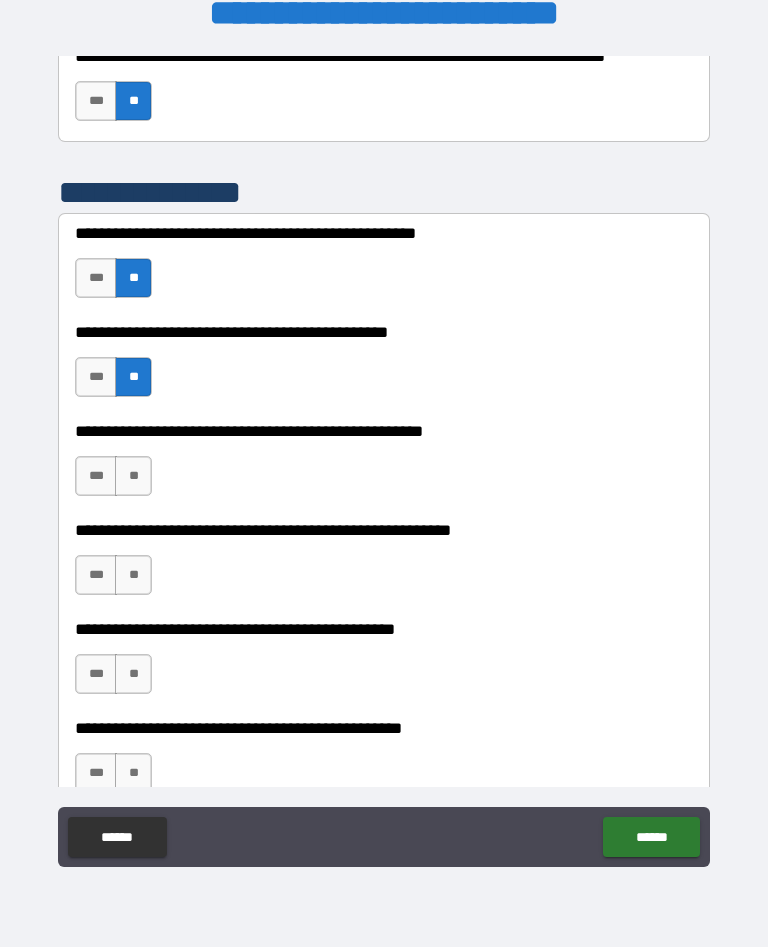 click on "***" at bounding box center (96, 477) 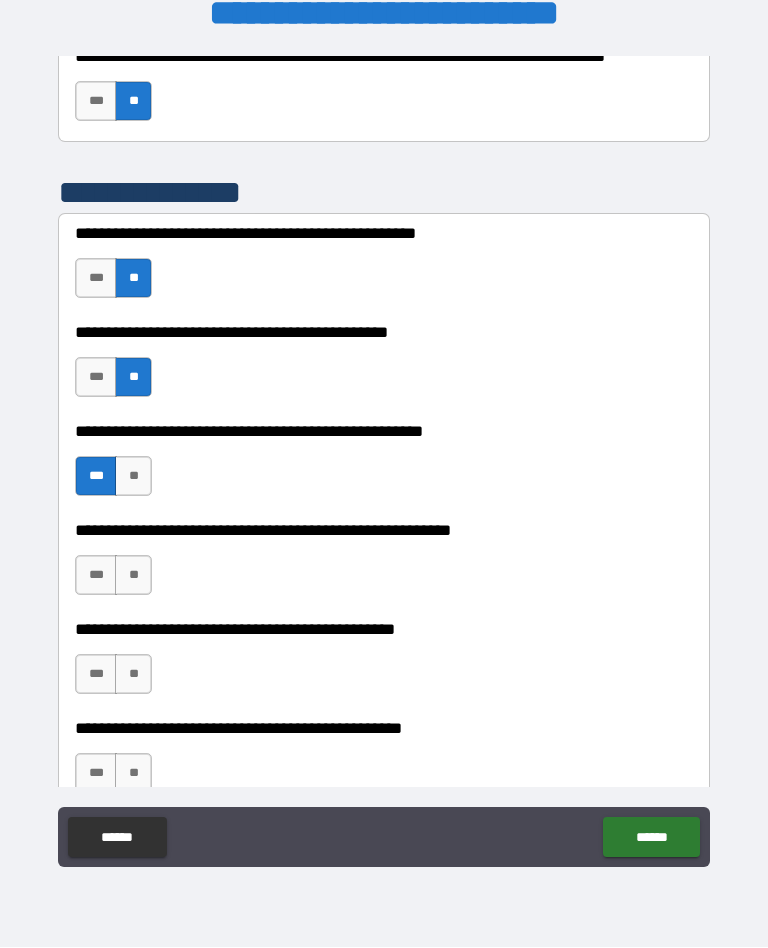 click on "**" at bounding box center [133, 576] 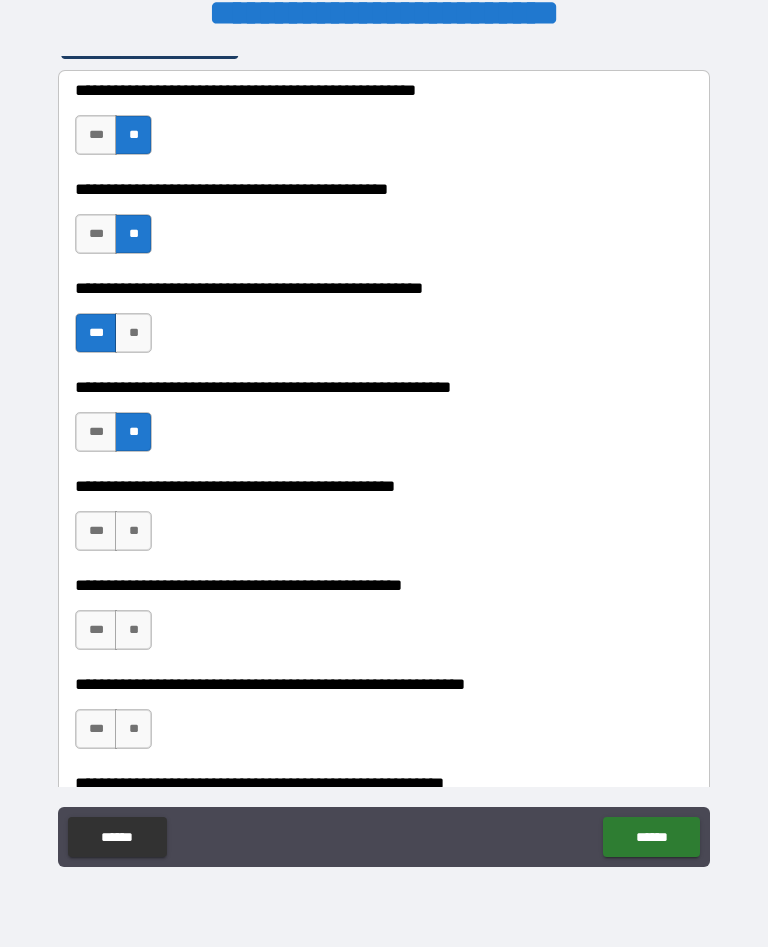 scroll, scrollTop: 4376, scrollLeft: 0, axis: vertical 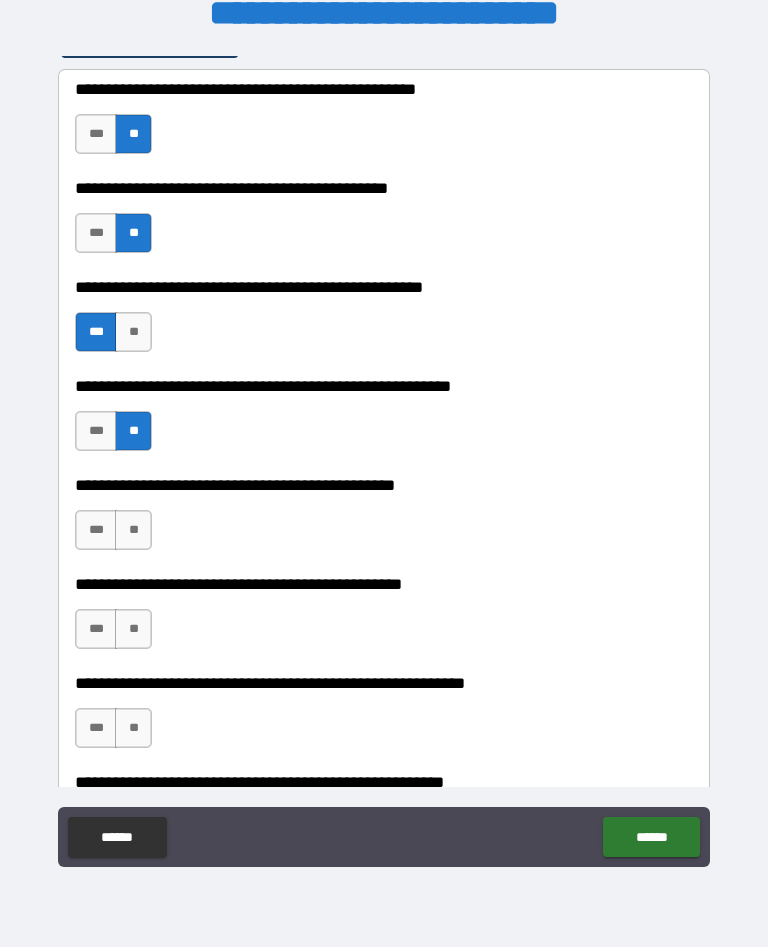 click on "**" at bounding box center [133, 531] 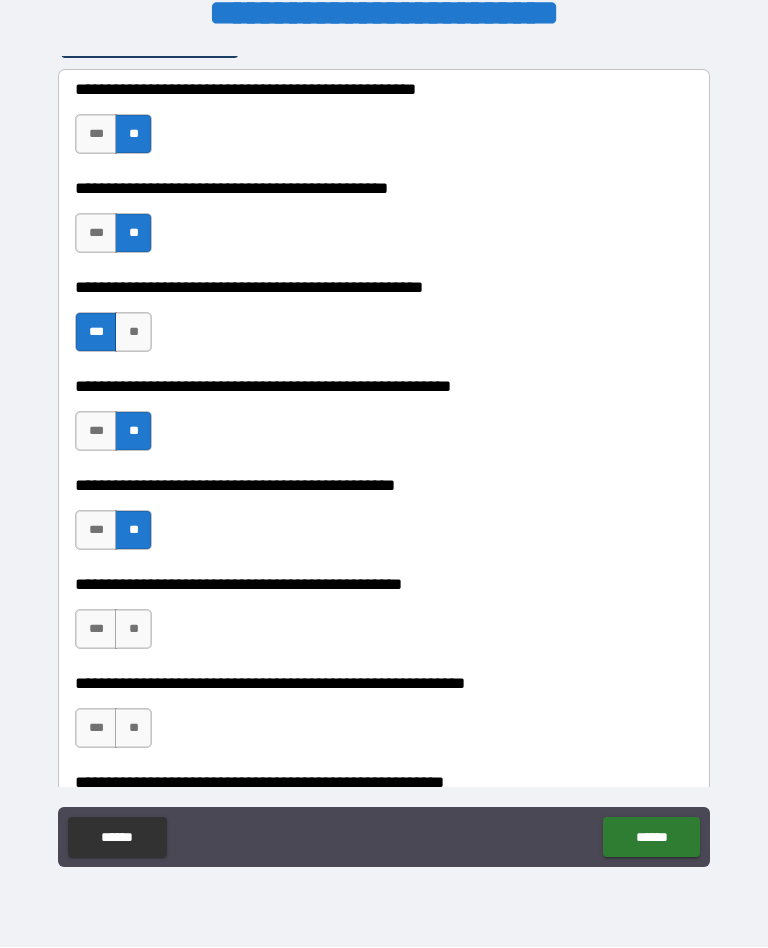 click on "**" at bounding box center [133, 630] 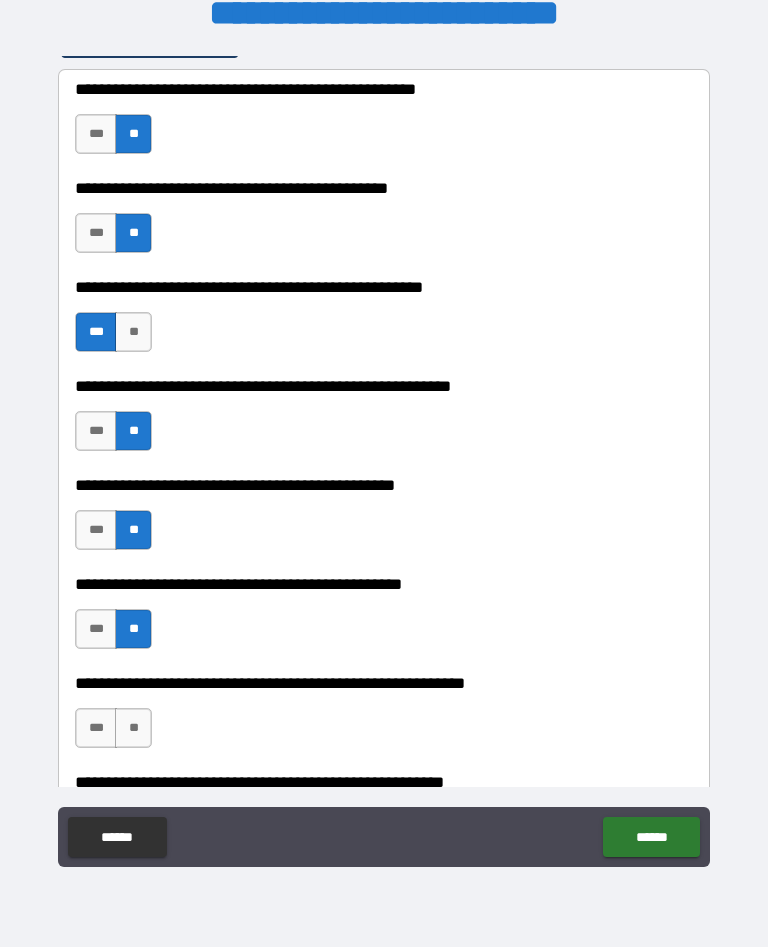 click on "***" at bounding box center [96, 630] 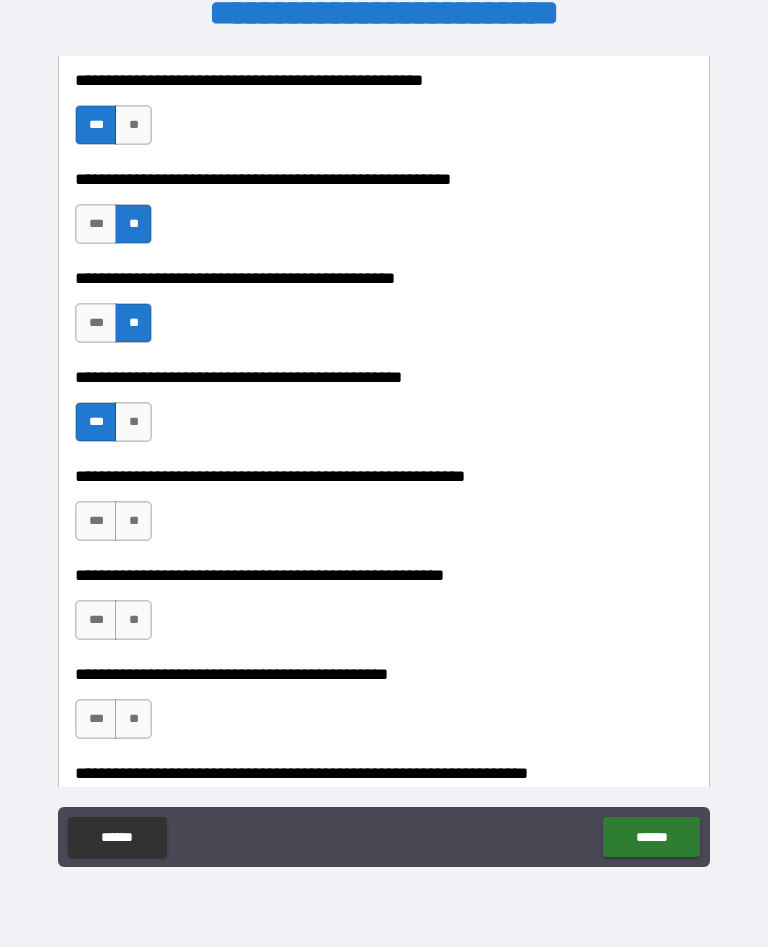 scroll, scrollTop: 4587, scrollLeft: 0, axis: vertical 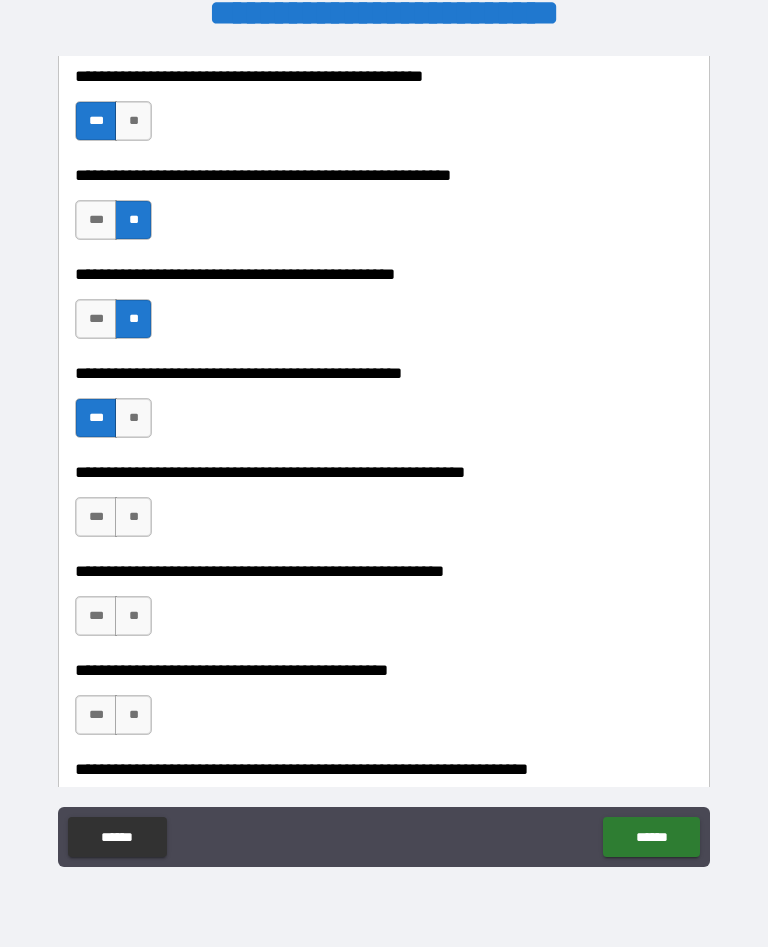 click on "***" at bounding box center [96, 518] 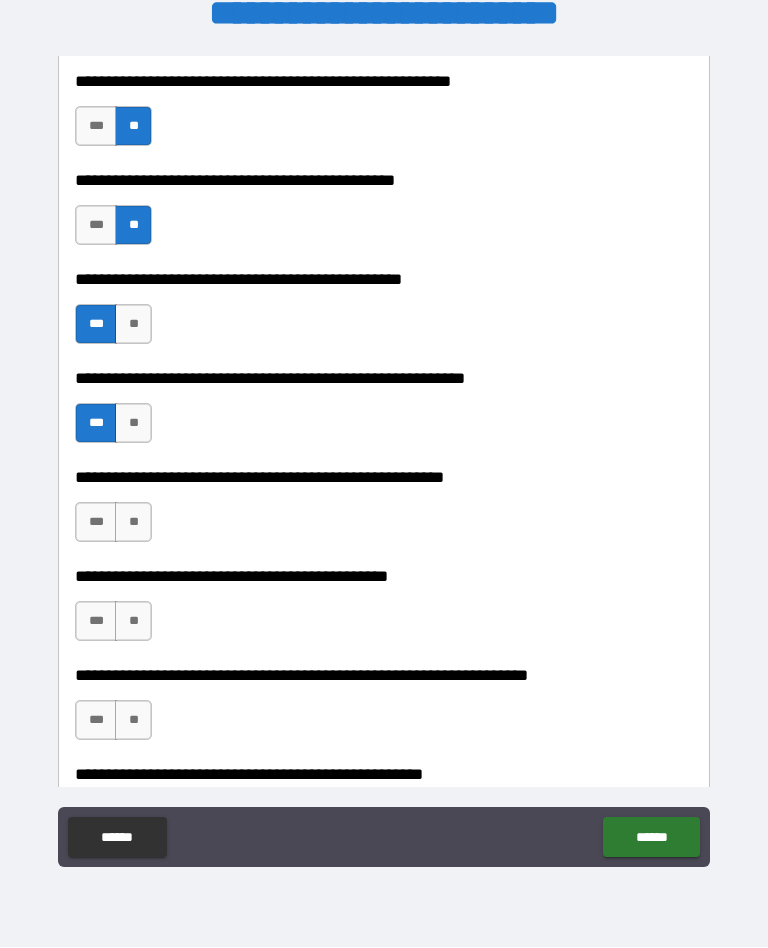 scroll, scrollTop: 4690, scrollLeft: 0, axis: vertical 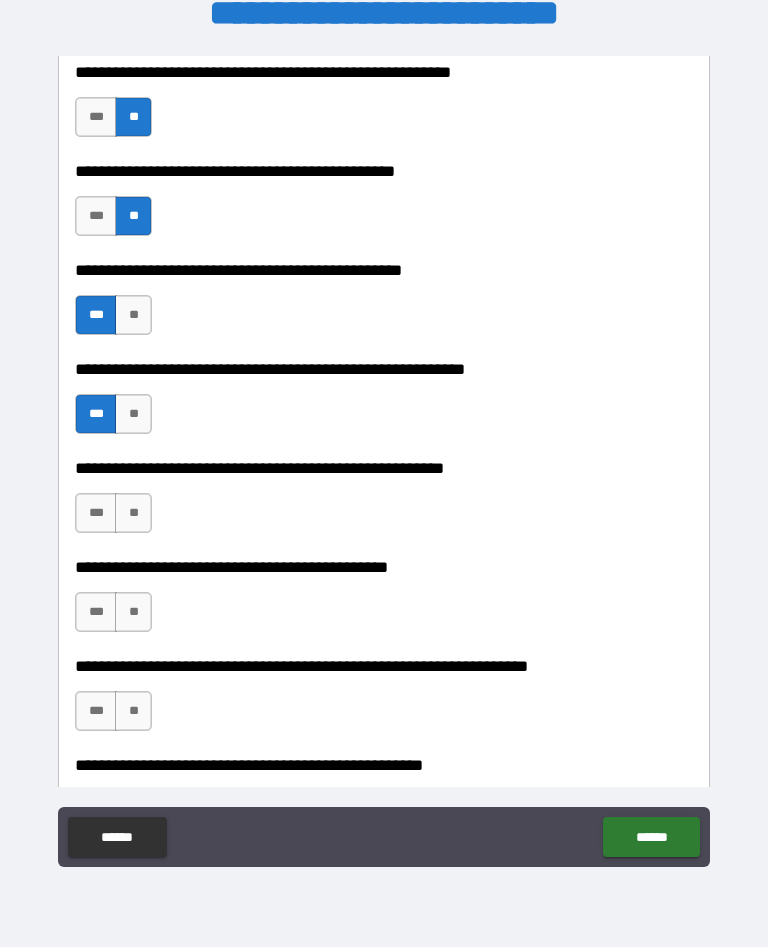 click on "**" at bounding box center [133, 514] 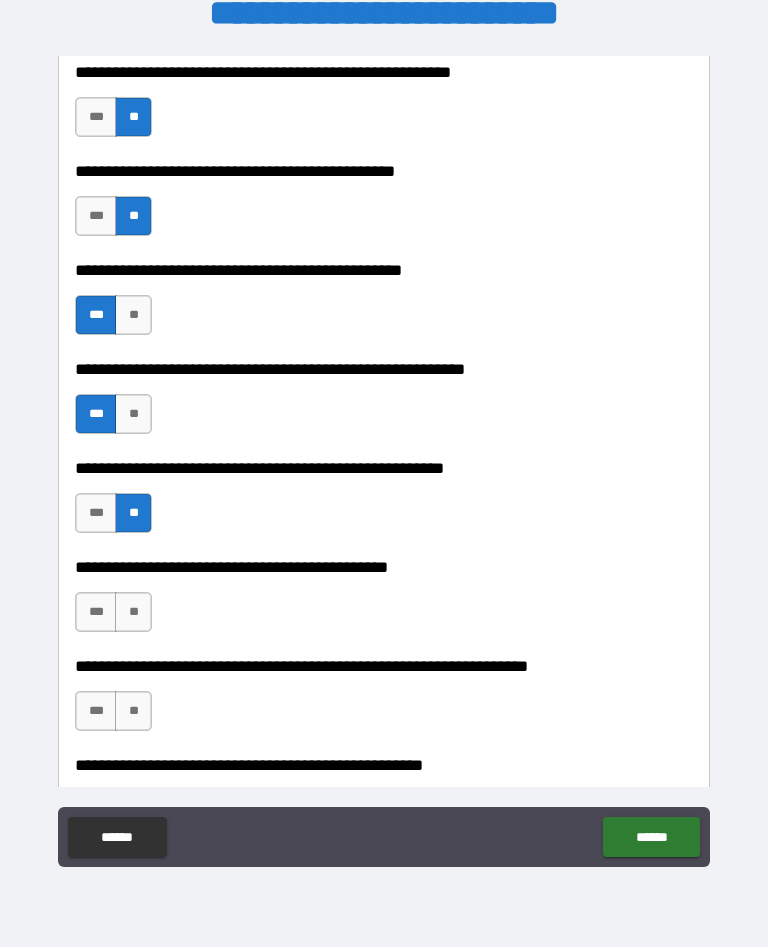 click on "**" at bounding box center [133, 613] 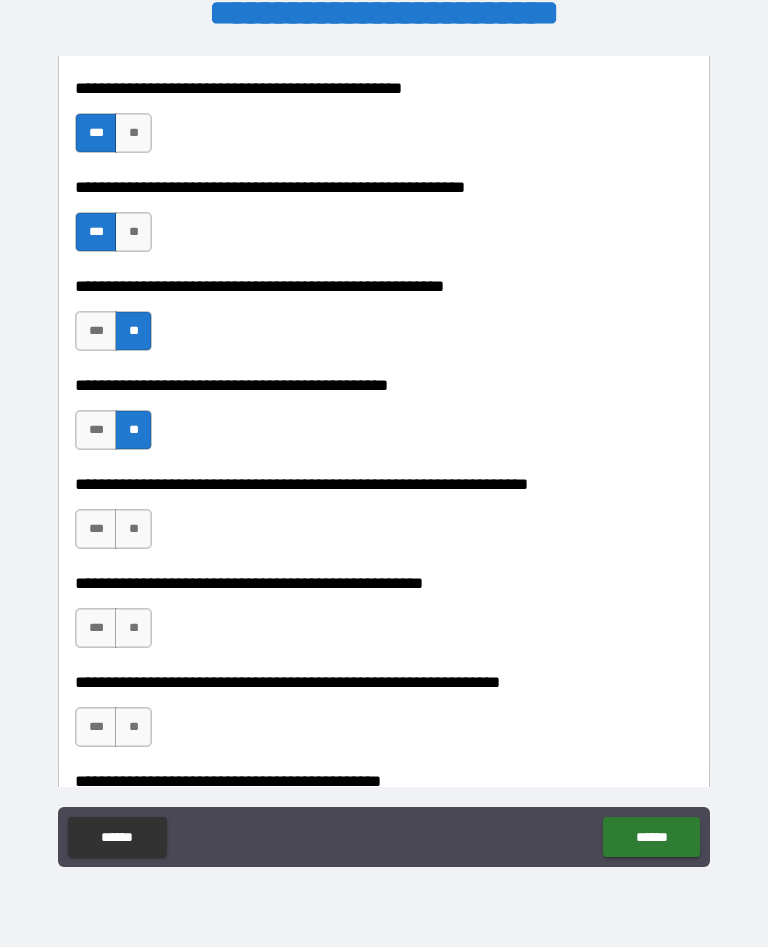scroll, scrollTop: 4877, scrollLeft: 0, axis: vertical 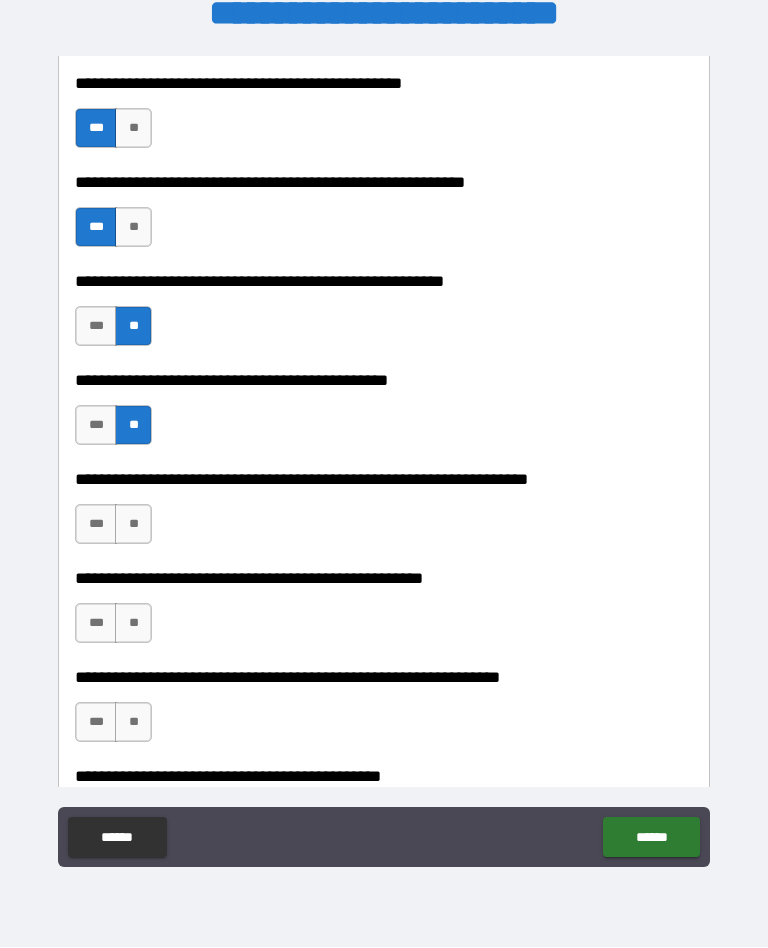 click on "**" at bounding box center [133, 525] 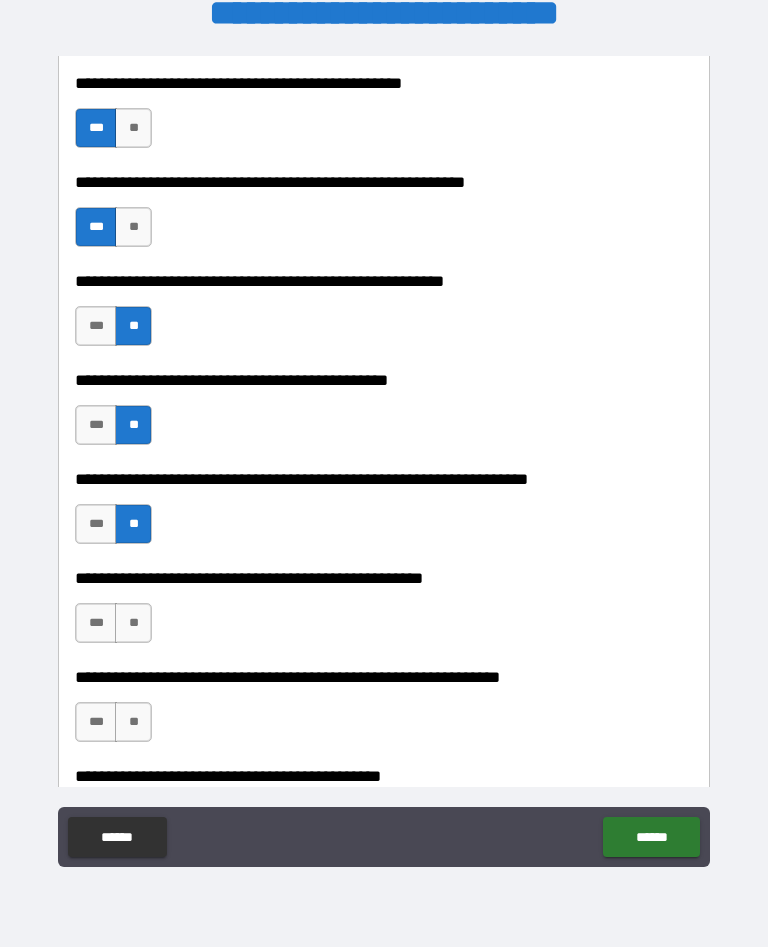 click on "**" at bounding box center [133, 624] 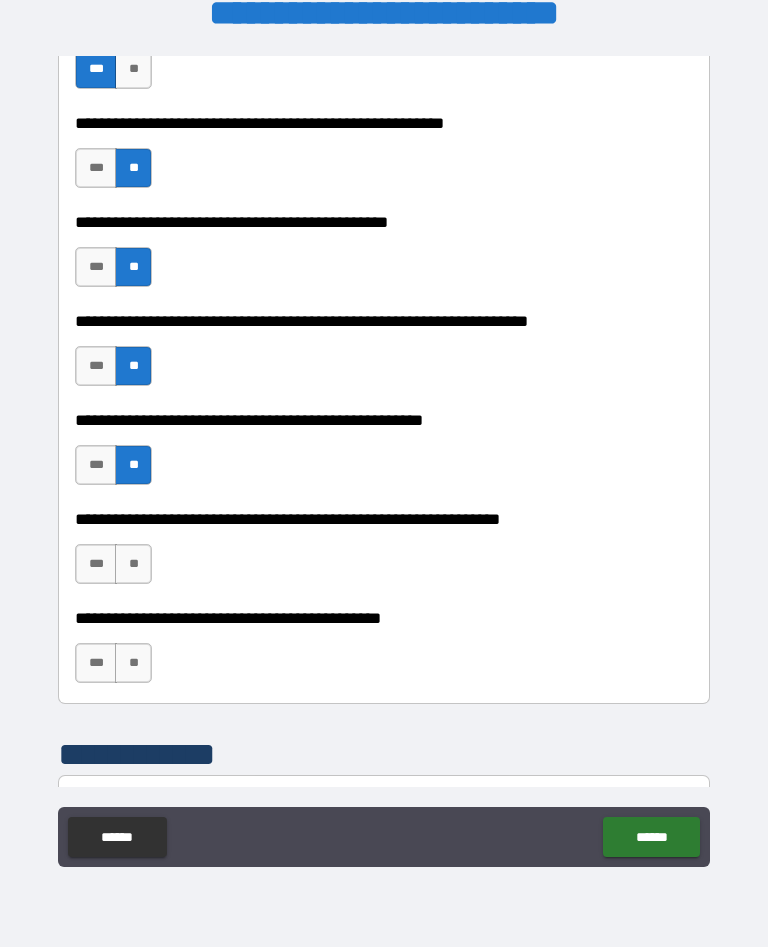 scroll, scrollTop: 5048, scrollLeft: 0, axis: vertical 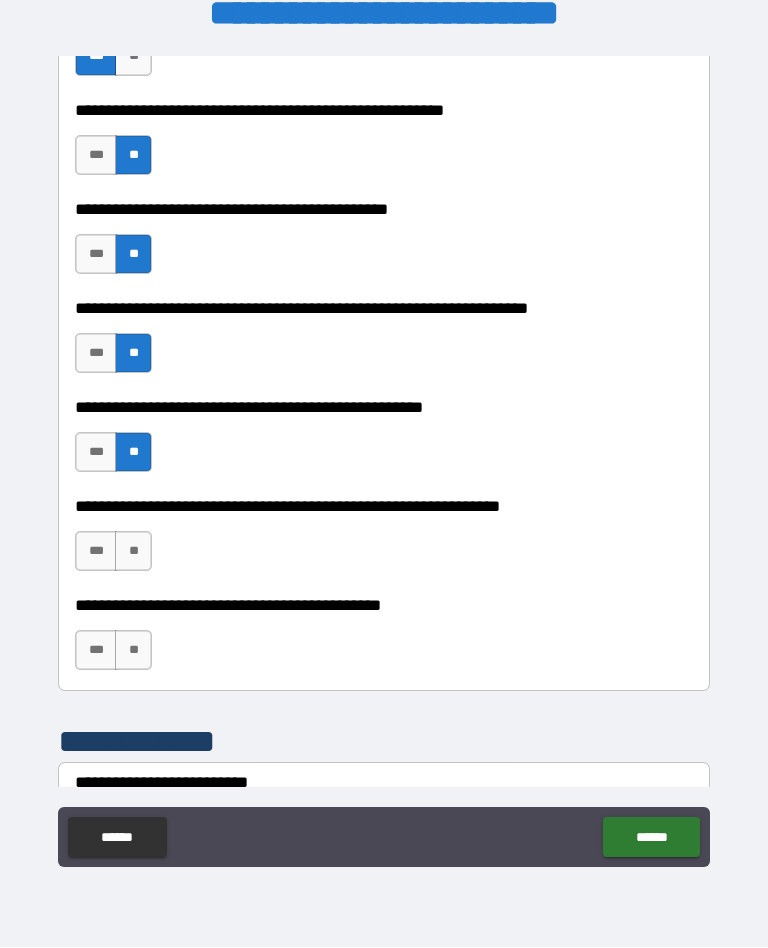 click on "***" at bounding box center [96, 552] 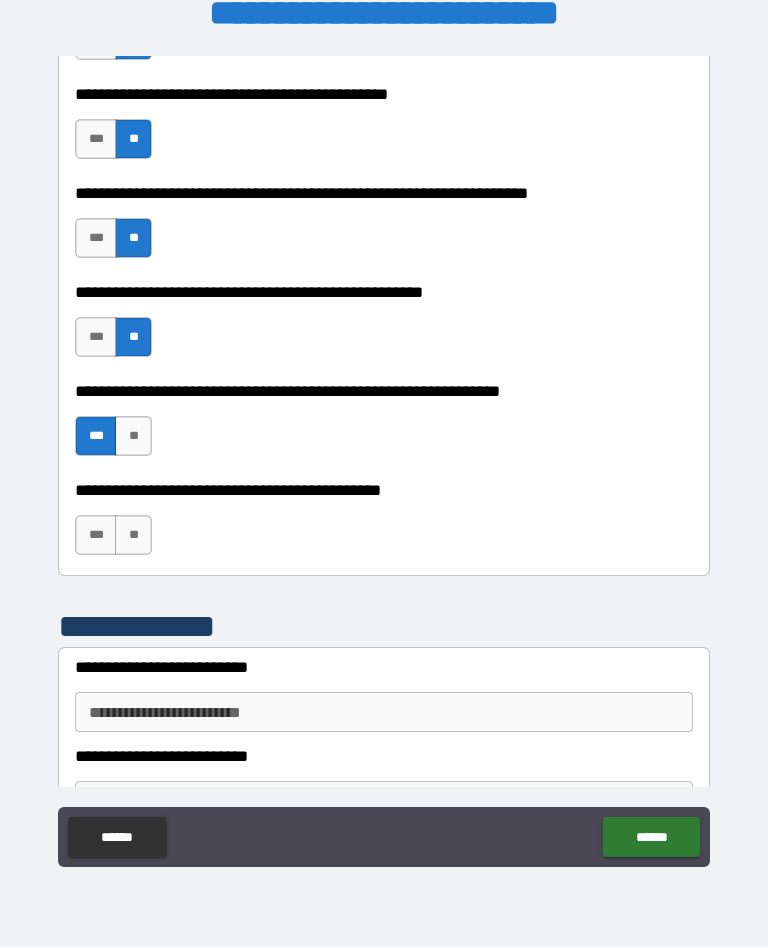 scroll, scrollTop: 5165, scrollLeft: 0, axis: vertical 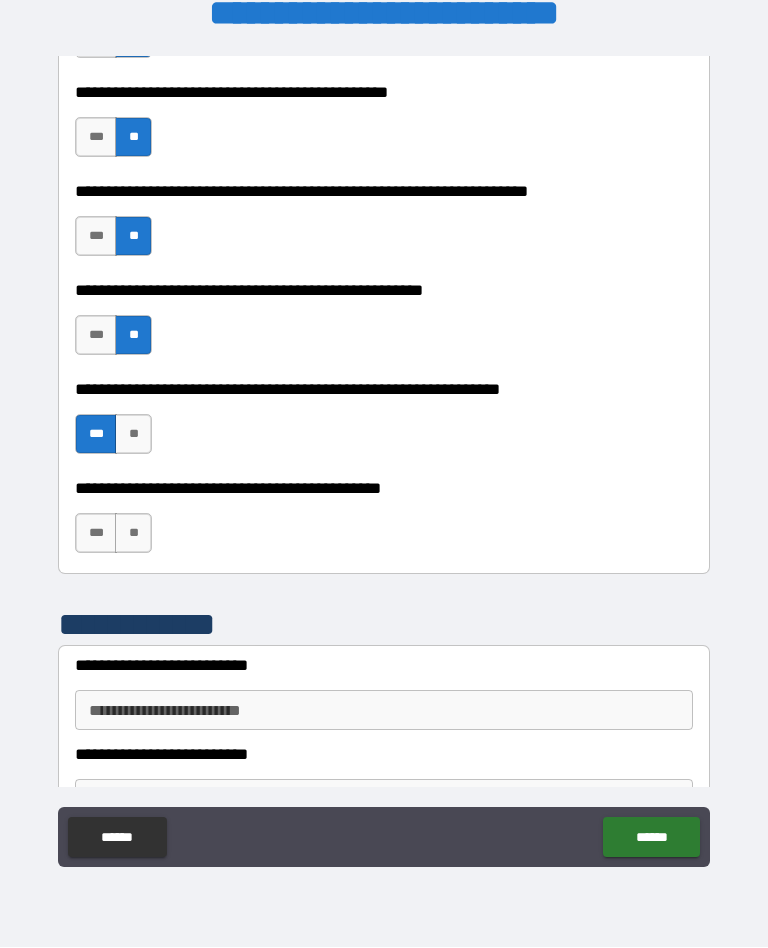 click on "***" at bounding box center (96, 534) 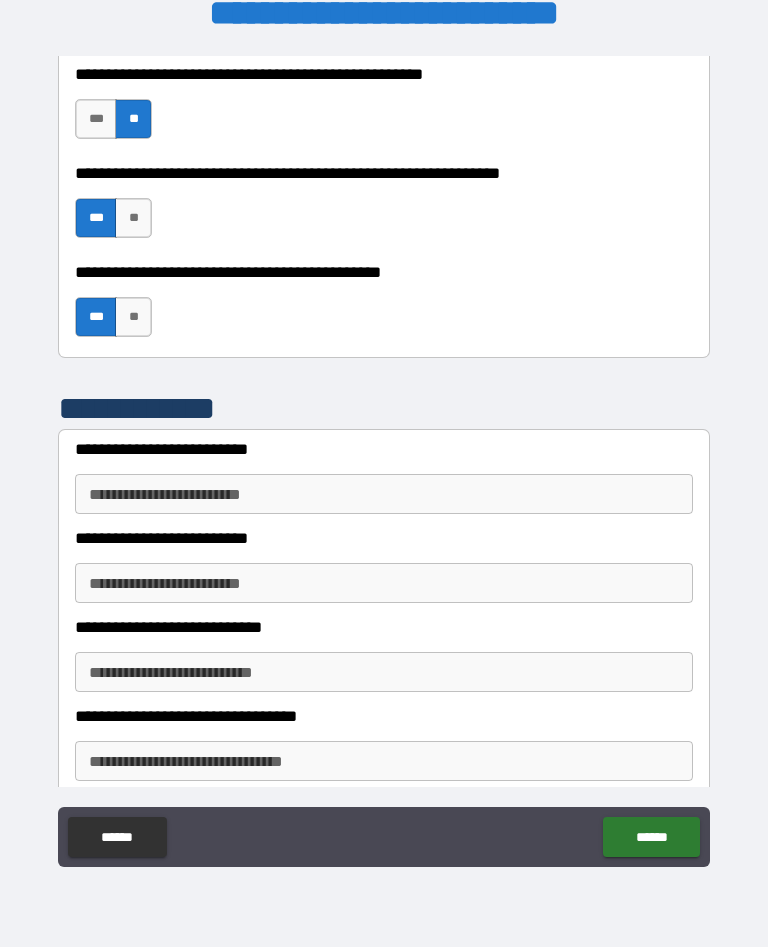scroll, scrollTop: 5389, scrollLeft: 0, axis: vertical 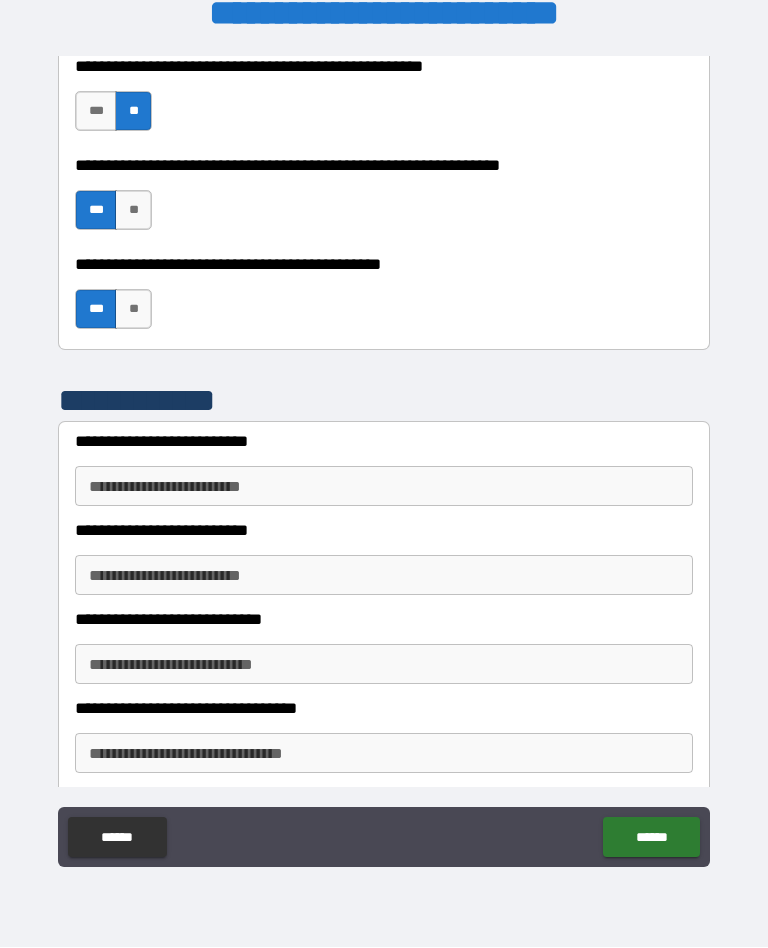 click on "**********" at bounding box center [384, 487] 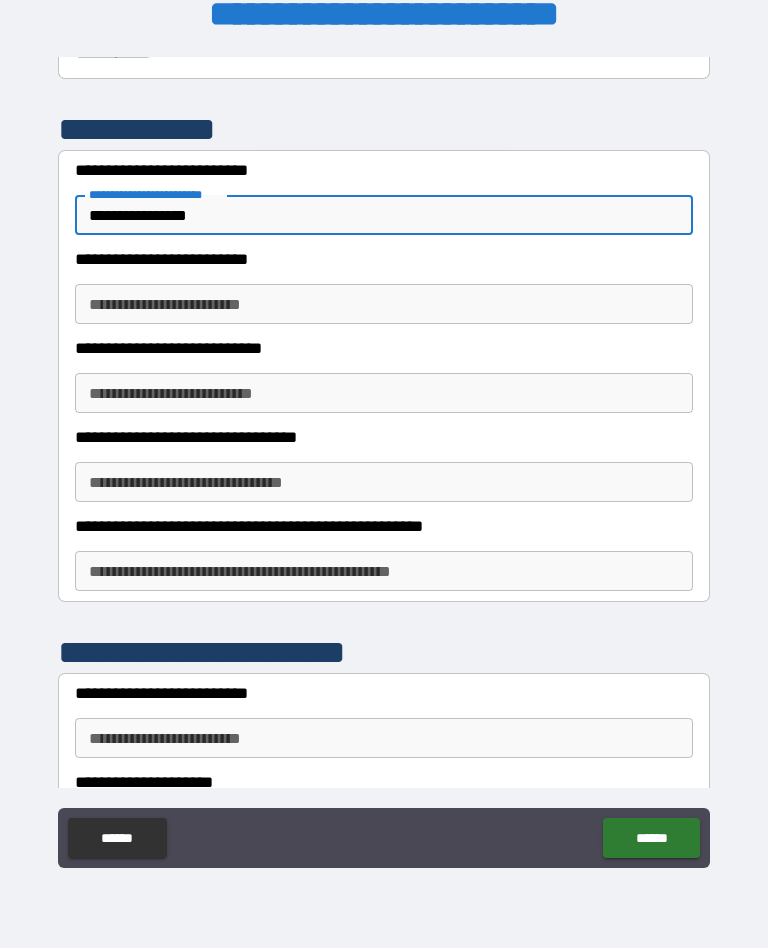 scroll, scrollTop: 5603, scrollLeft: 0, axis: vertical 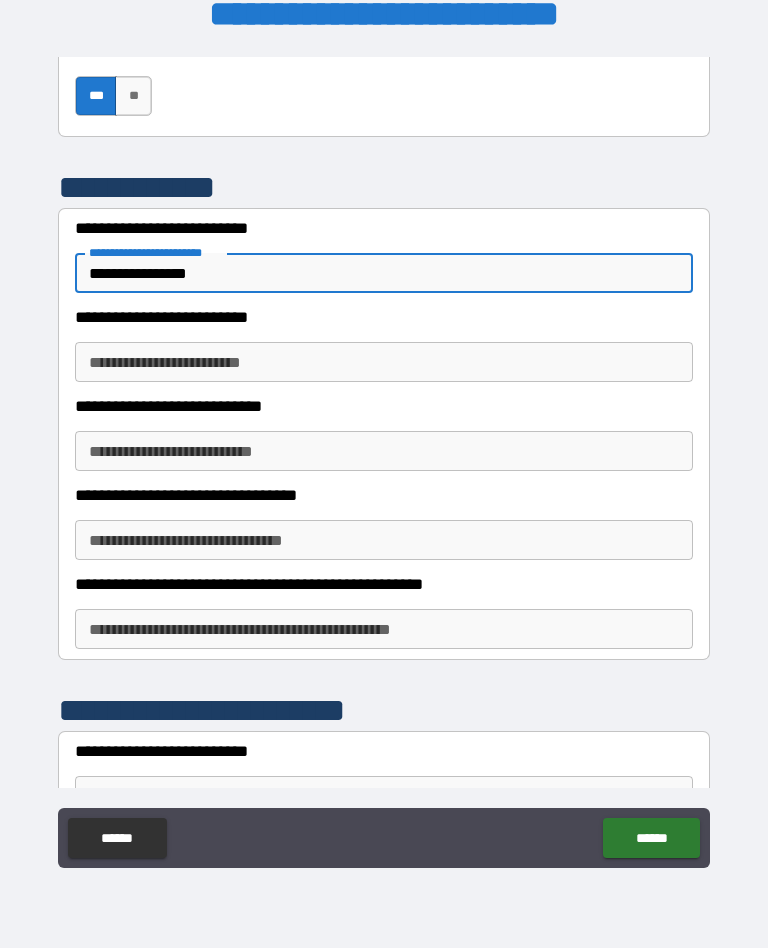 click on "**********" at bounding box center (384, 362) 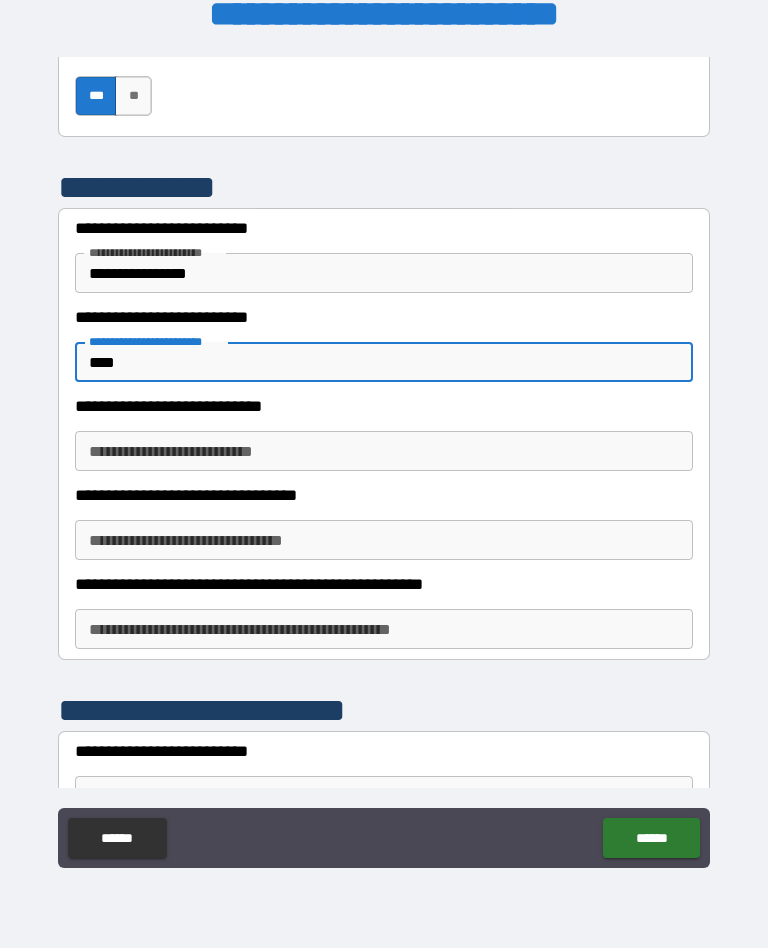 click on "**********" at bounding box center (384, 451) 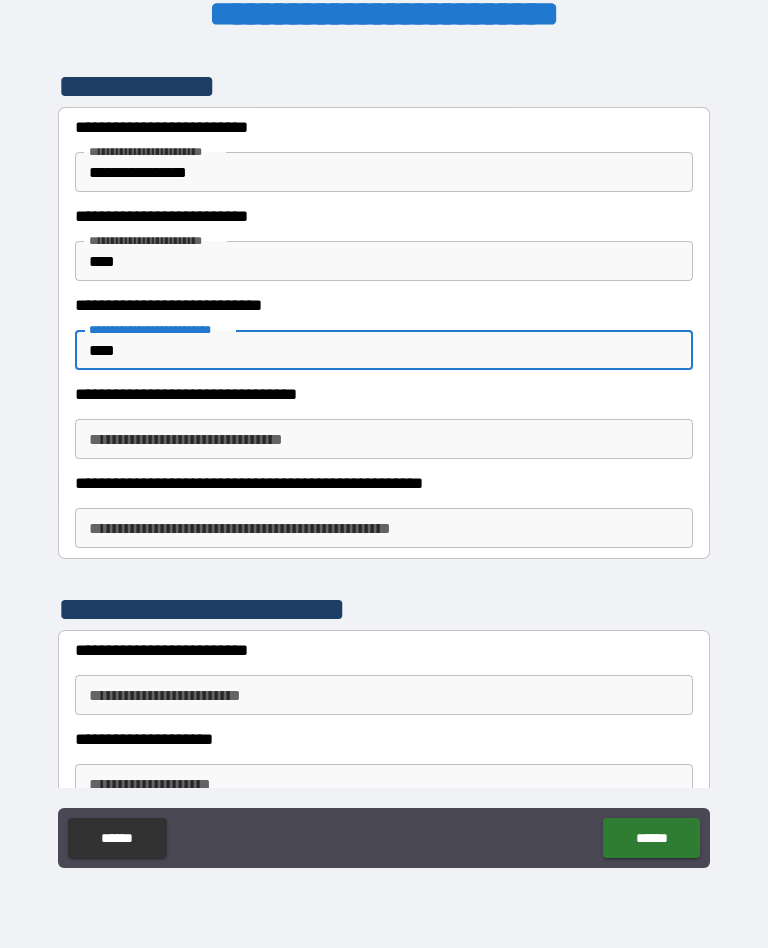 scroll, scrollTop: 5706, scrollLeft: 0, axis: vertical 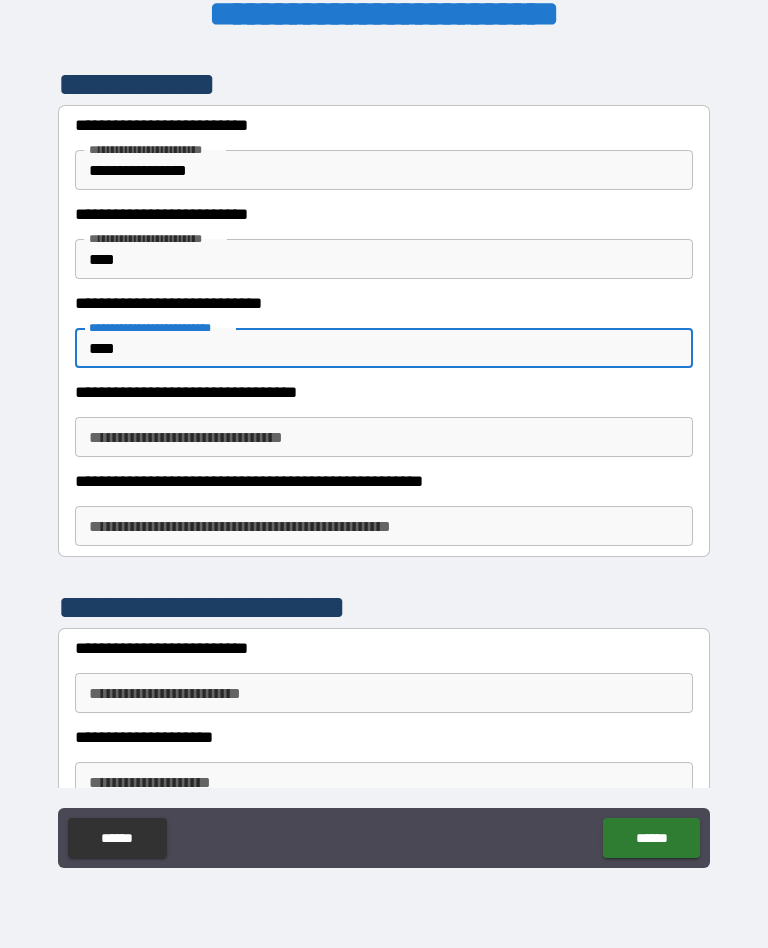click on "**********" at bounding box center [384, 437] 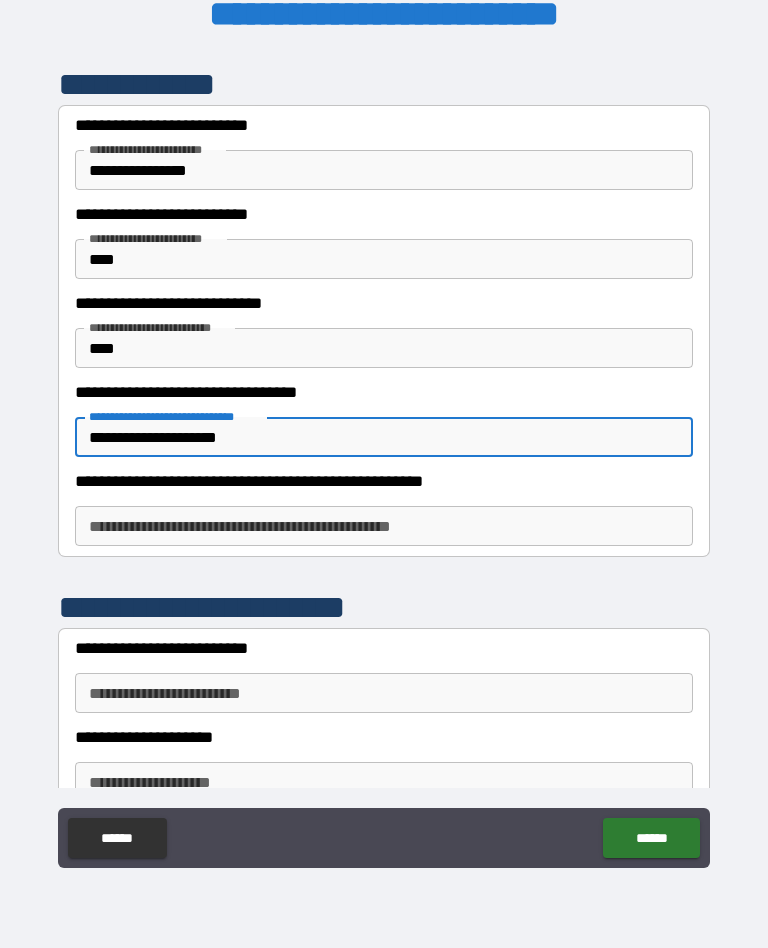 scroll, scrollTop: 5751, scrollLeft: 0, axis: vertical 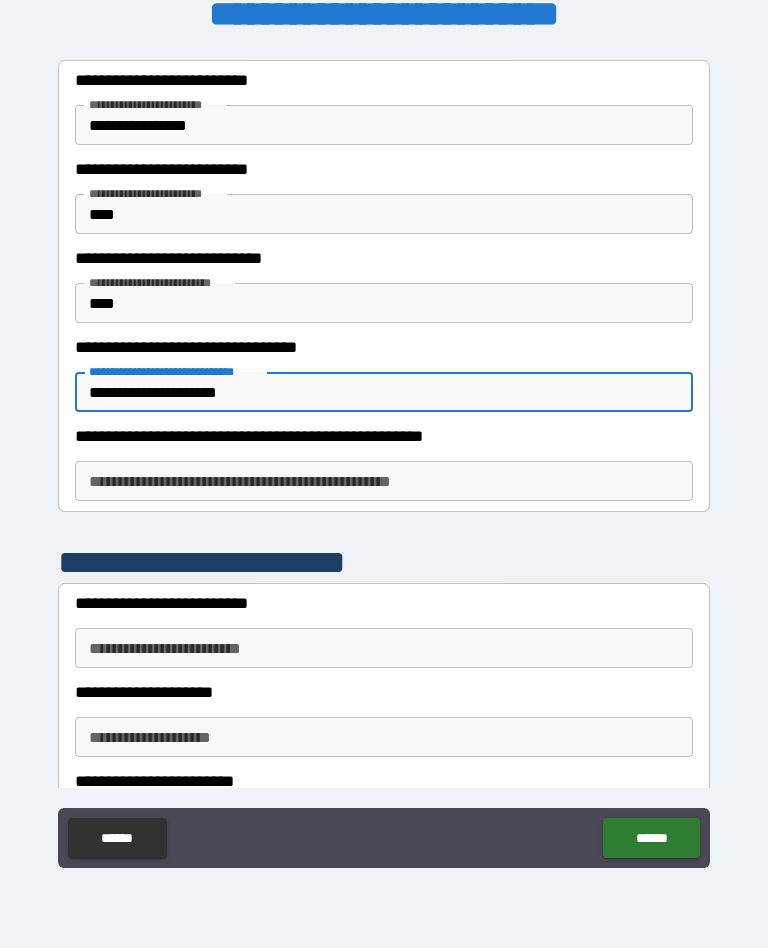 click on "**********" at bounding box center [384, 481] 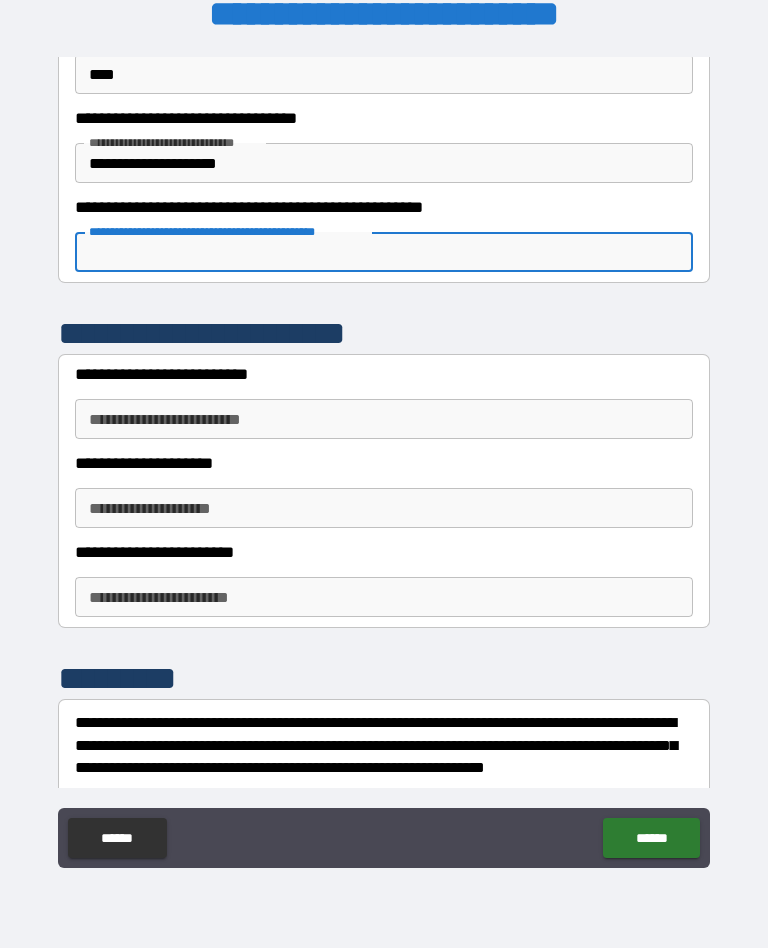 scroll, scrollTop: 5980, scrollLeft: 0, axis: vertical 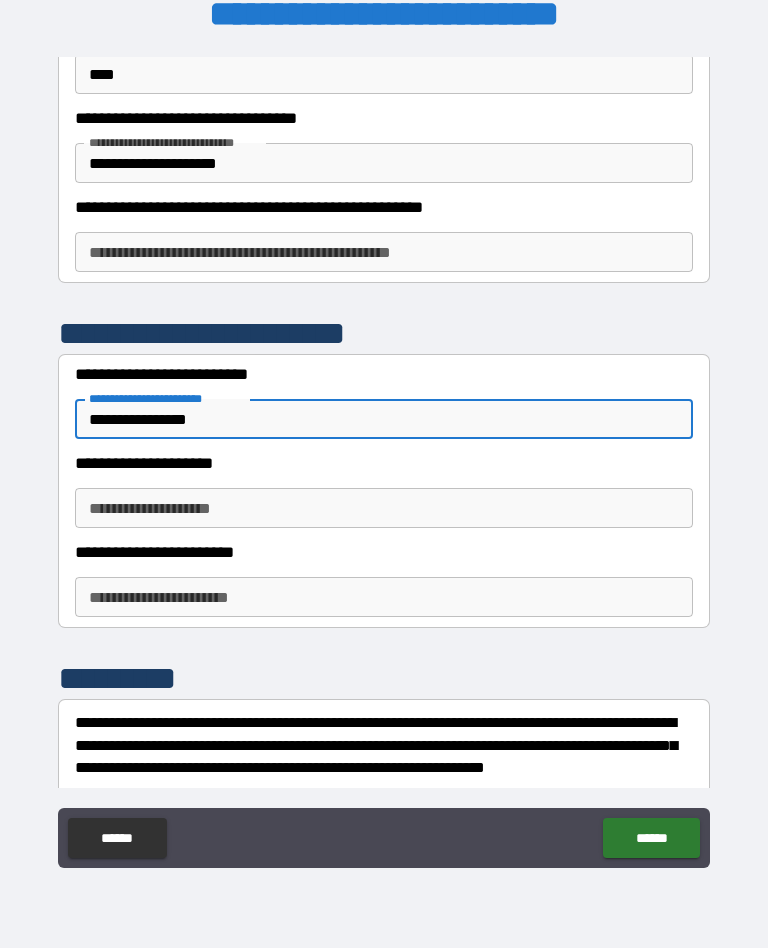 click on "**********" at bounding box center (384, 252) 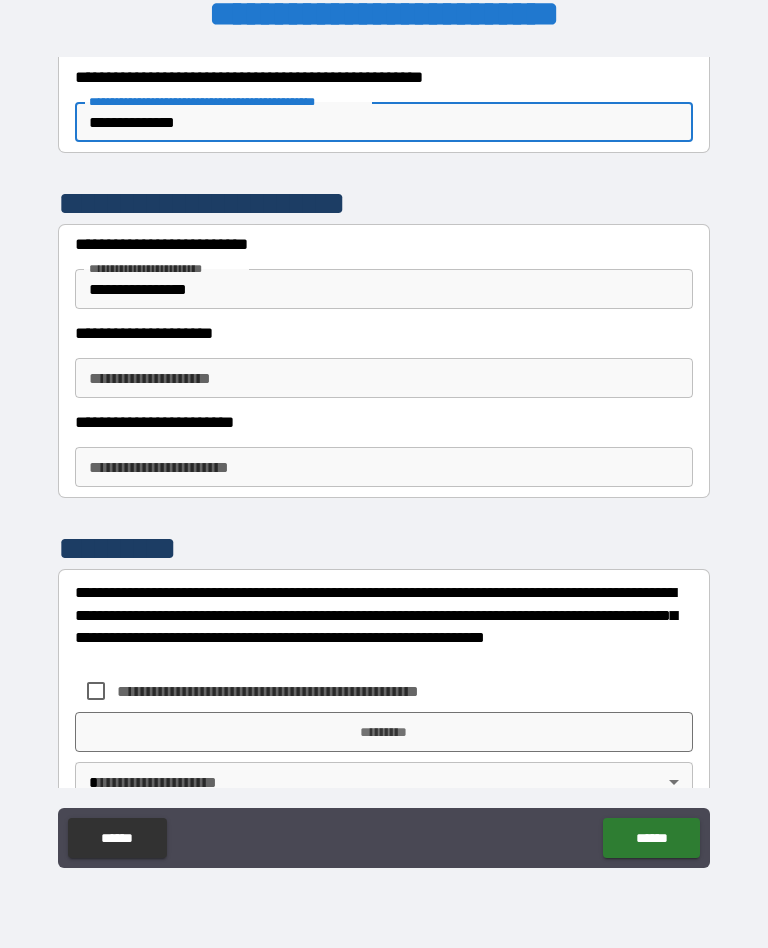 scroll, scrollTop: 6111, scrollLeft: 0, axis: vertical 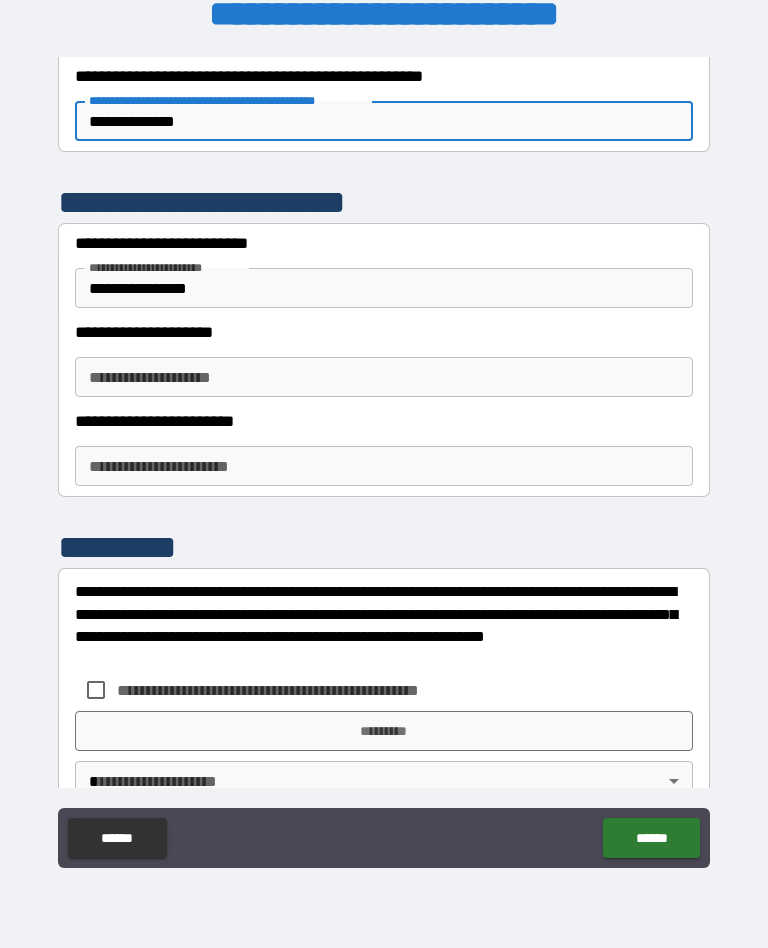 click on "**********" at bounding box center (384, 377) 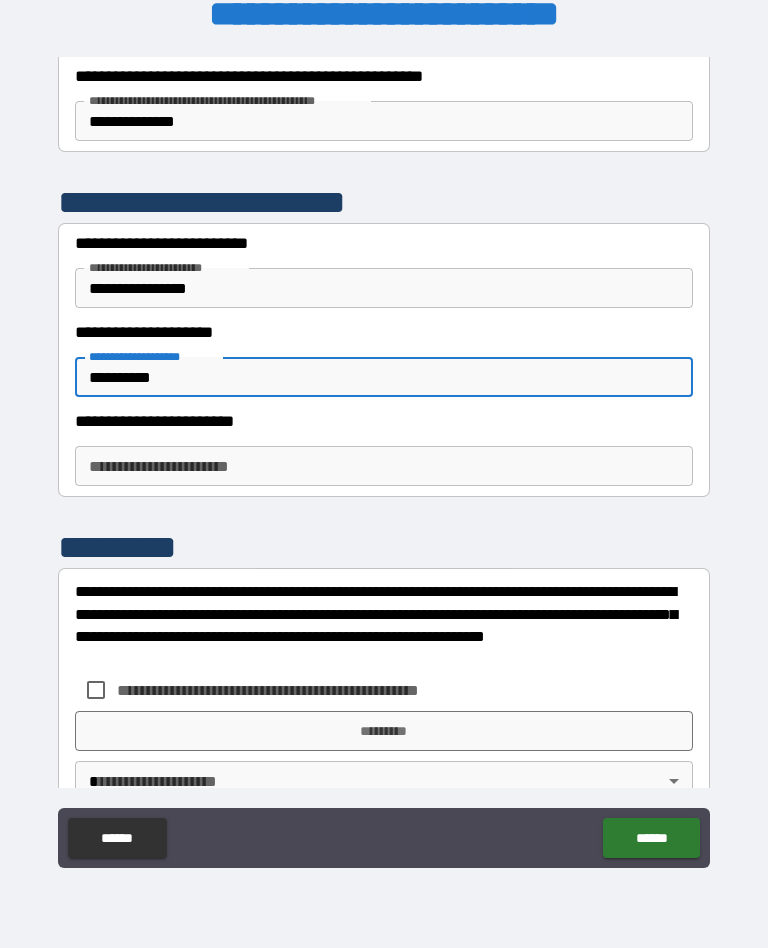 click on "**********" at bounding box center (384, 466) 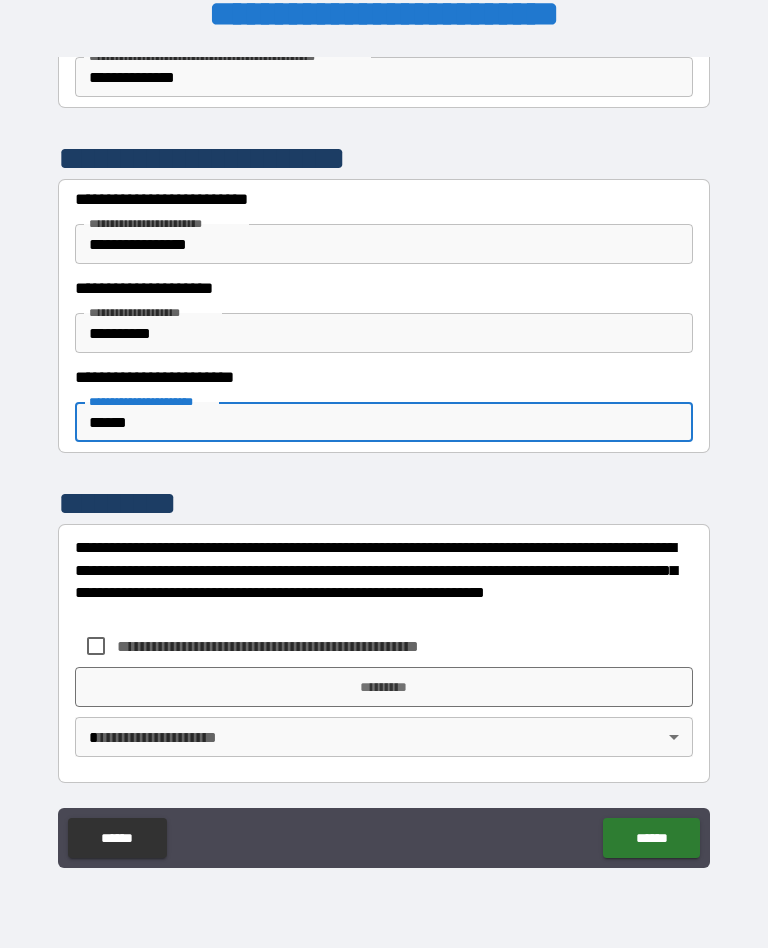 scroll, scrollTop: 6155, scrollLeft: 0, axis: vertical 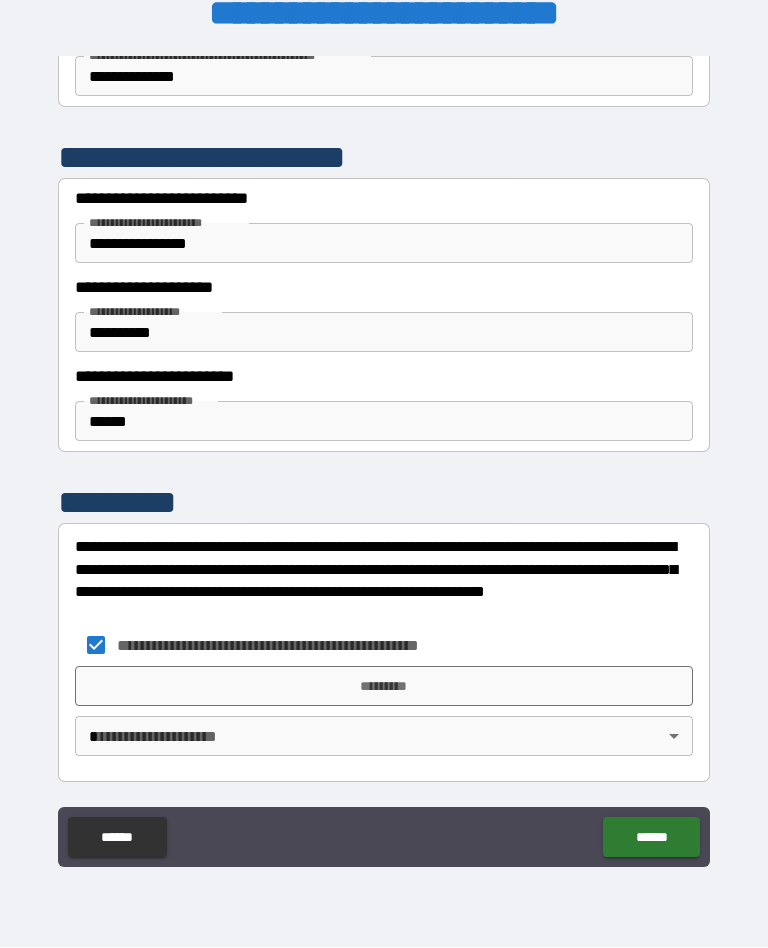 click on "*********" at bounding box center (384, 687) 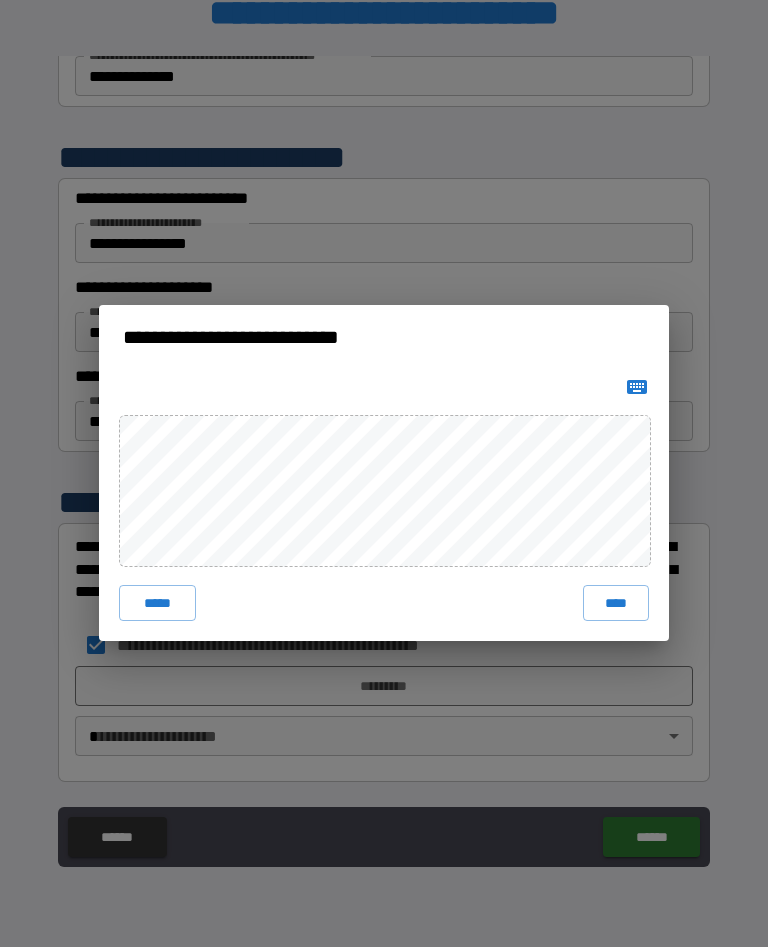 click on "****" at bounding box center (616, 604) 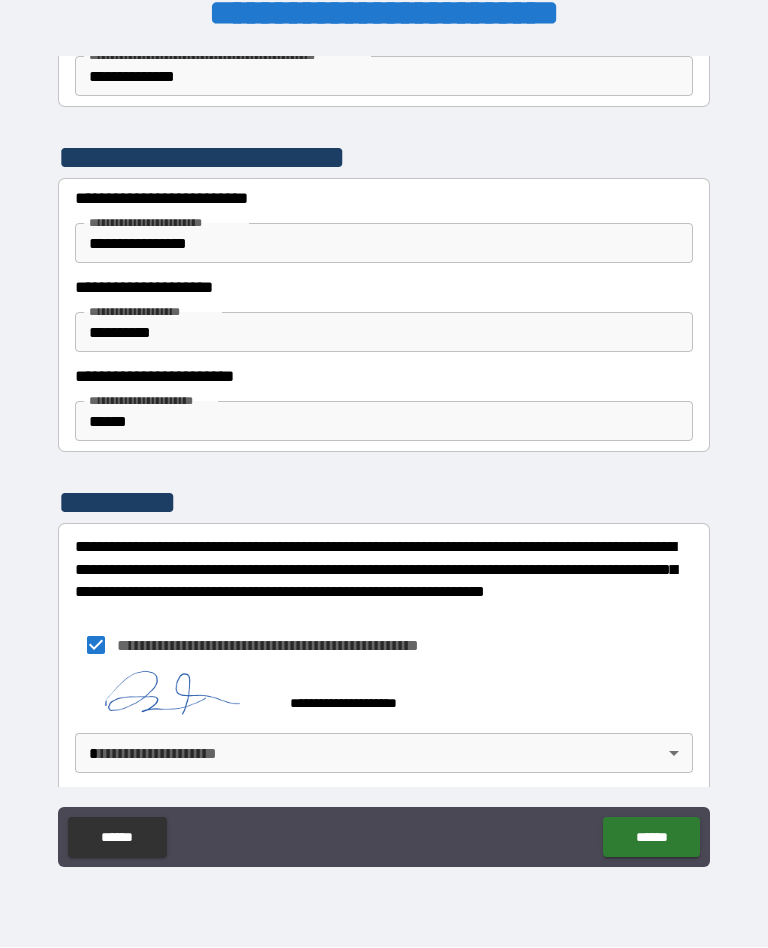 click on "**********" at bounding box center (384, 457) 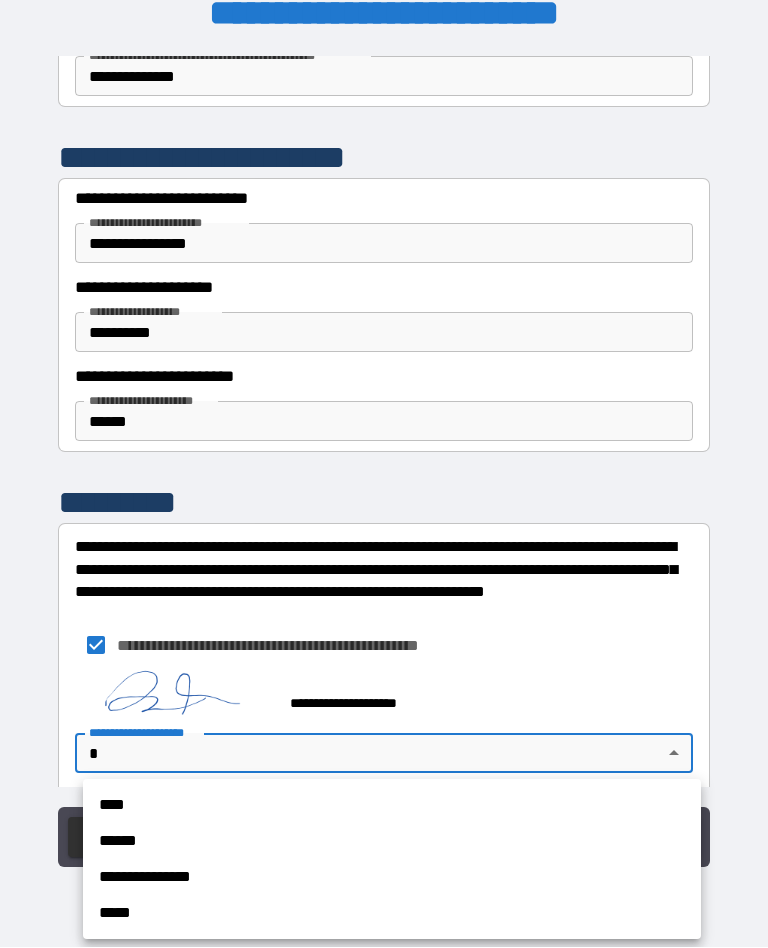 click on "****" at bounding box center (392, 806) 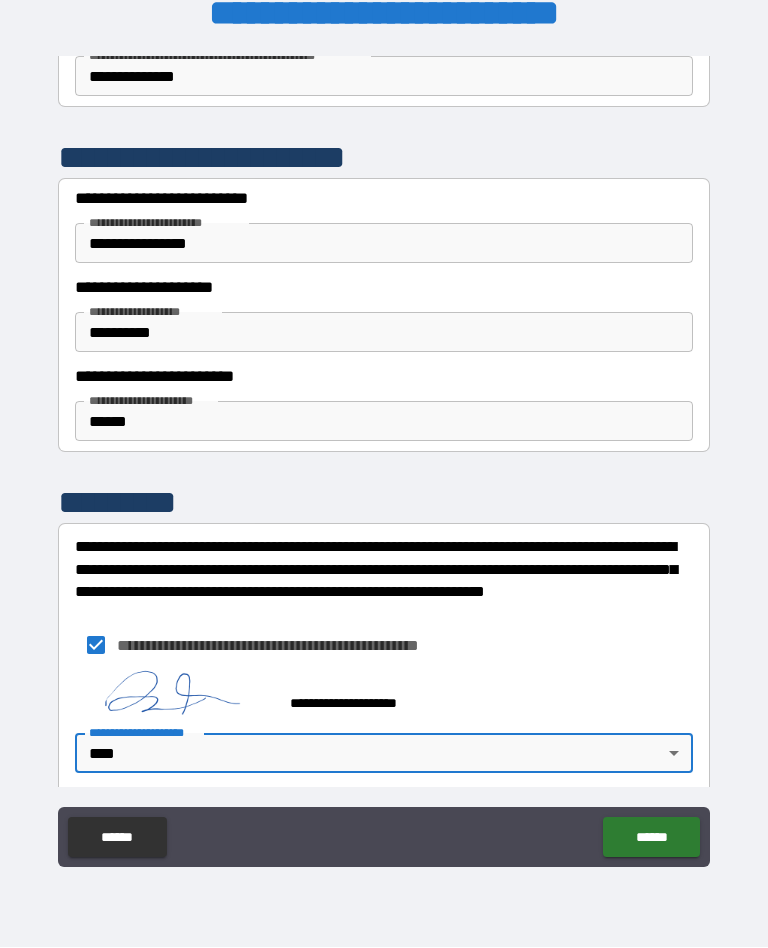 click on "******" at bounding box center (651, 838) 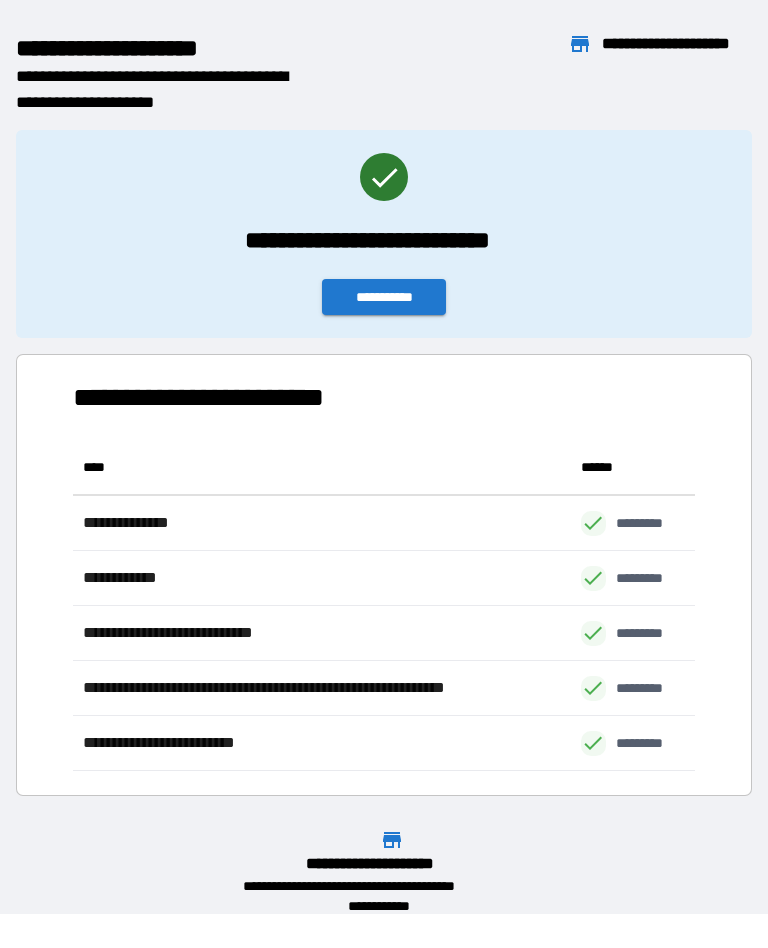 scroll, scrollTop: 331, scrollLeft: 622, axis: both 